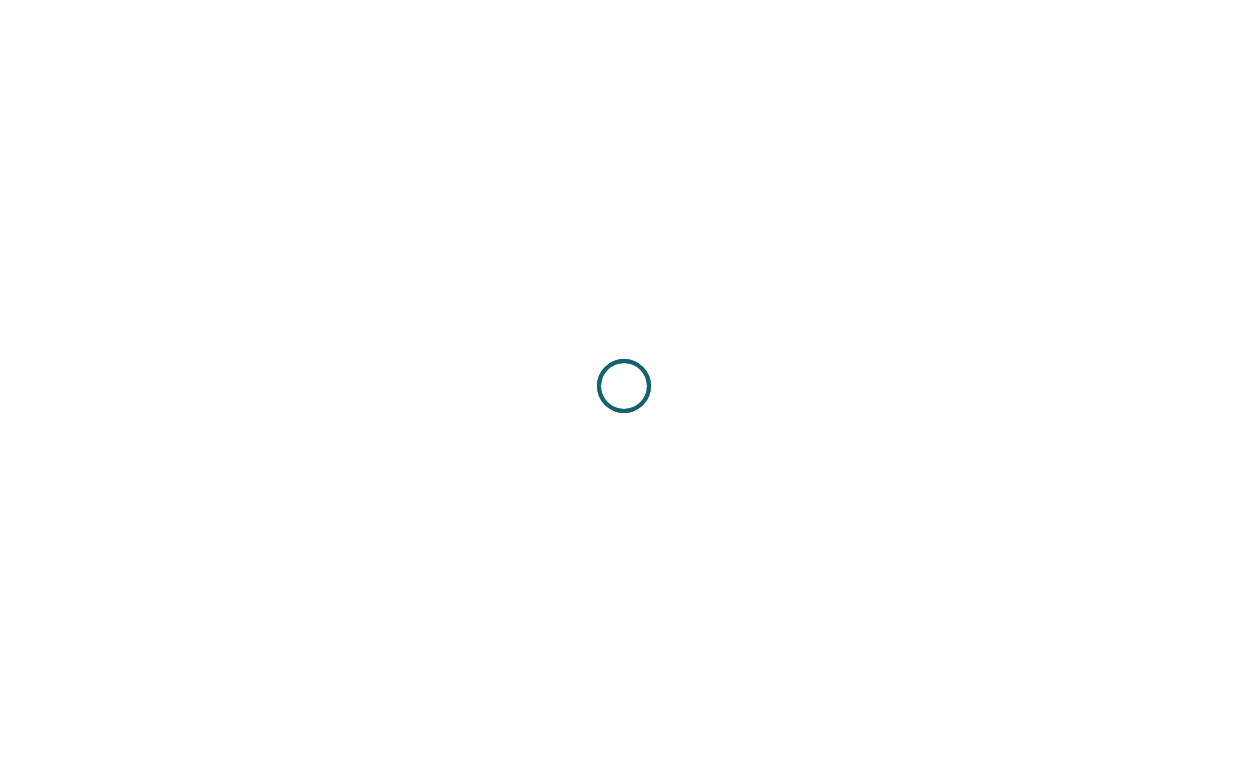 scroll, scrollTop: 0, scrollLeft: 0, axis: both 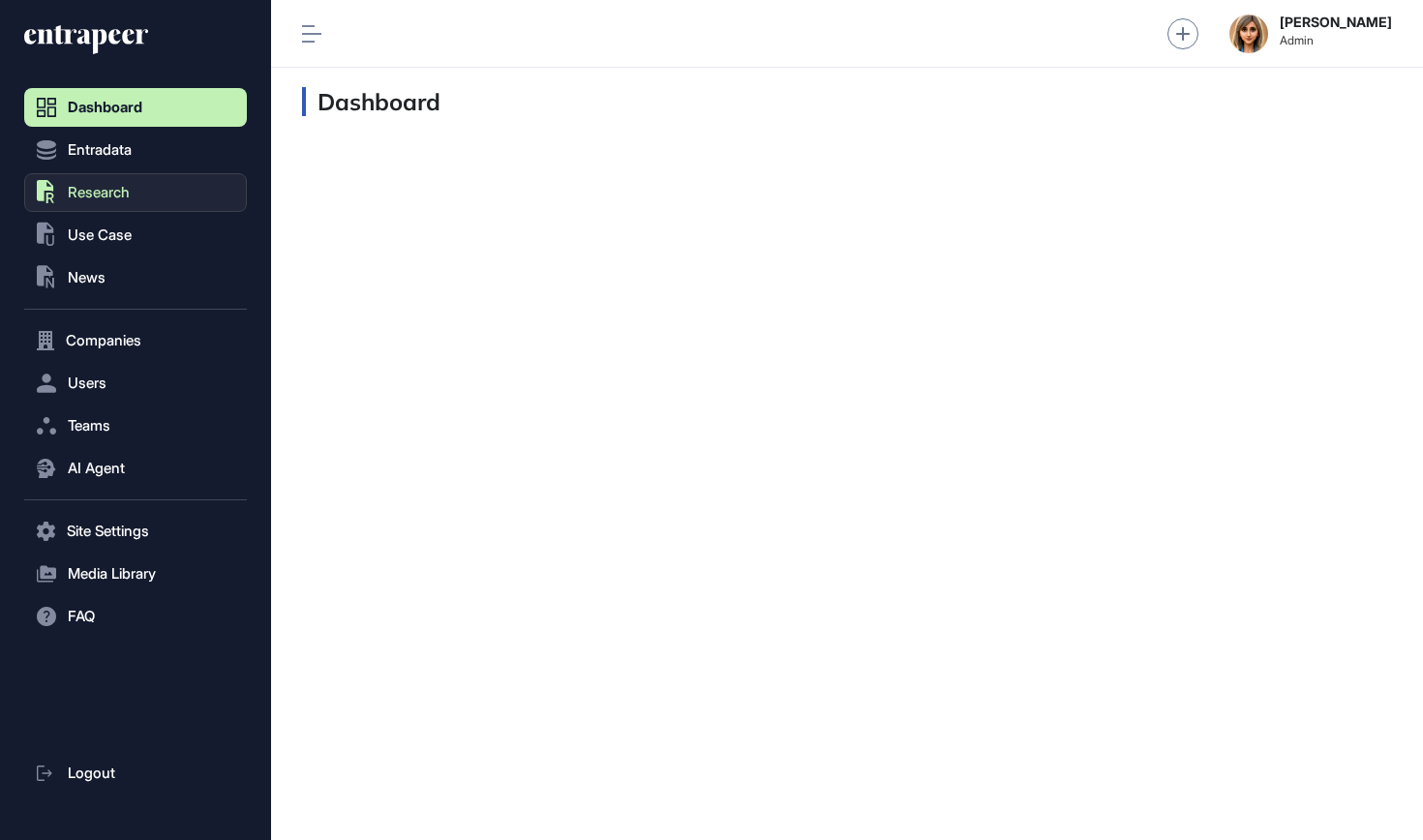 click on "Research" at bounding box center (99, 193) 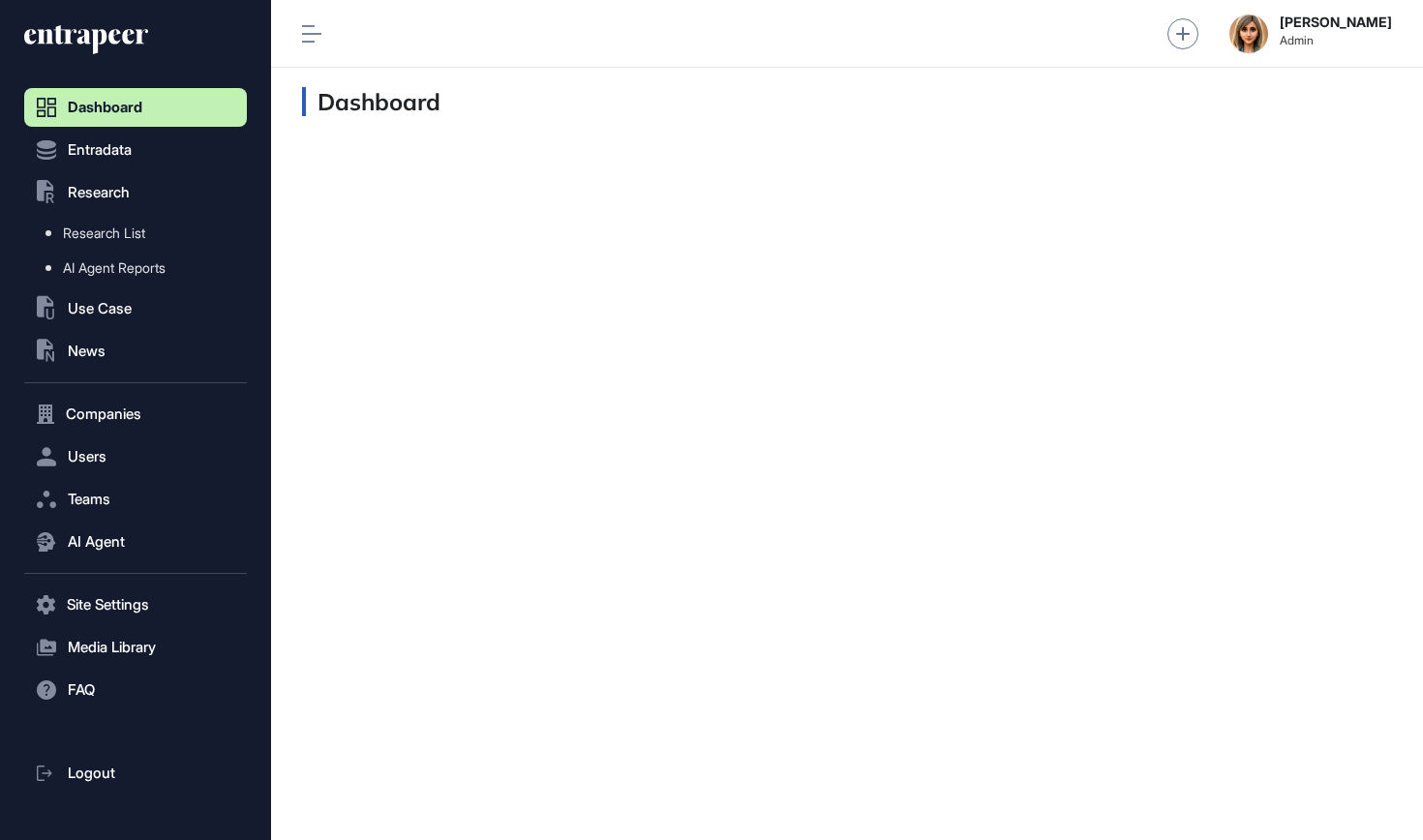 click 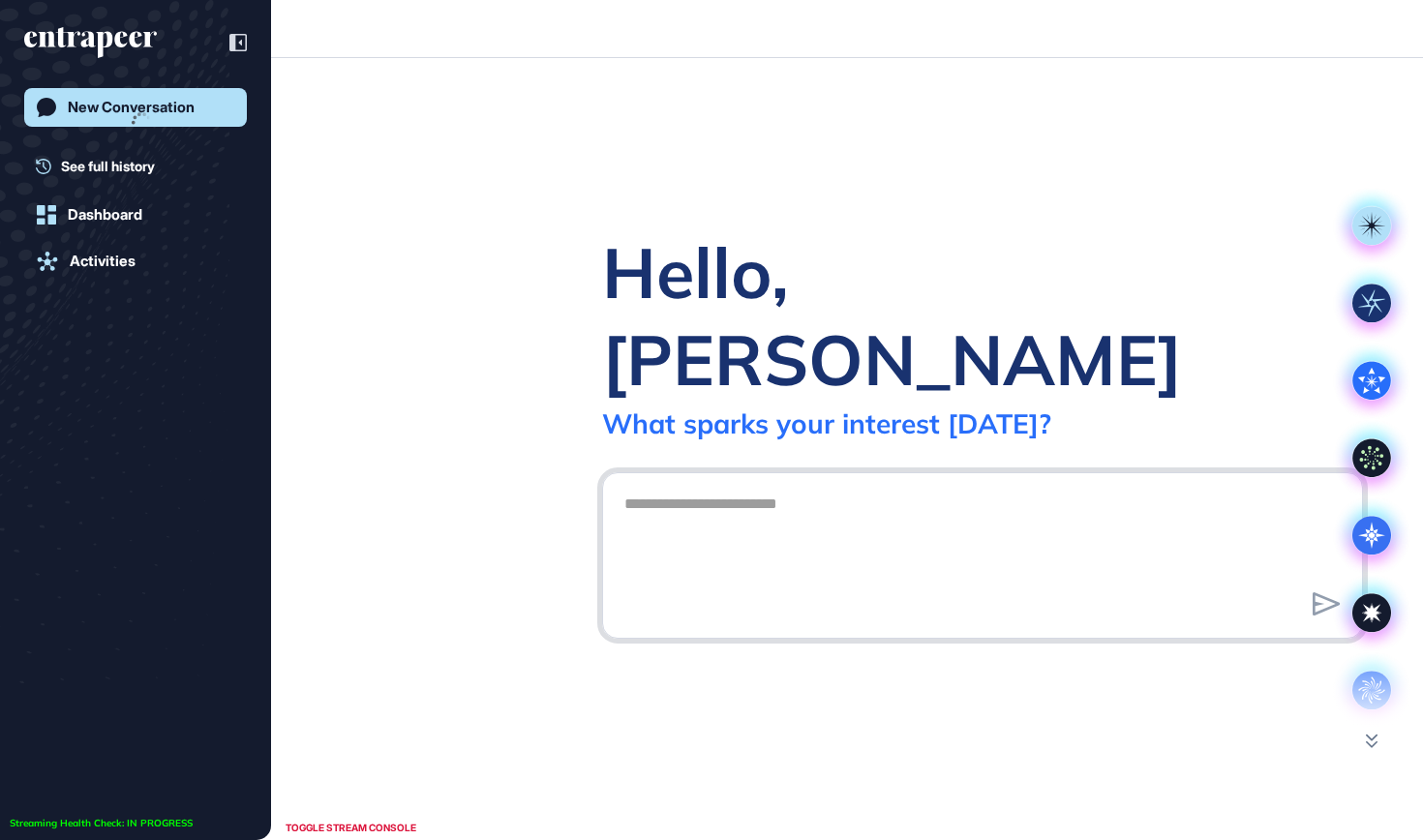 scroll, scrollTop: 840, scrollLeft: 1423, axis: both 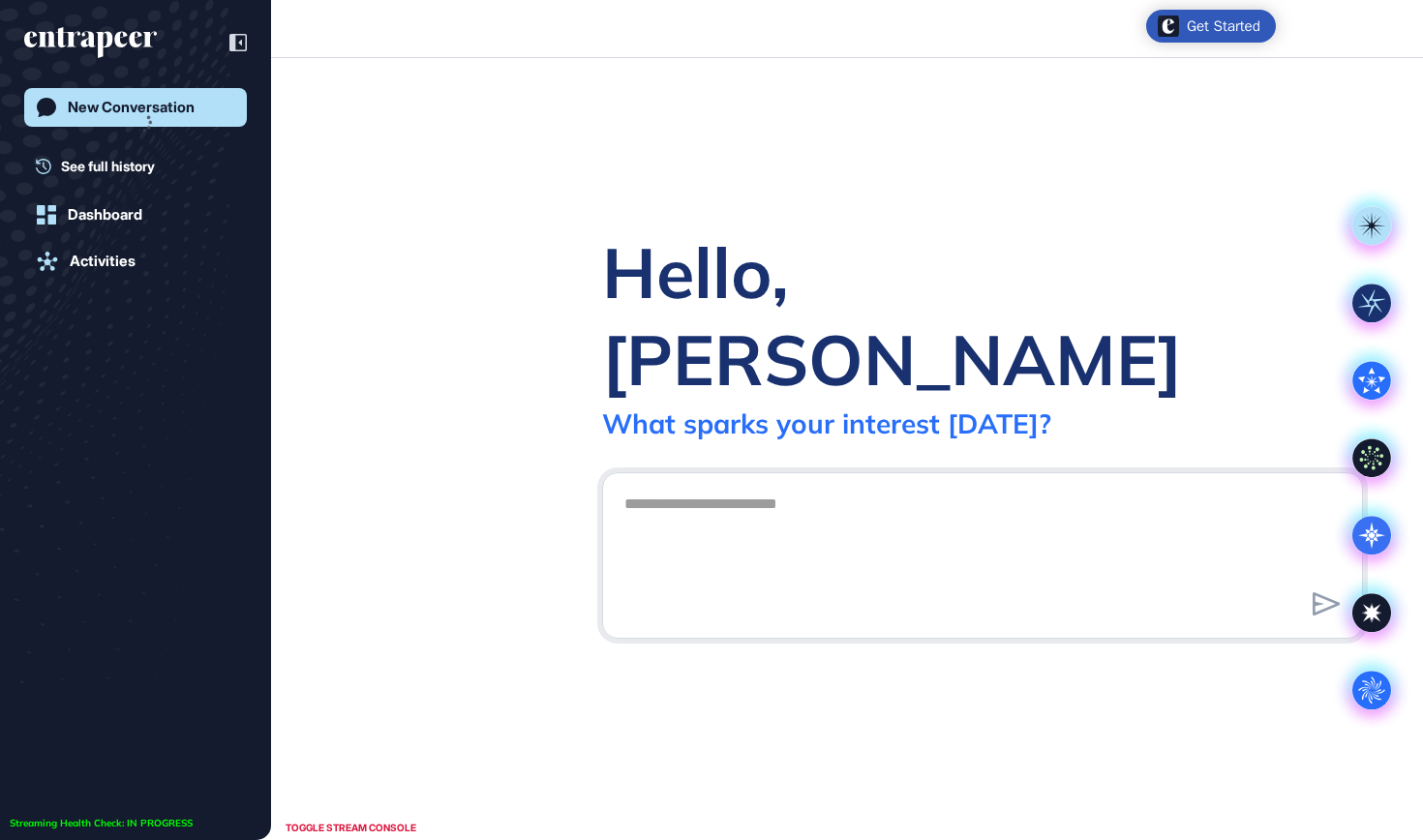 click 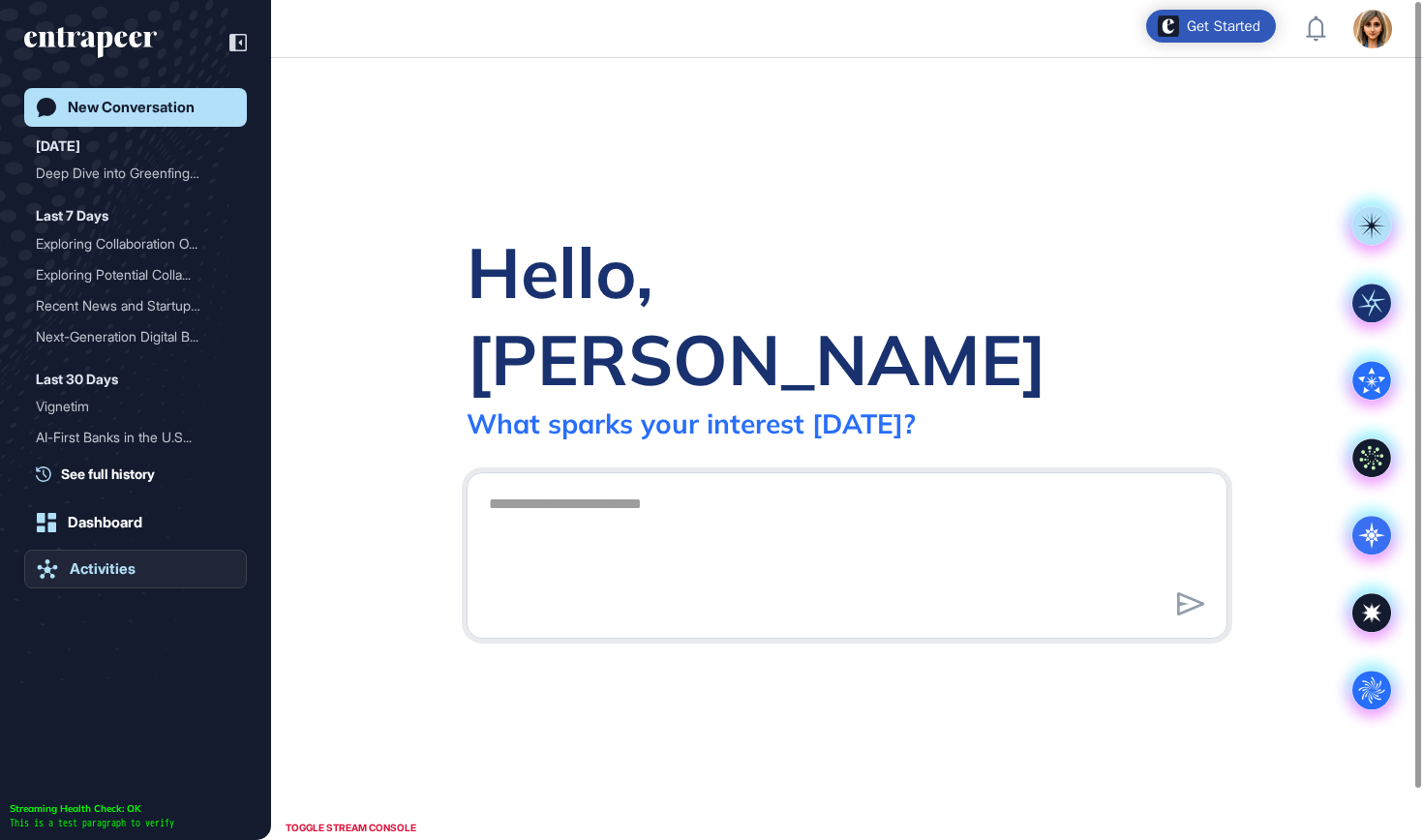 click on "Activities" at bounding box center (103, 569) 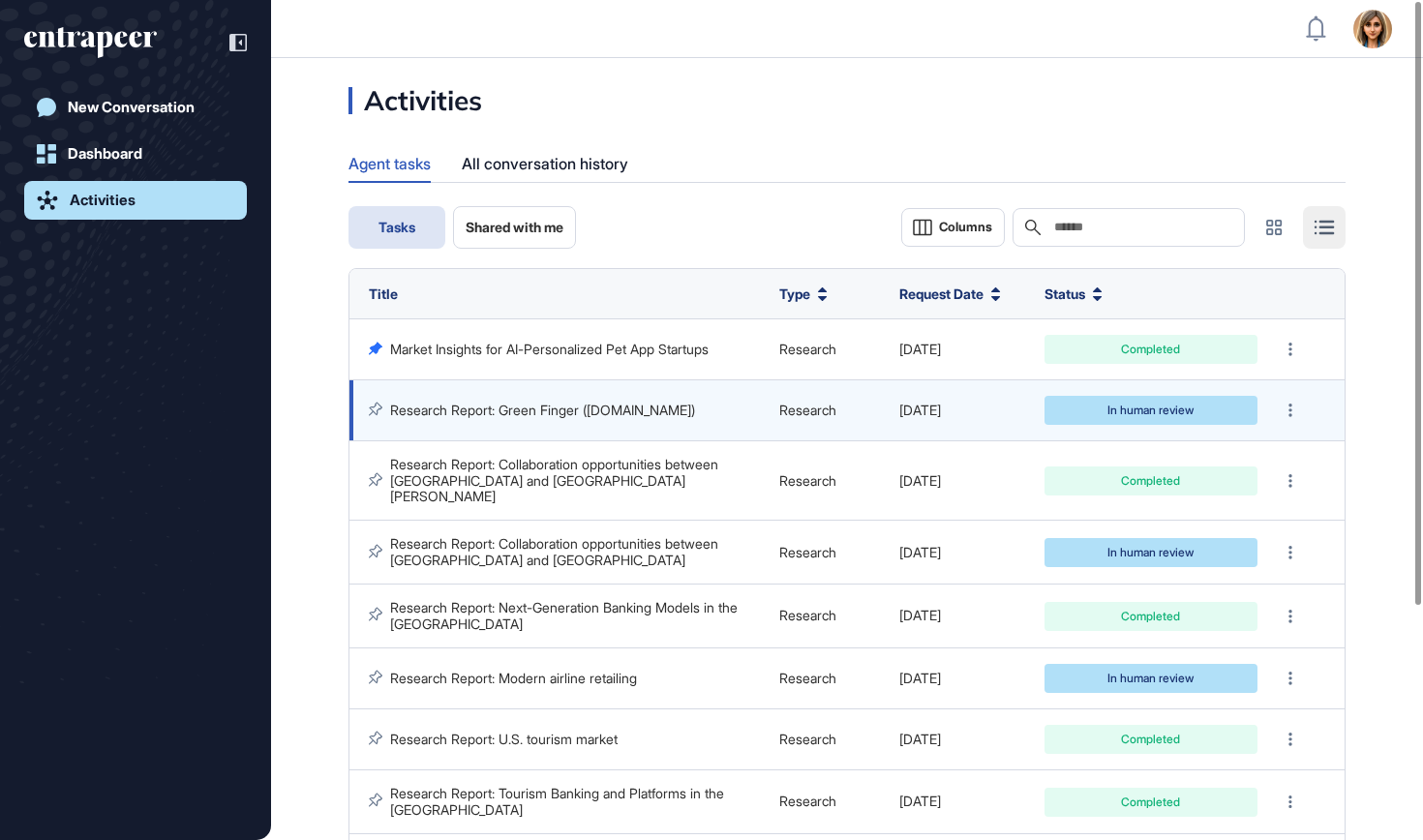 click on "Research Report: Green Finger ([DOMAIN_NAME])" at bounding box center (542, 409) 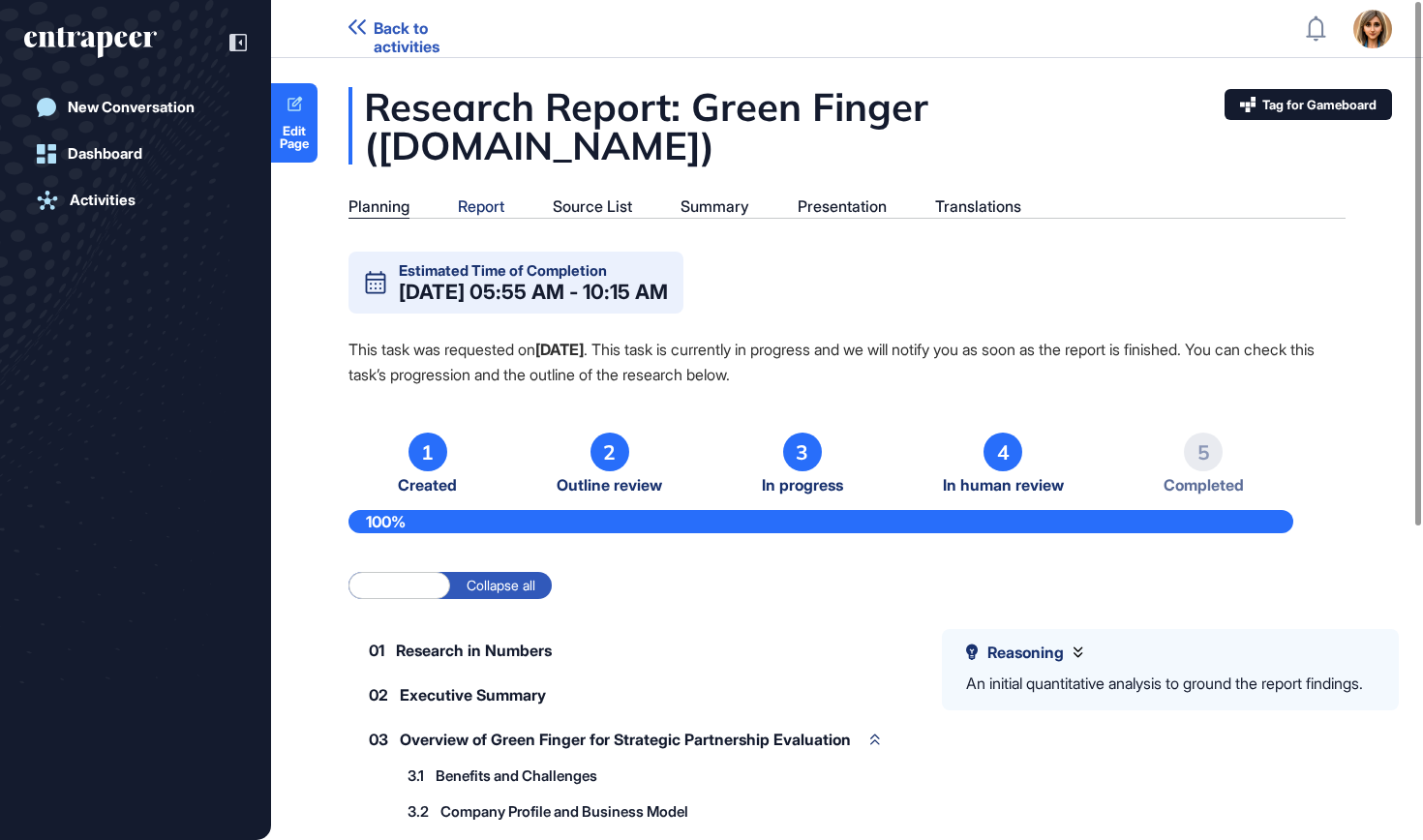 click on "Report" at bounding box center (481, 206) 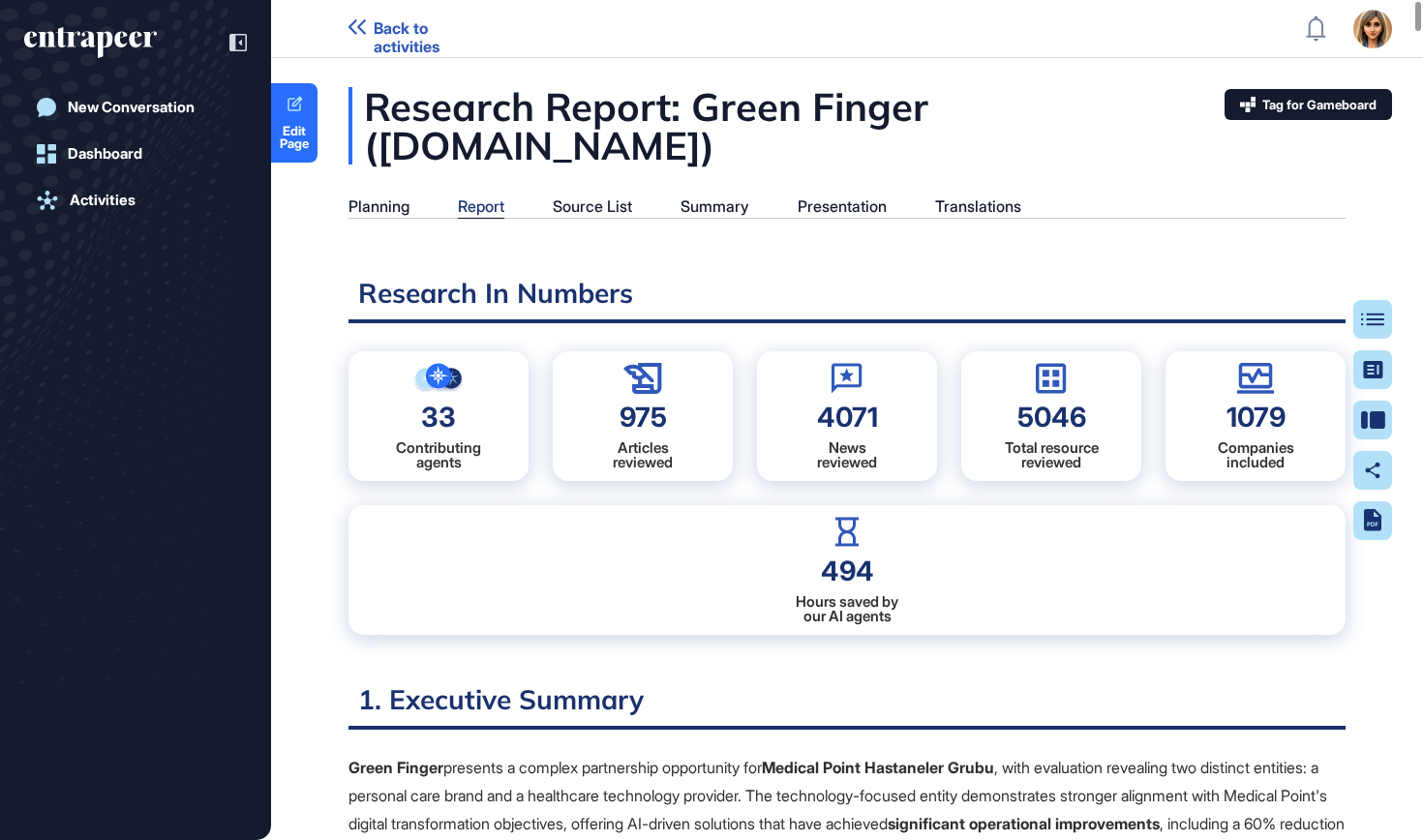 scroll, scrollTop: 9, scrollLeft: 1, axis: both 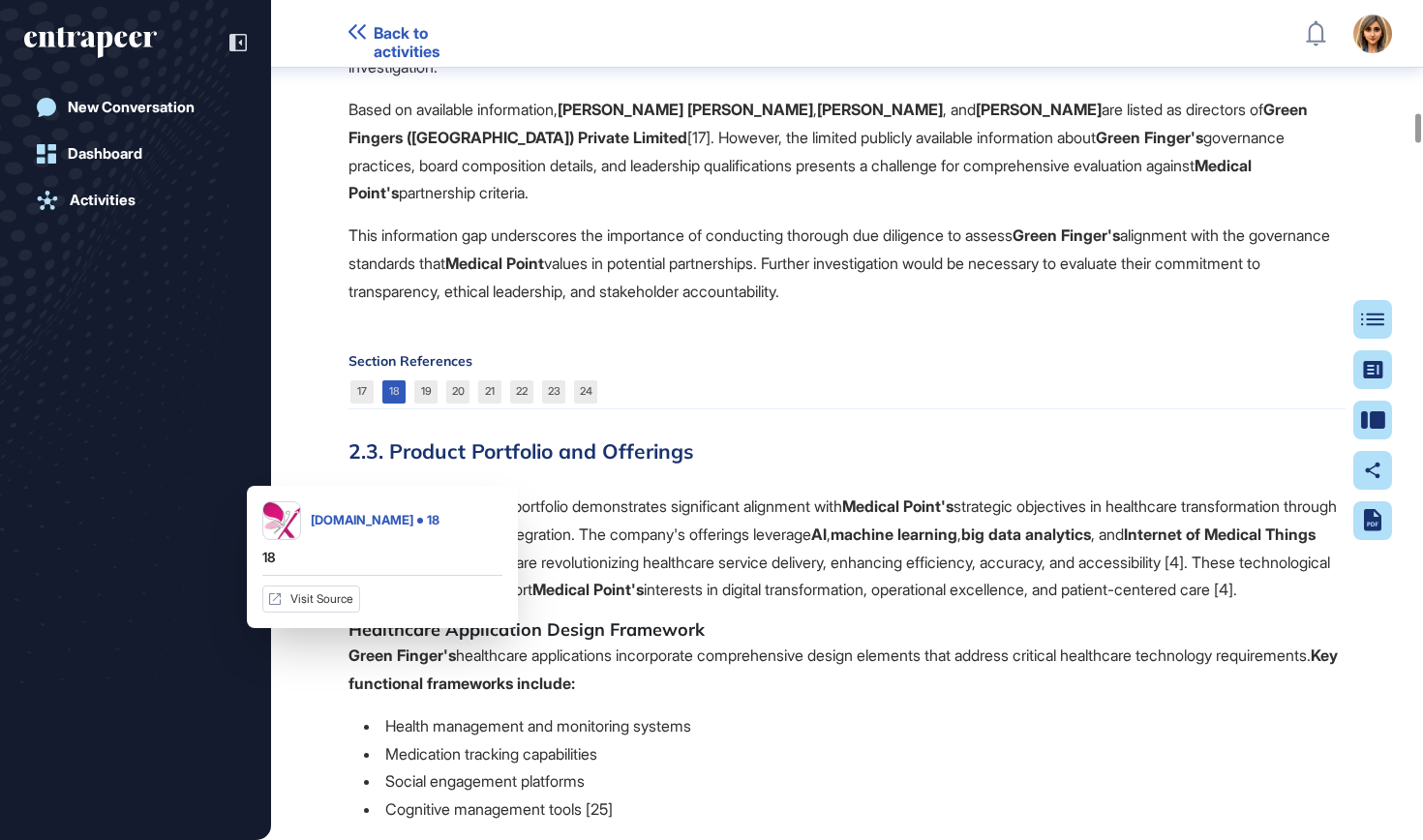 click on "18" at bounding box center (394, 392) 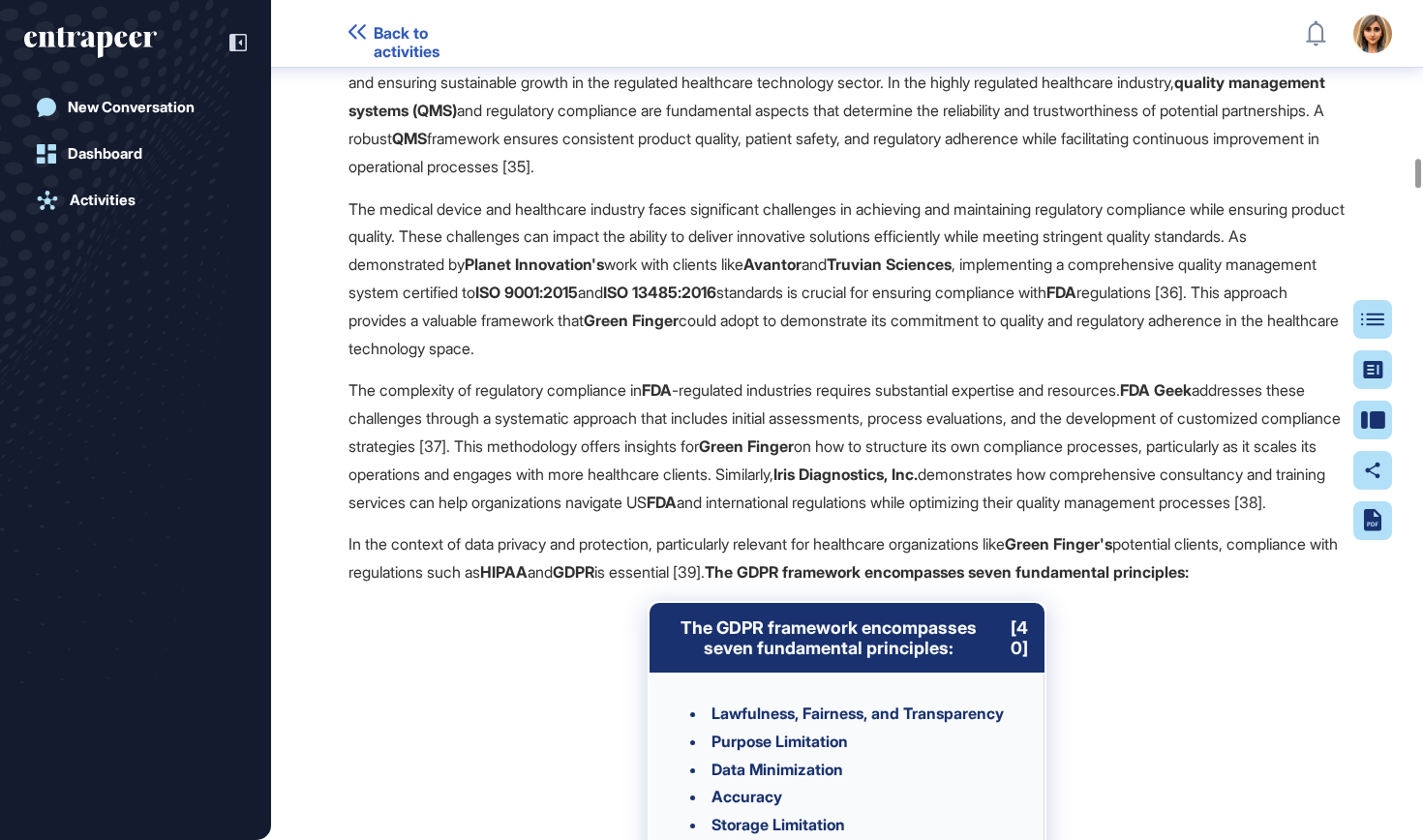 scroll, scrollTop: 14963, scrollLeft: 0, axis: vertical 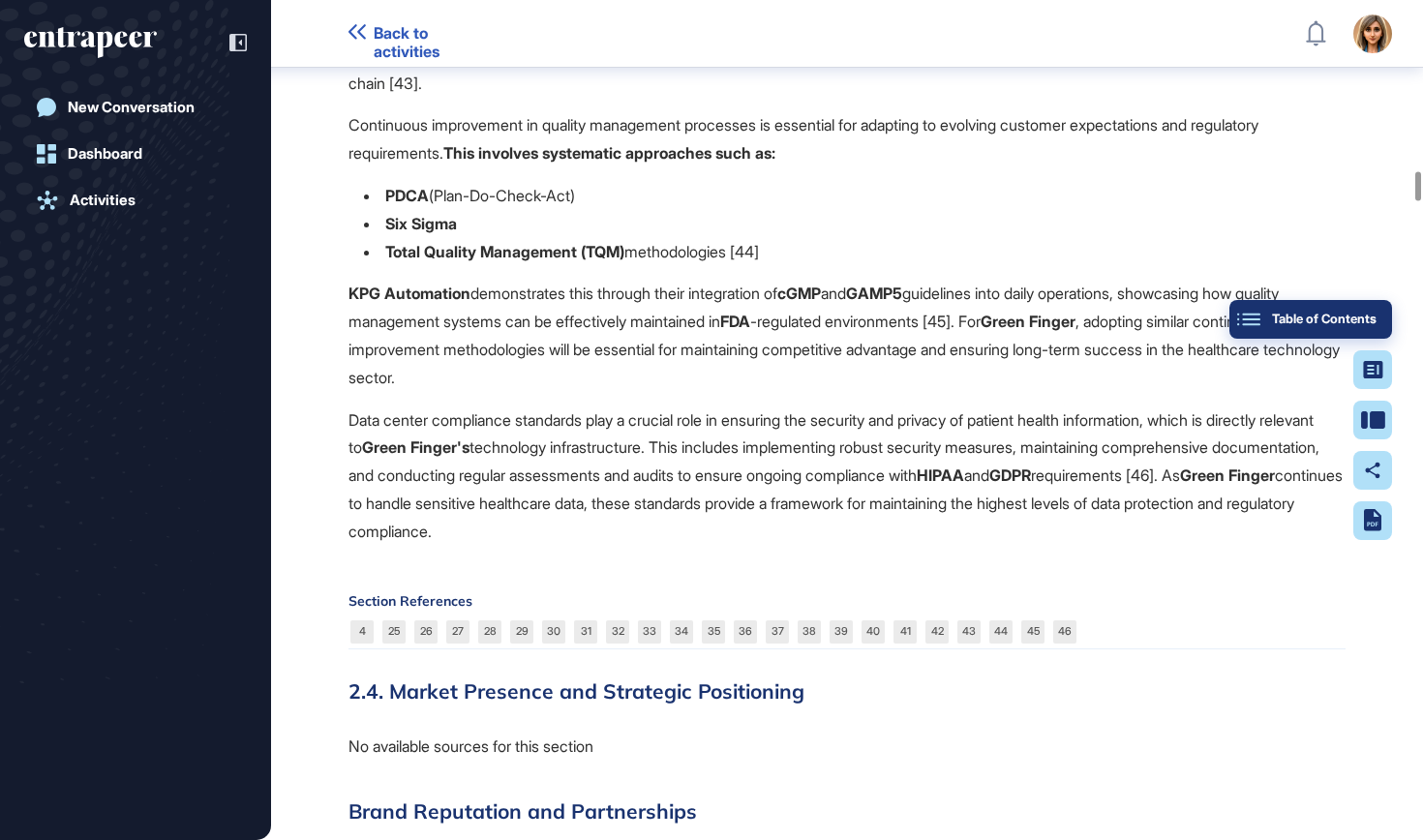 click on "Table of Contents" at bounding box center (1311, 319) 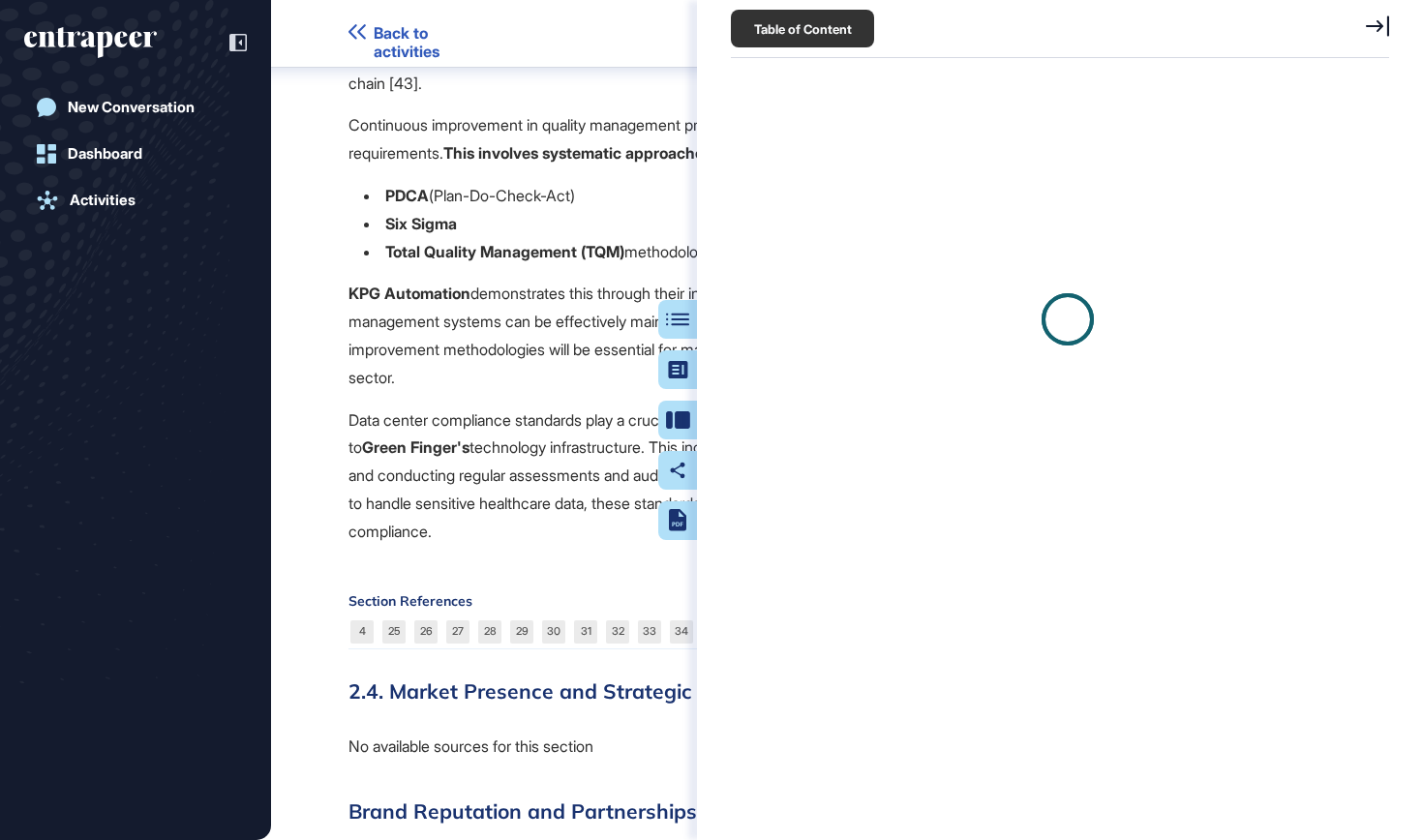 scroll, scrollTop: 743, scrollLeft: 663, axis: both 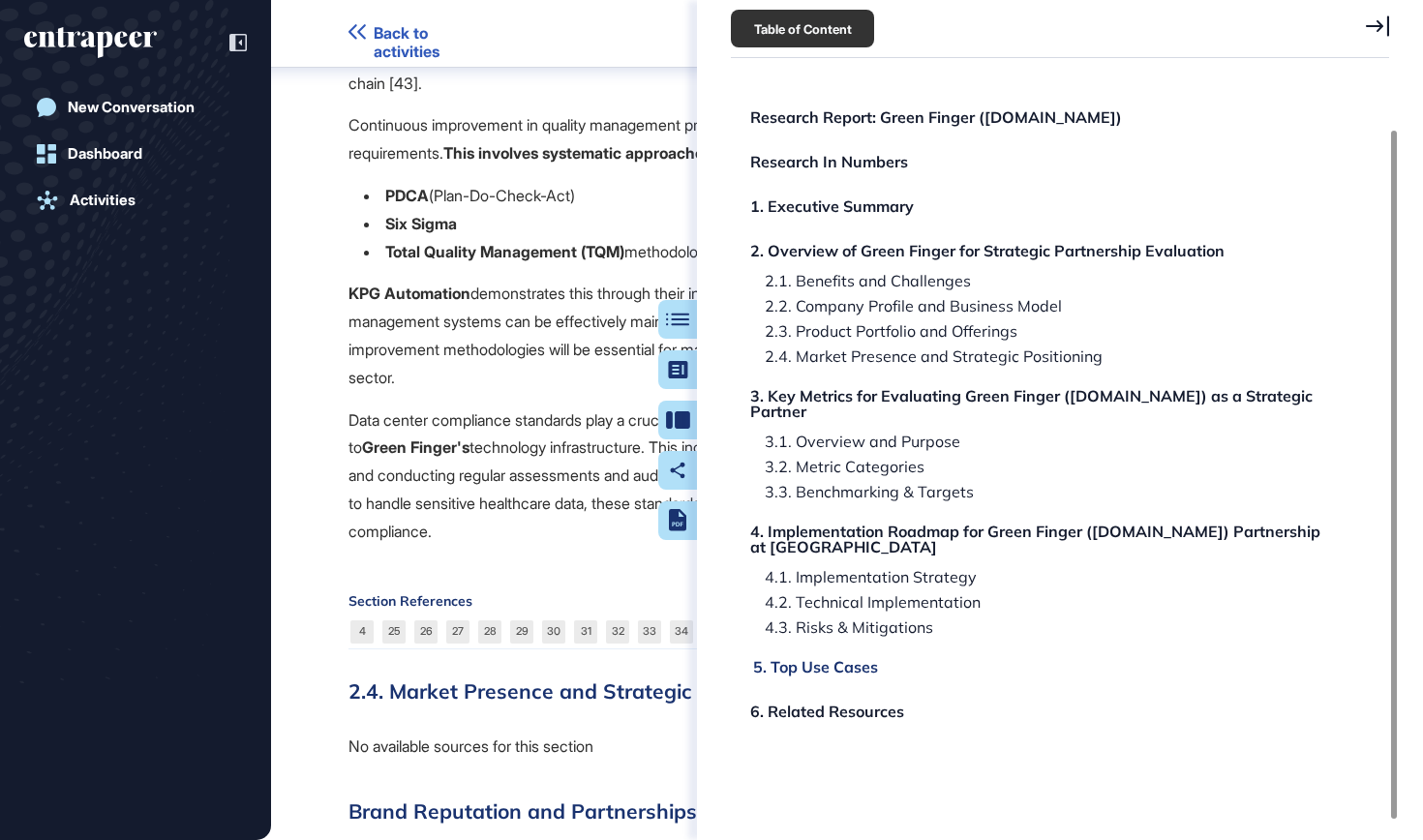 click on "5. Top Use Cases" 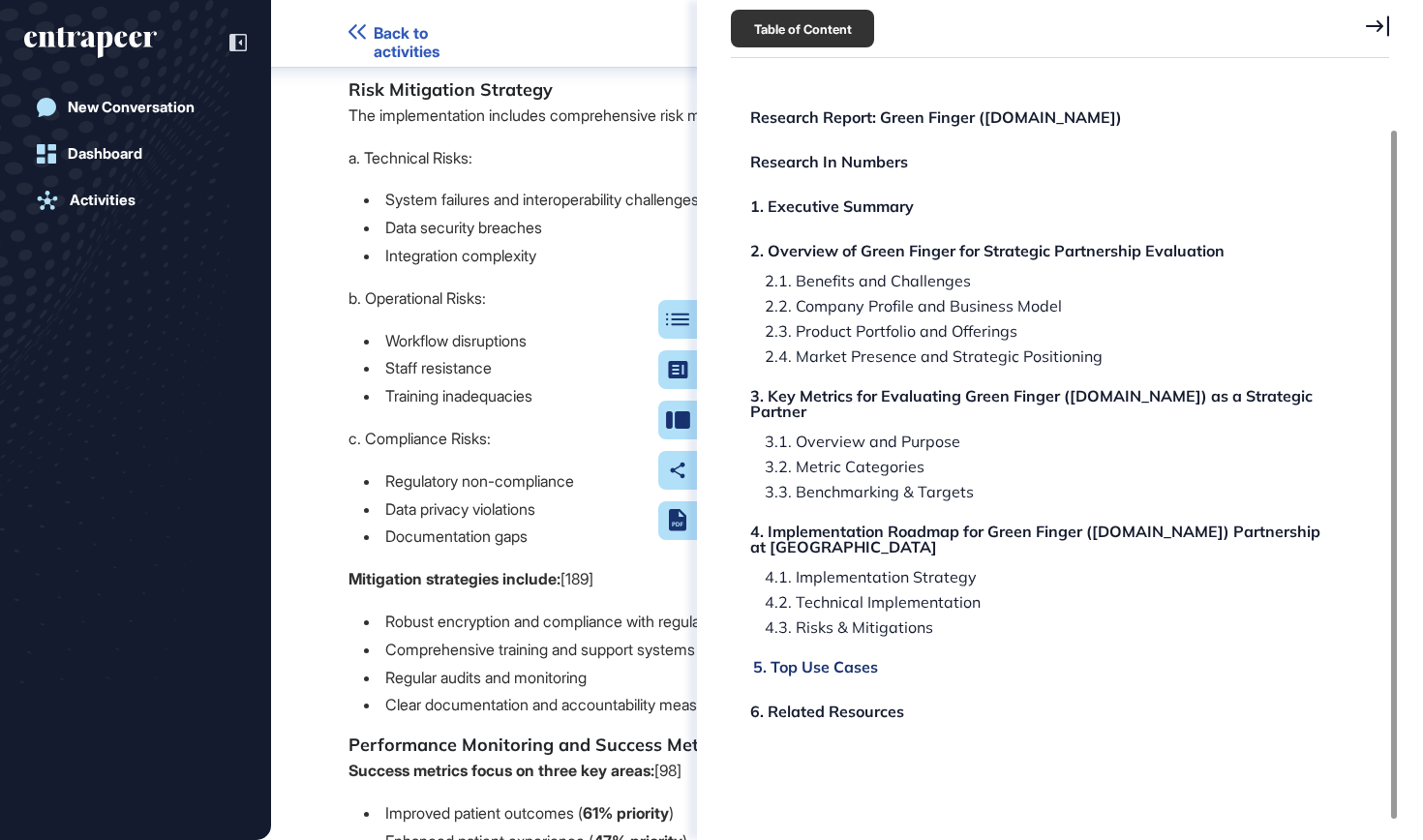 scroll, scrollTop: 68151, scrollLeft: 0, axis: vertical 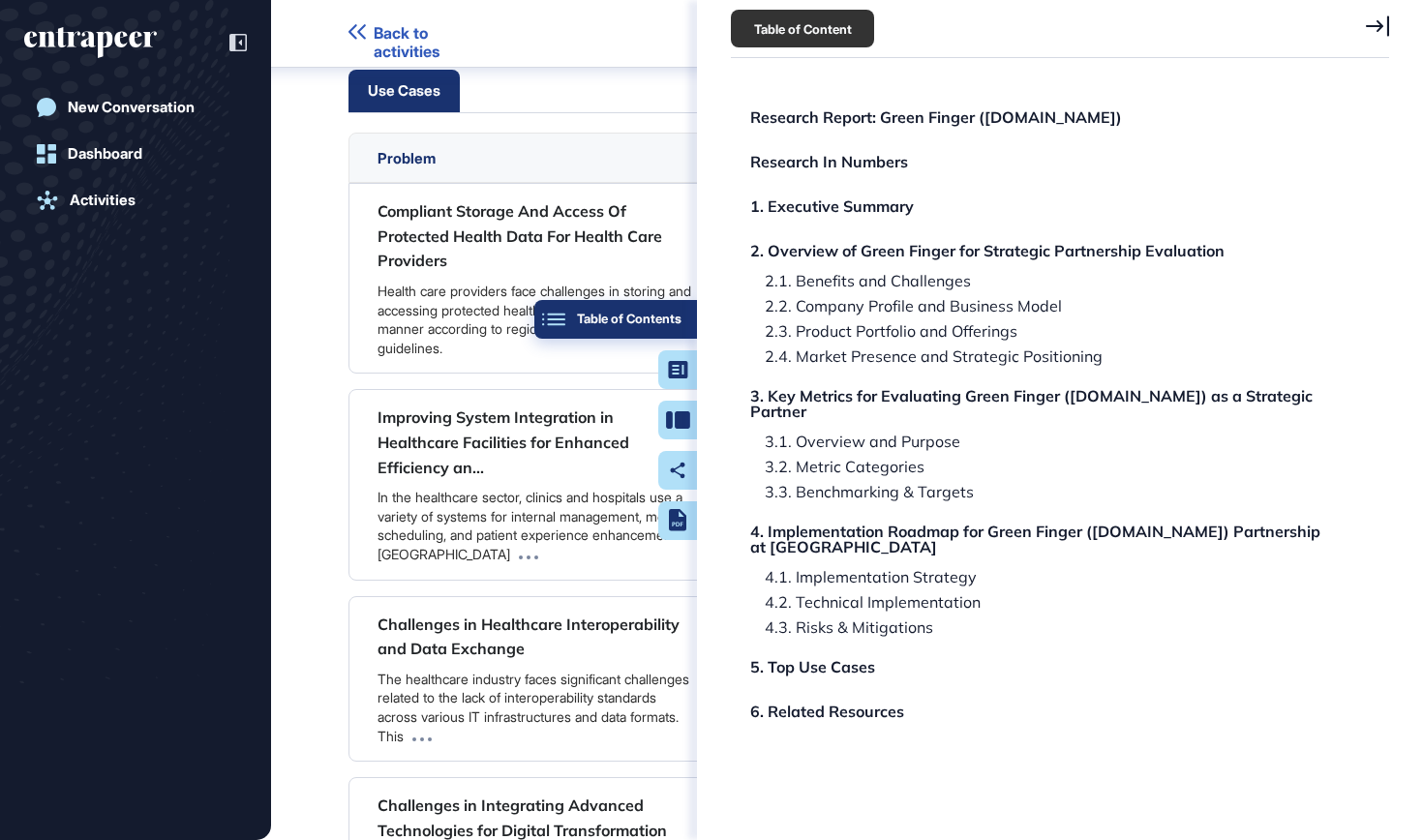 click on "Table of Contents" at bounding box center (616, 319) 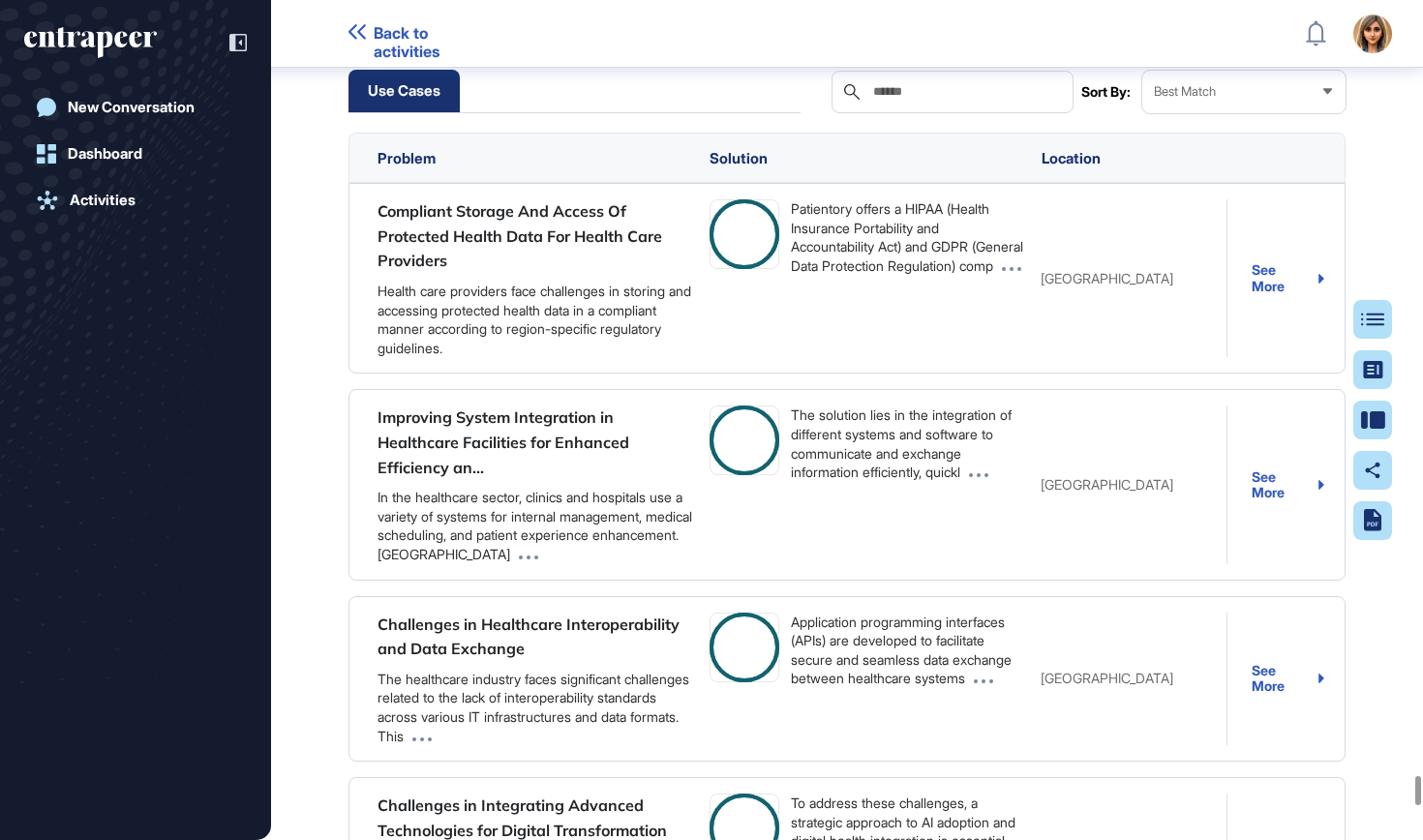 scroll, scrollTop: 0, scrollLeft: 0, axis: both 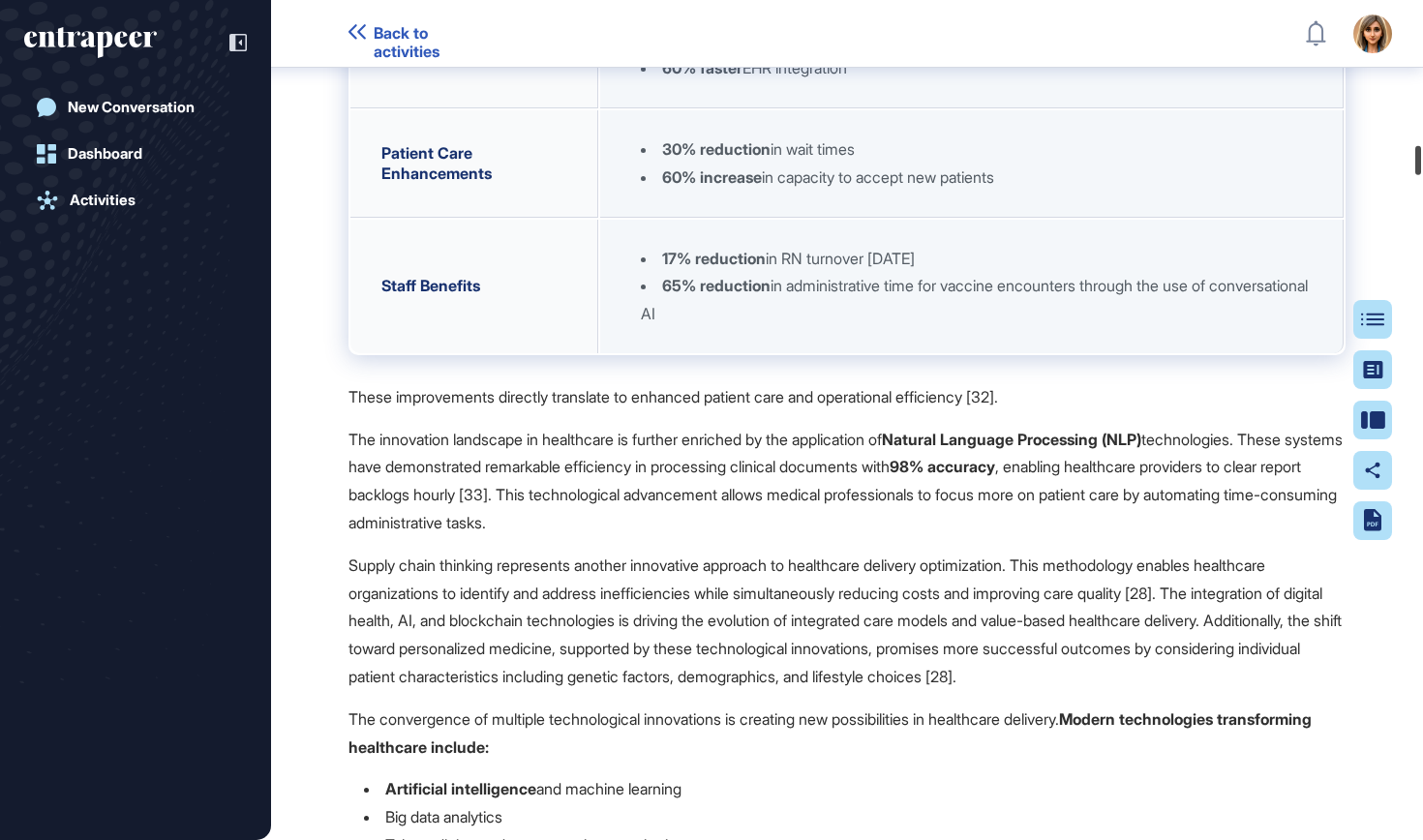 drag, startPoint x: 1422, startPoint y: 291, endPoint x: 1422, endPoint y: 157, distance: 134 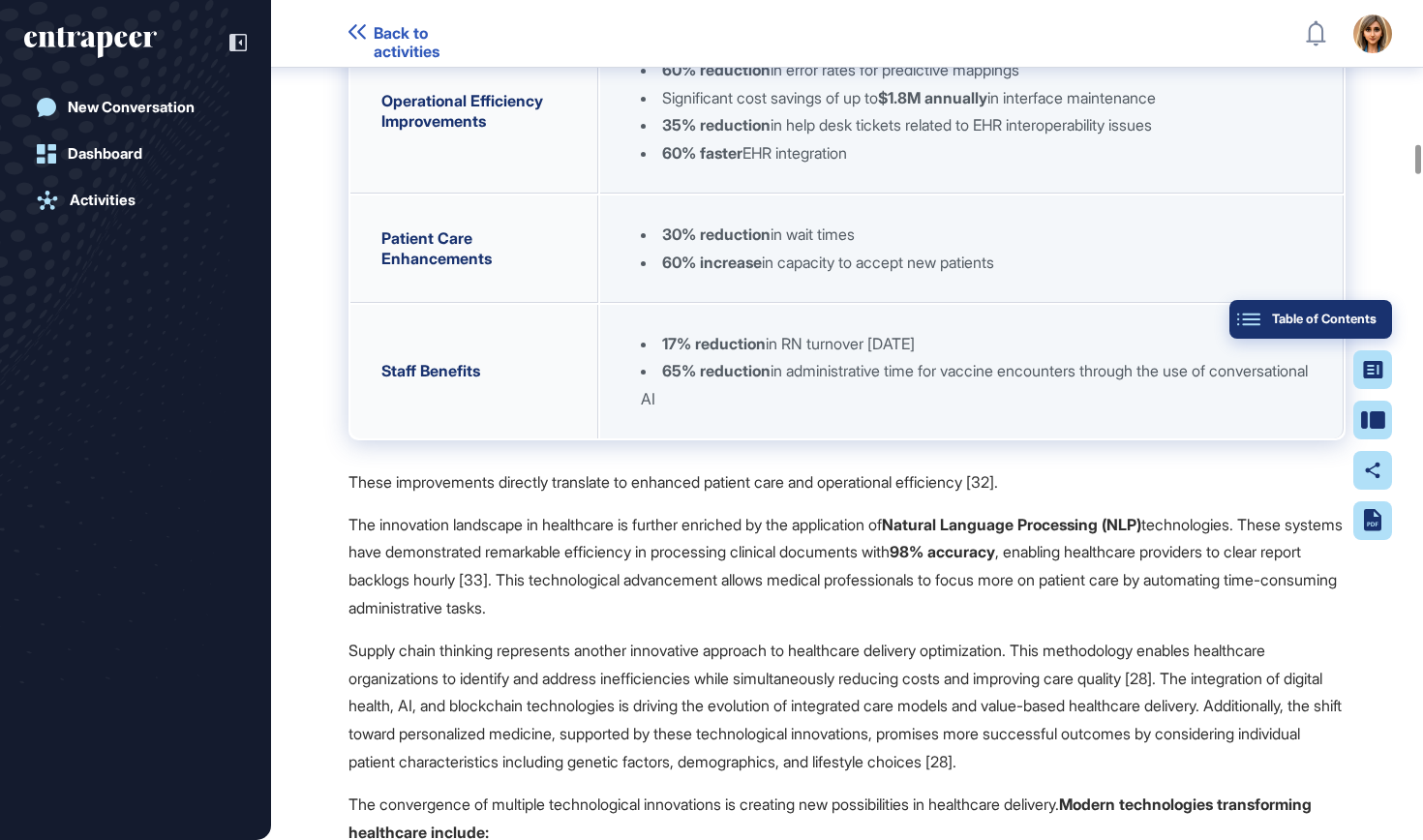 click on "Table of Contents" 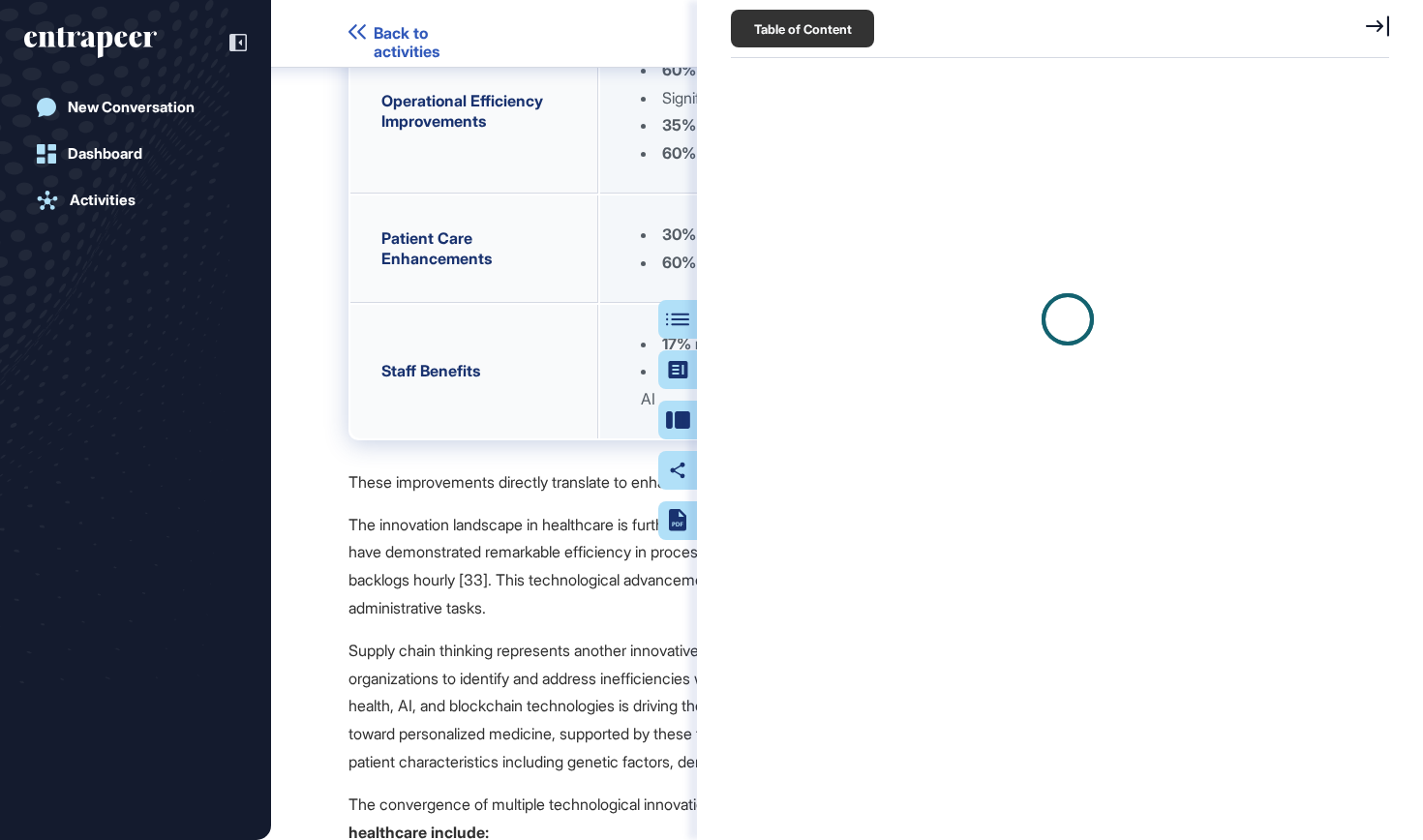 scroll, scrollTop: 743, scrollLeft: 663, axis: both 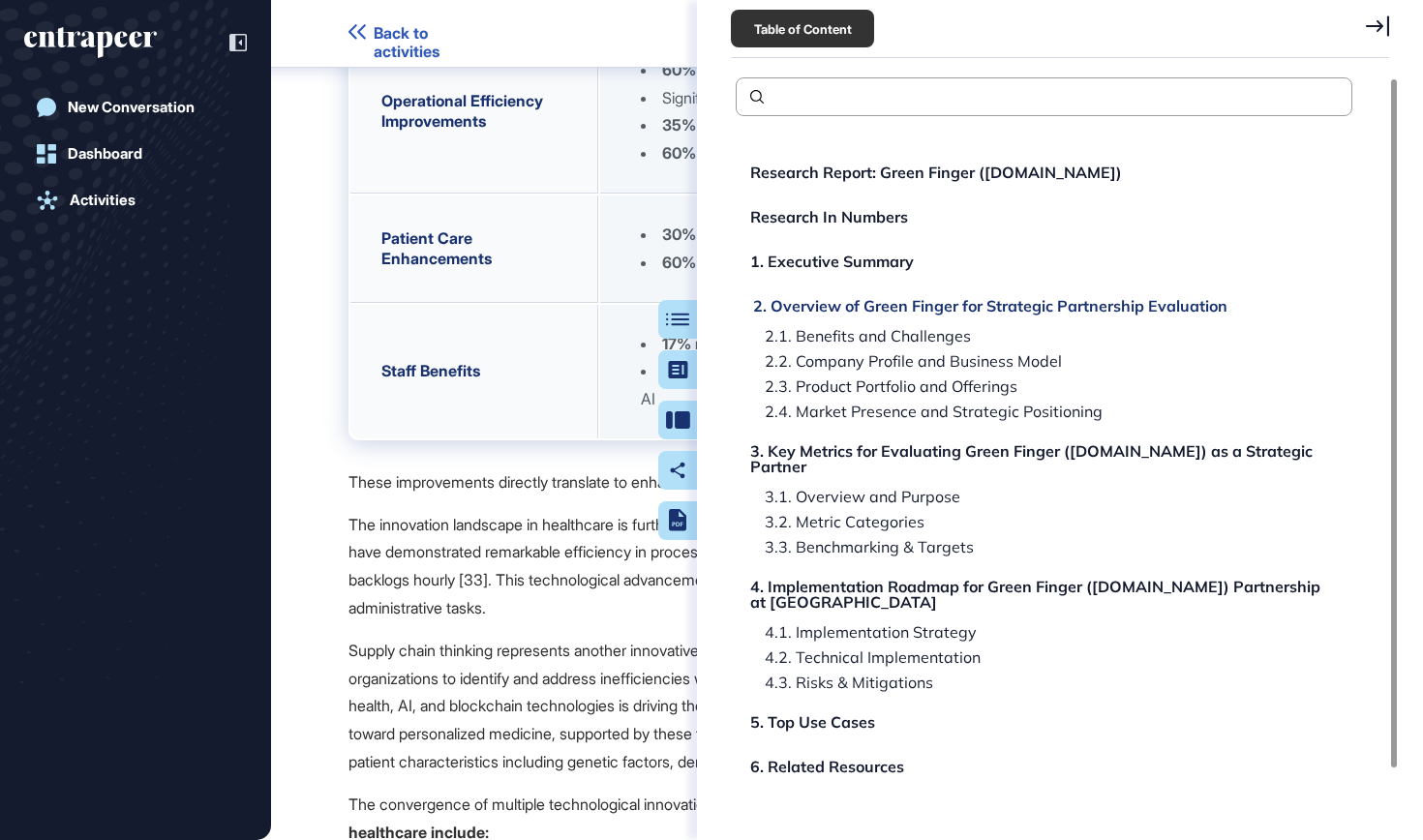 click on "2. Overview of Green Finger for Strategic Partnership Evaluation" 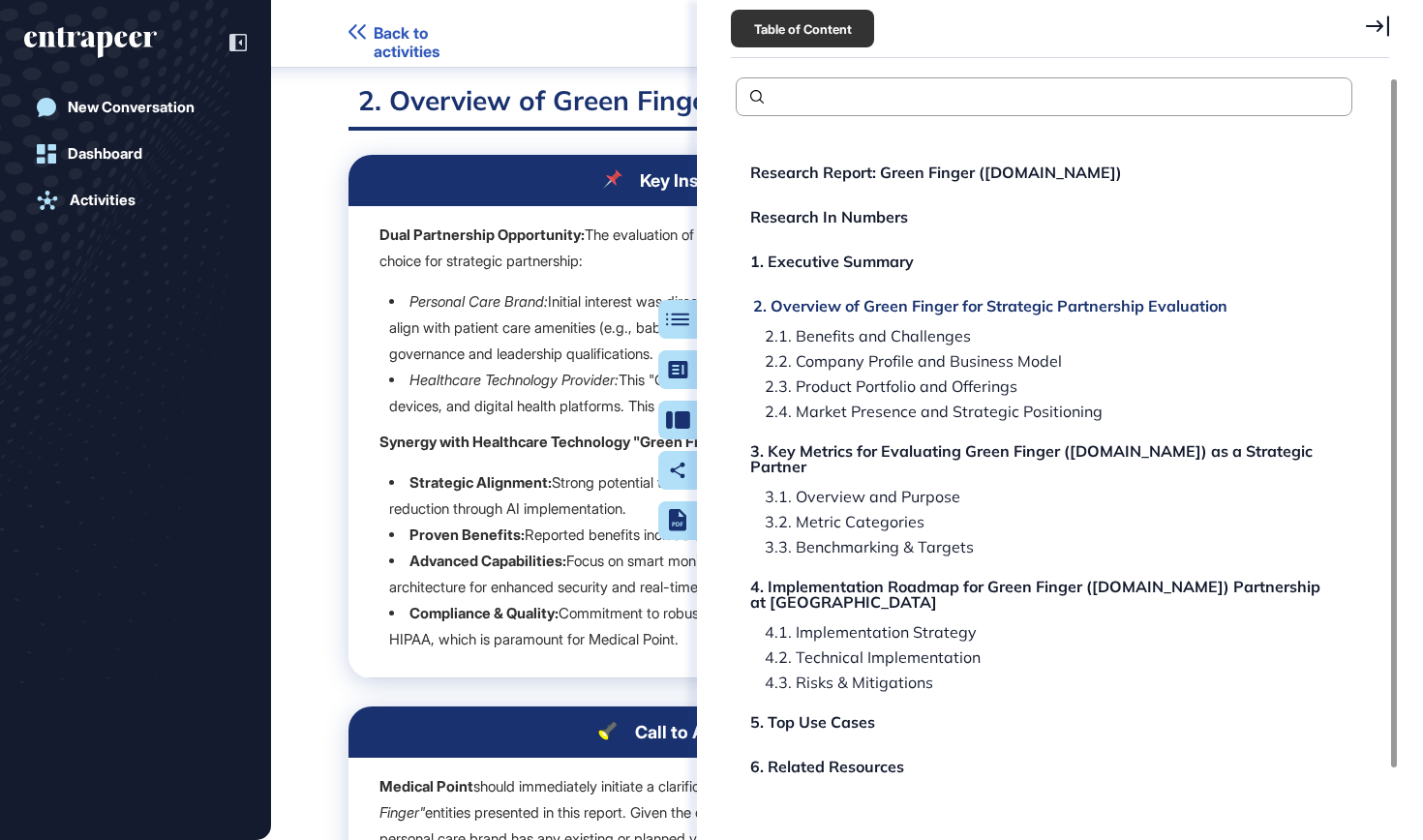 scroll, scrollTop: 3109, scrollLeft: 0, axis: vertical 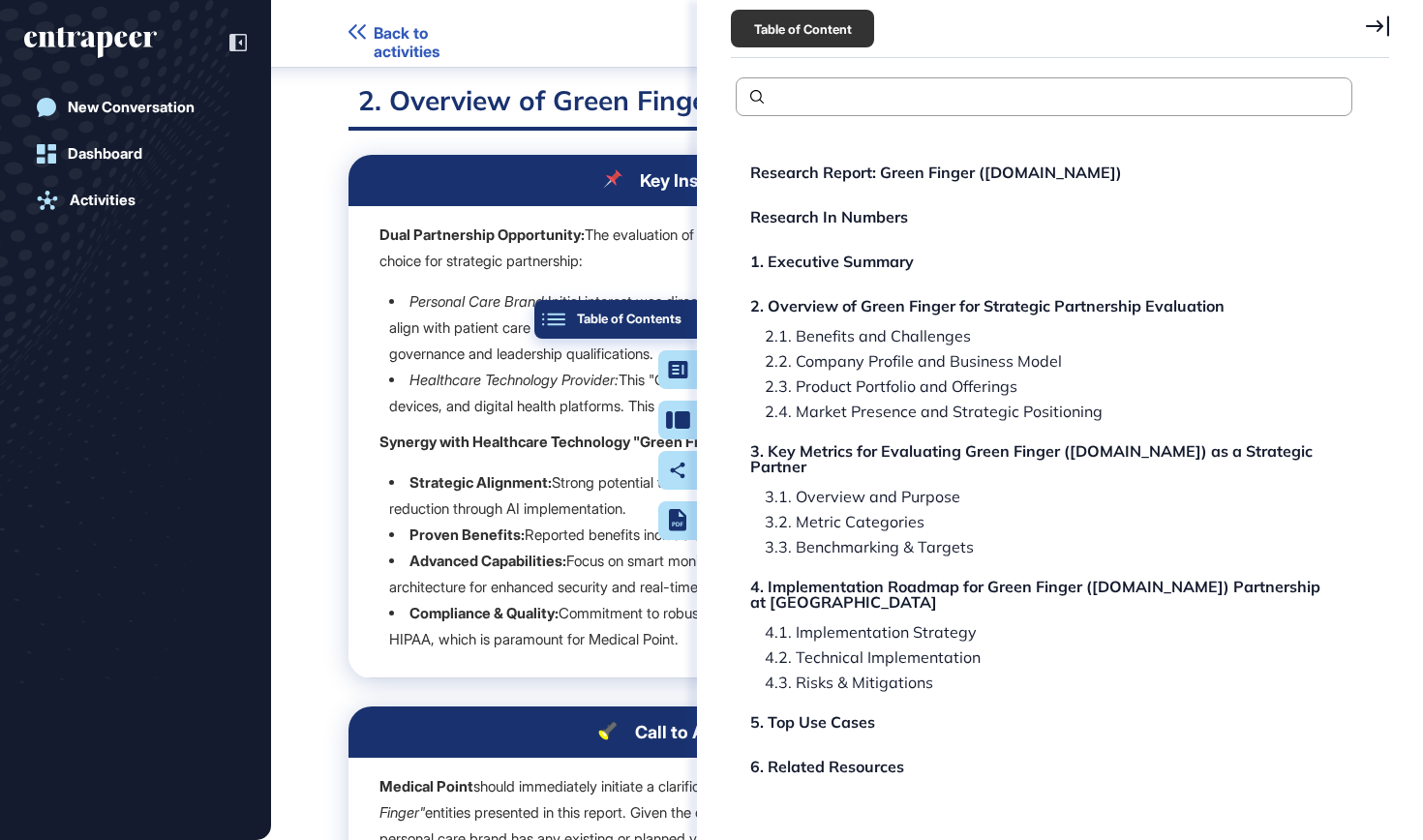 click on "Table of Contents" 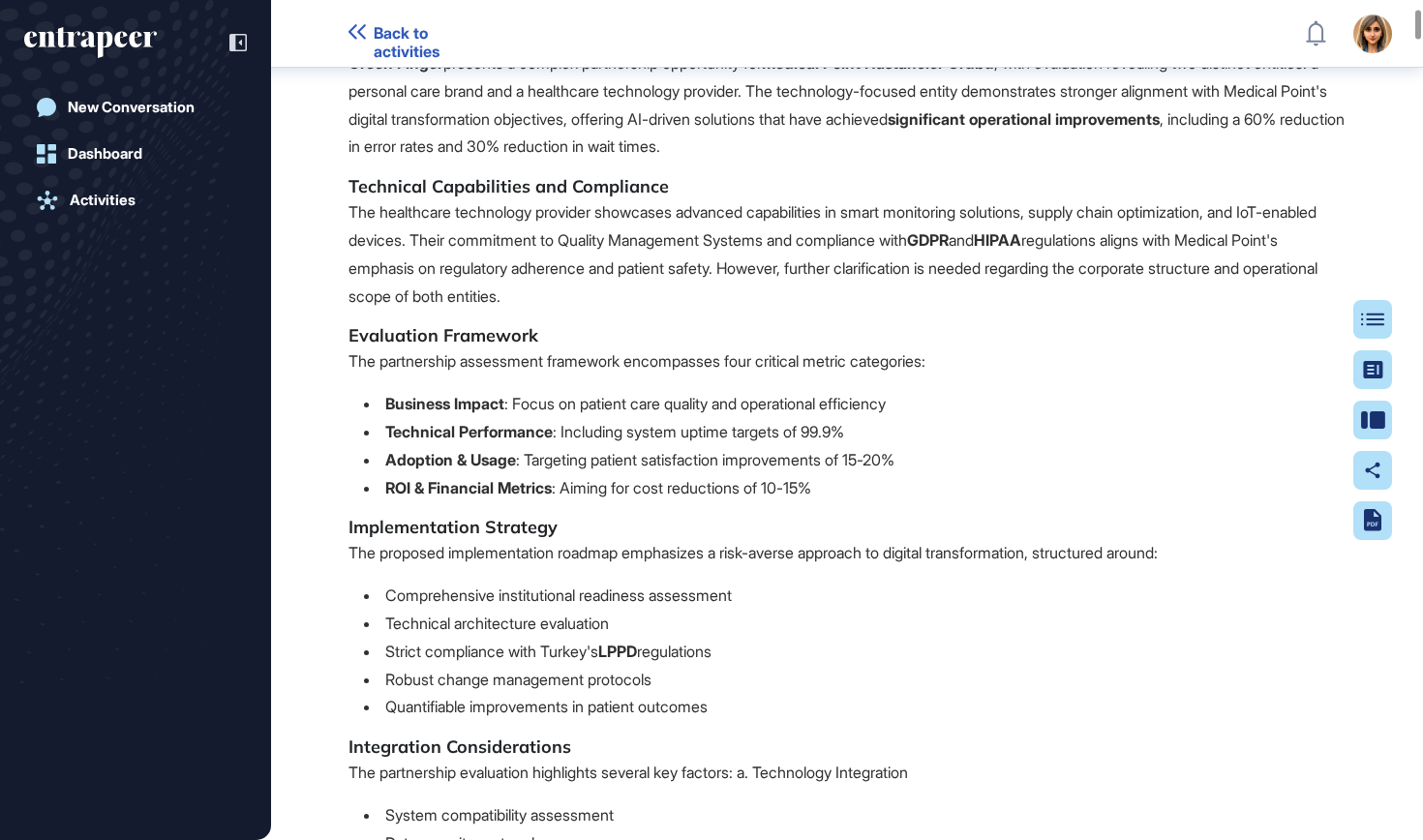 scroll, scrollTop: 0, scrollLeft: 0, axis: both 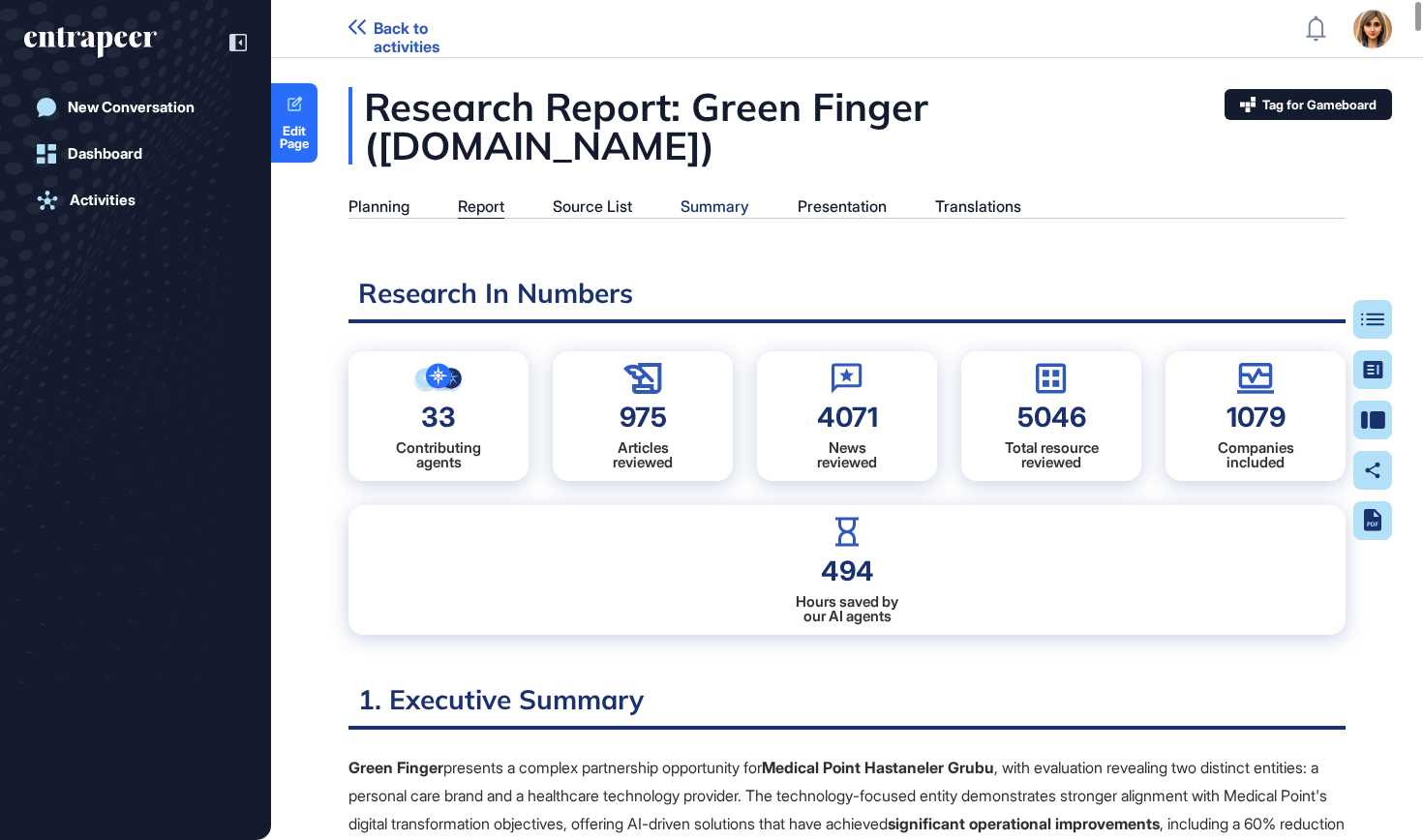 click on "Summary" at bounding box center (714, 206) 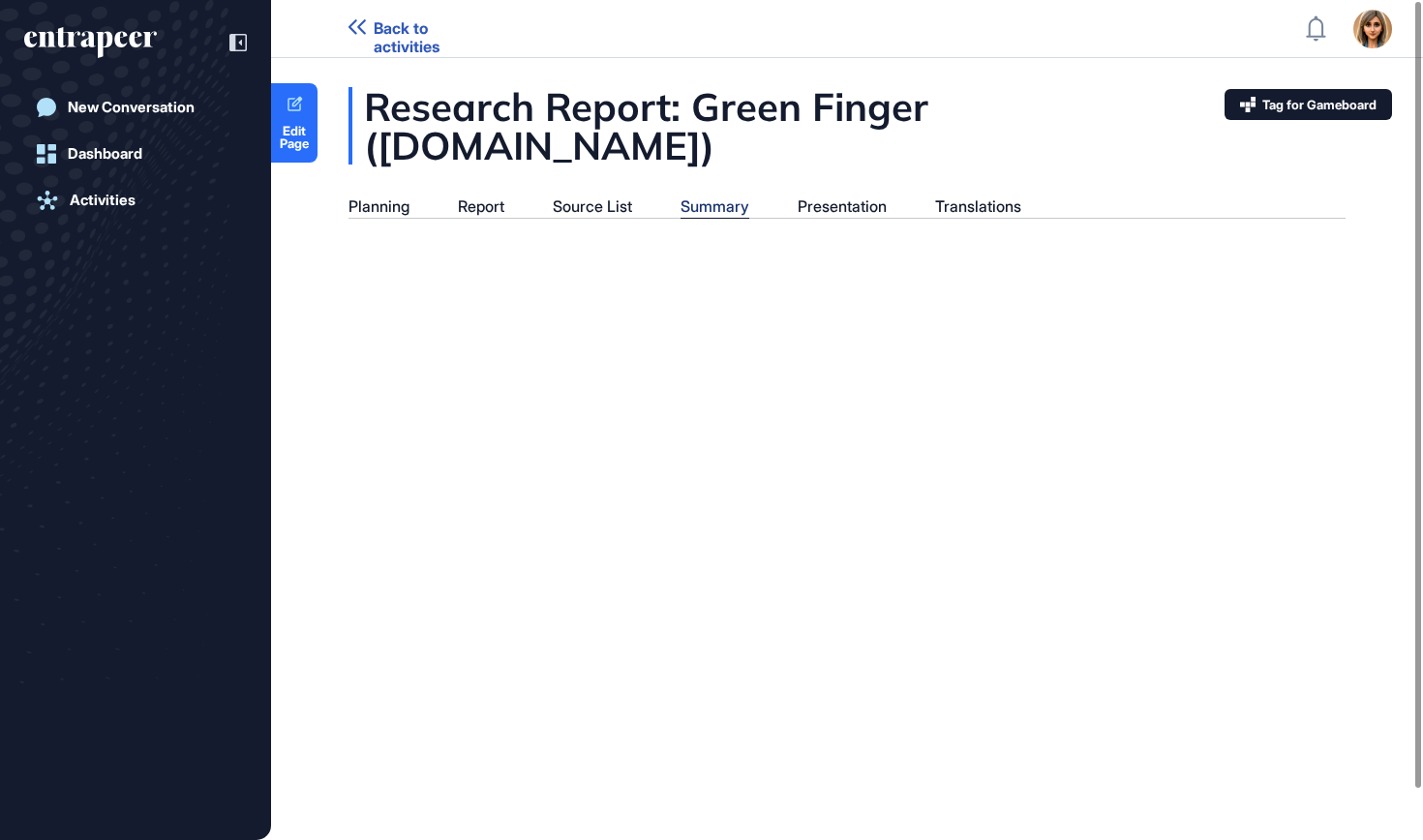 scroll, scrollTop: 743, scrollLeft: 5, axis: both 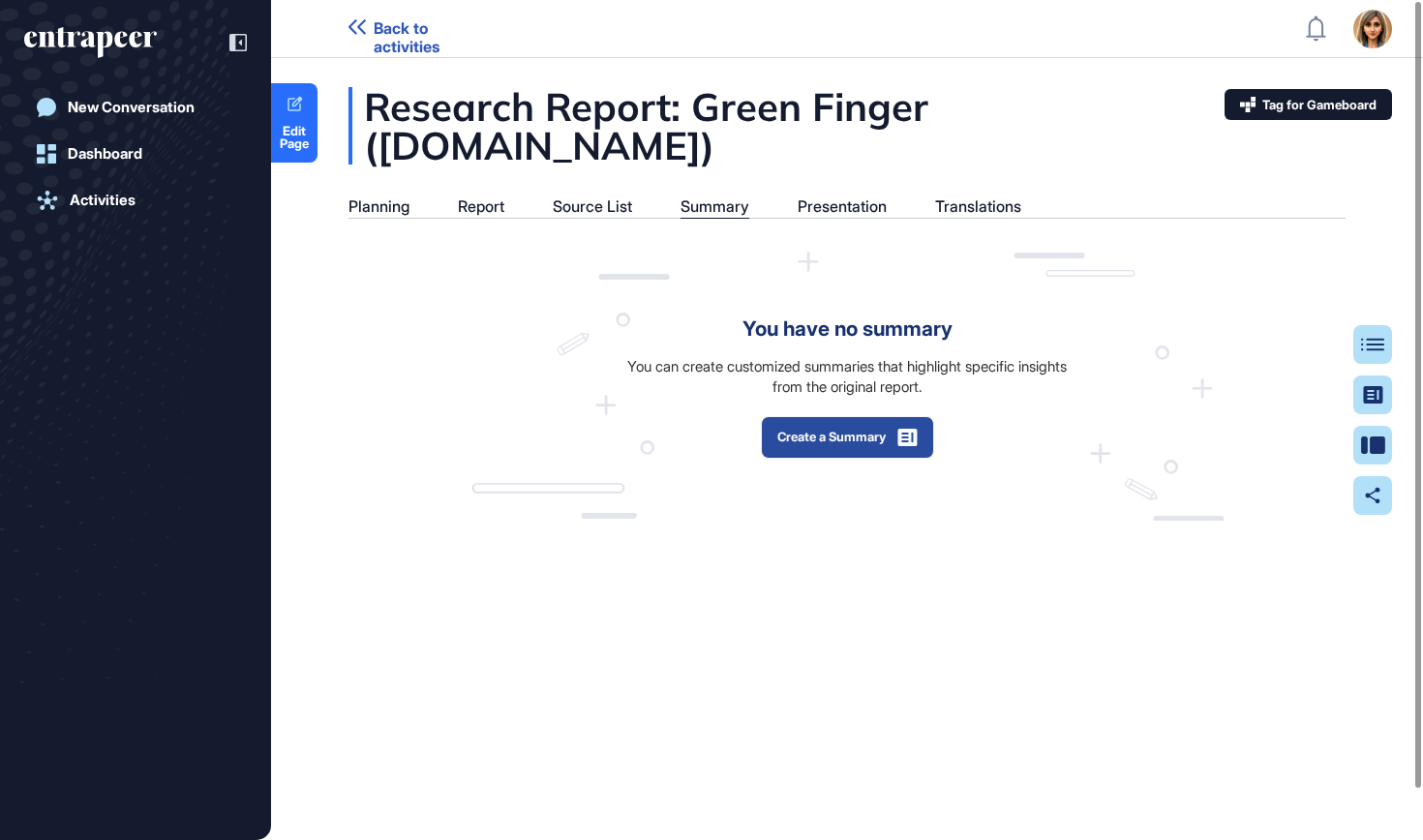 click on "Create a Summary" at bounding box center (847, 437) 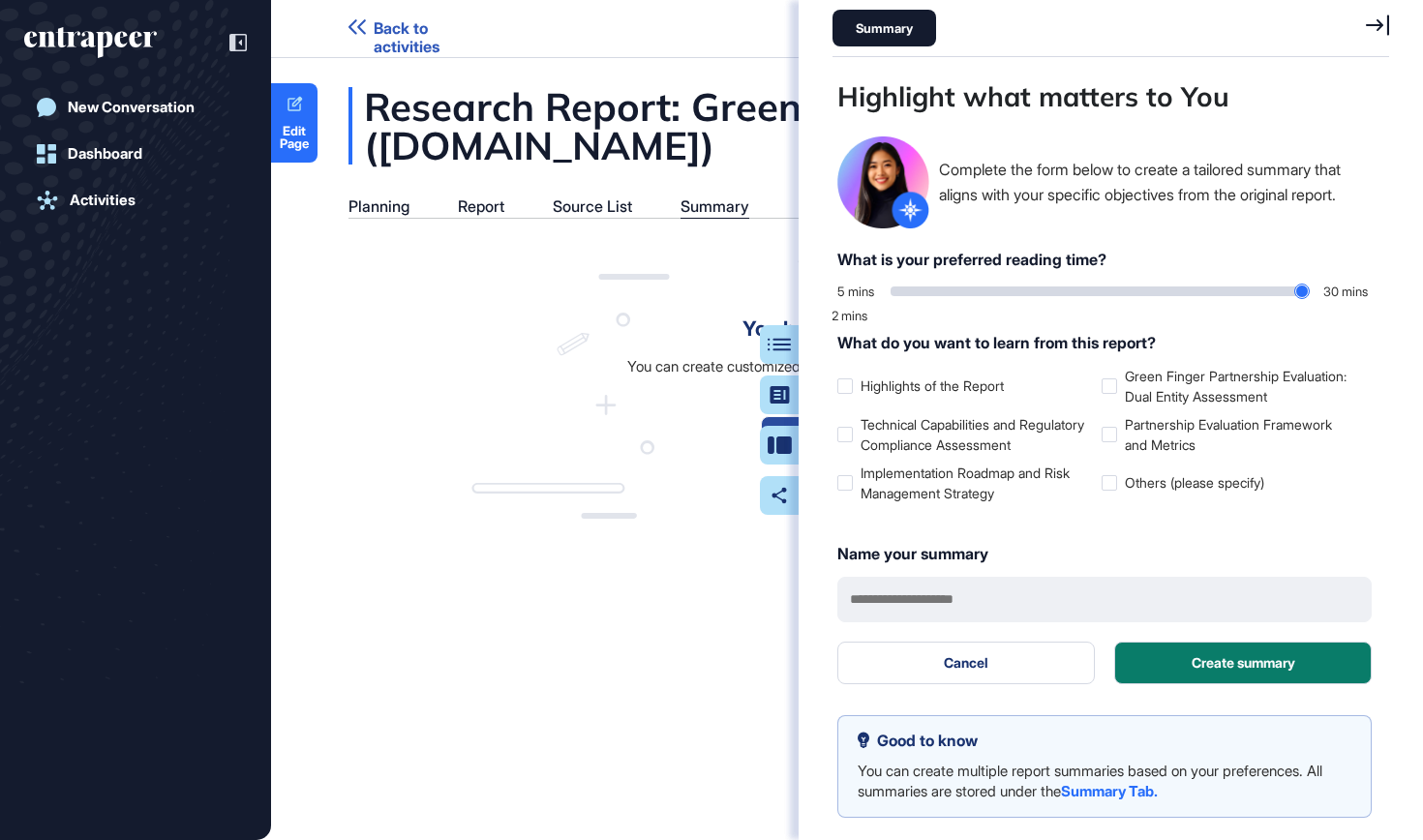 scroll, scrollTop: 743, scrollLeft: 561, axis: both 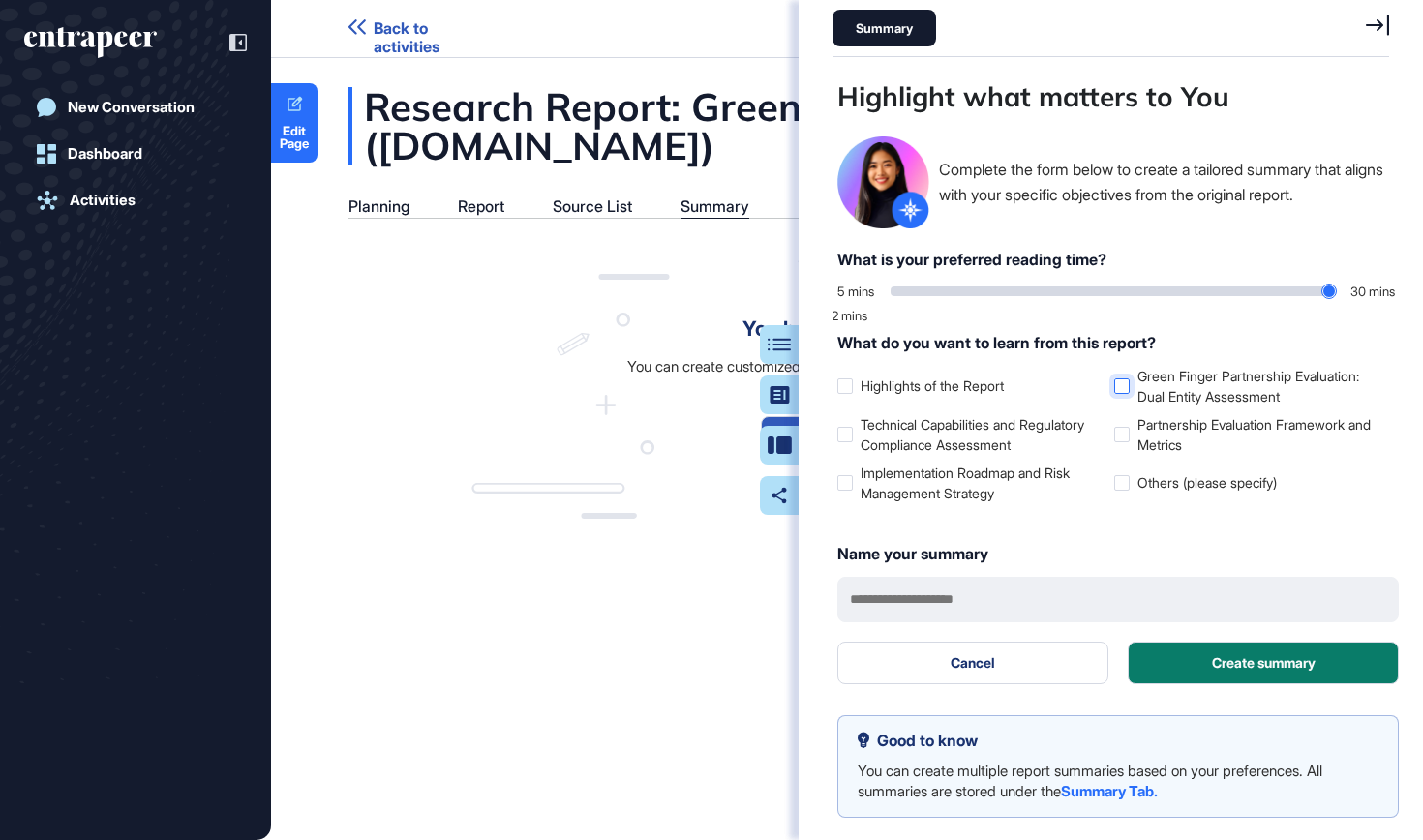 click on "Green Finger Partnership Evaluation: Dual Entity Assessment" at bounding box center (1249, 386) 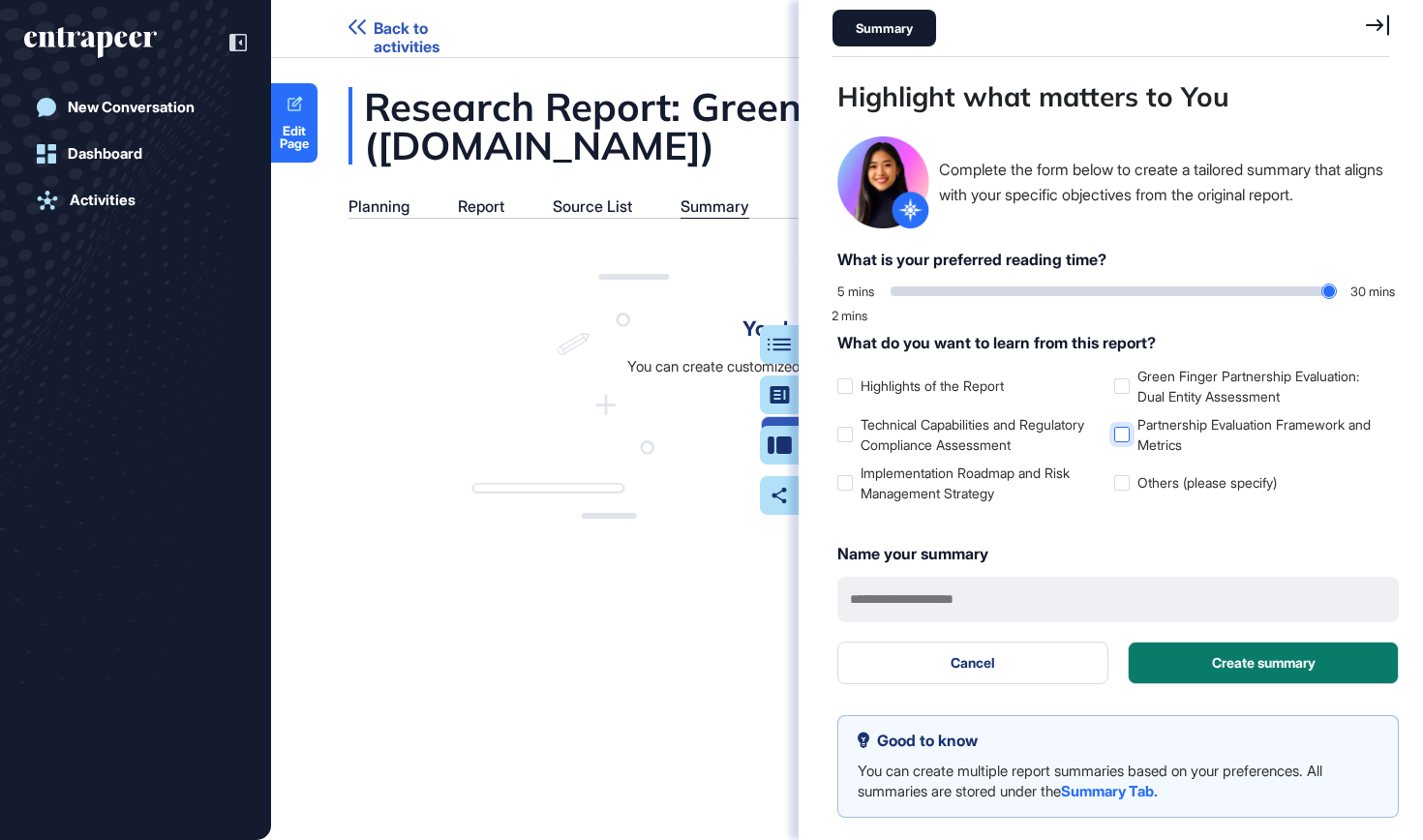 click on "Partnership Evaluation Framework and Metrics" at bounding box center (1249, 435) 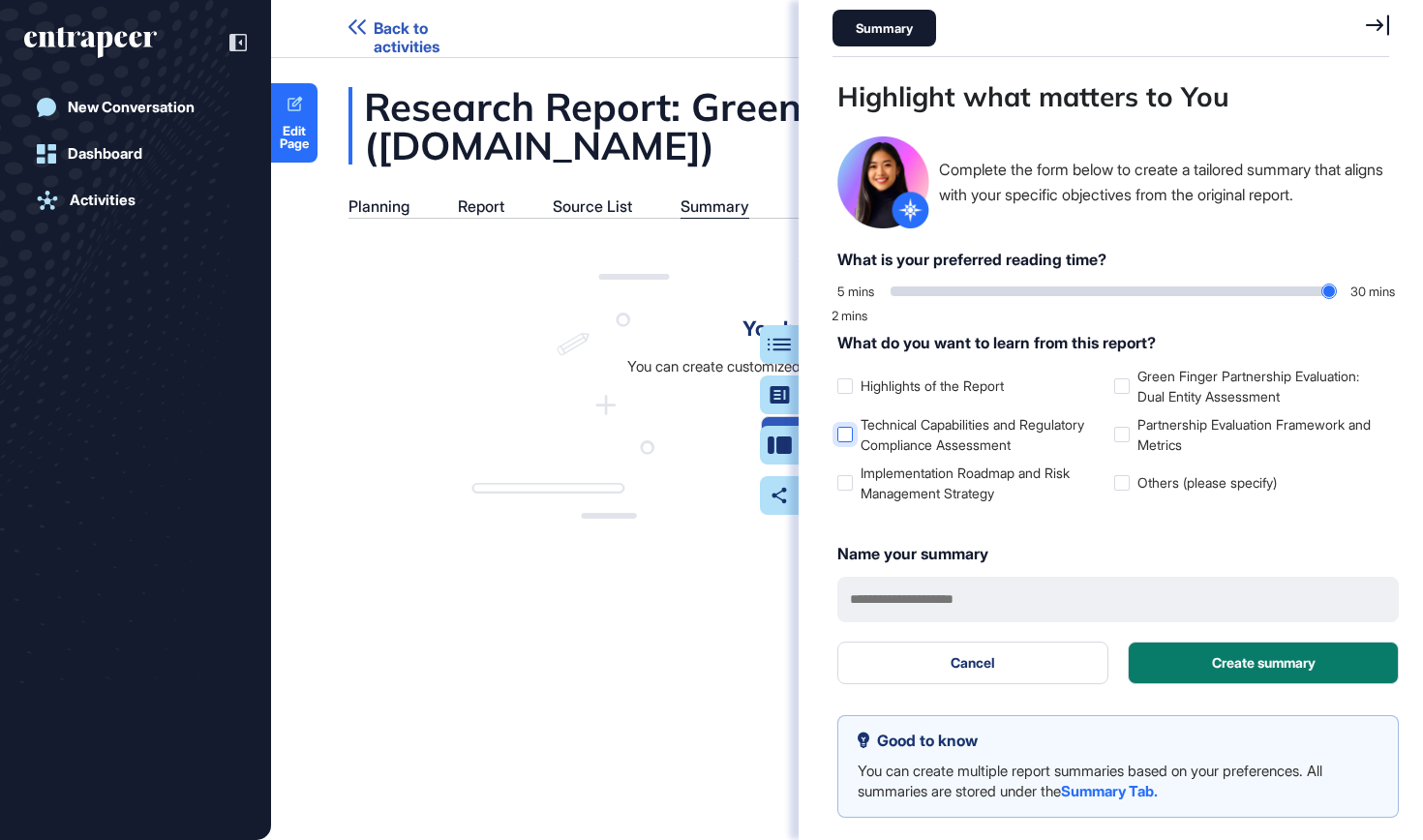 click on "Technical Capabilities and Regulatory Compliance Assessment" at bounding box center (972, 435) 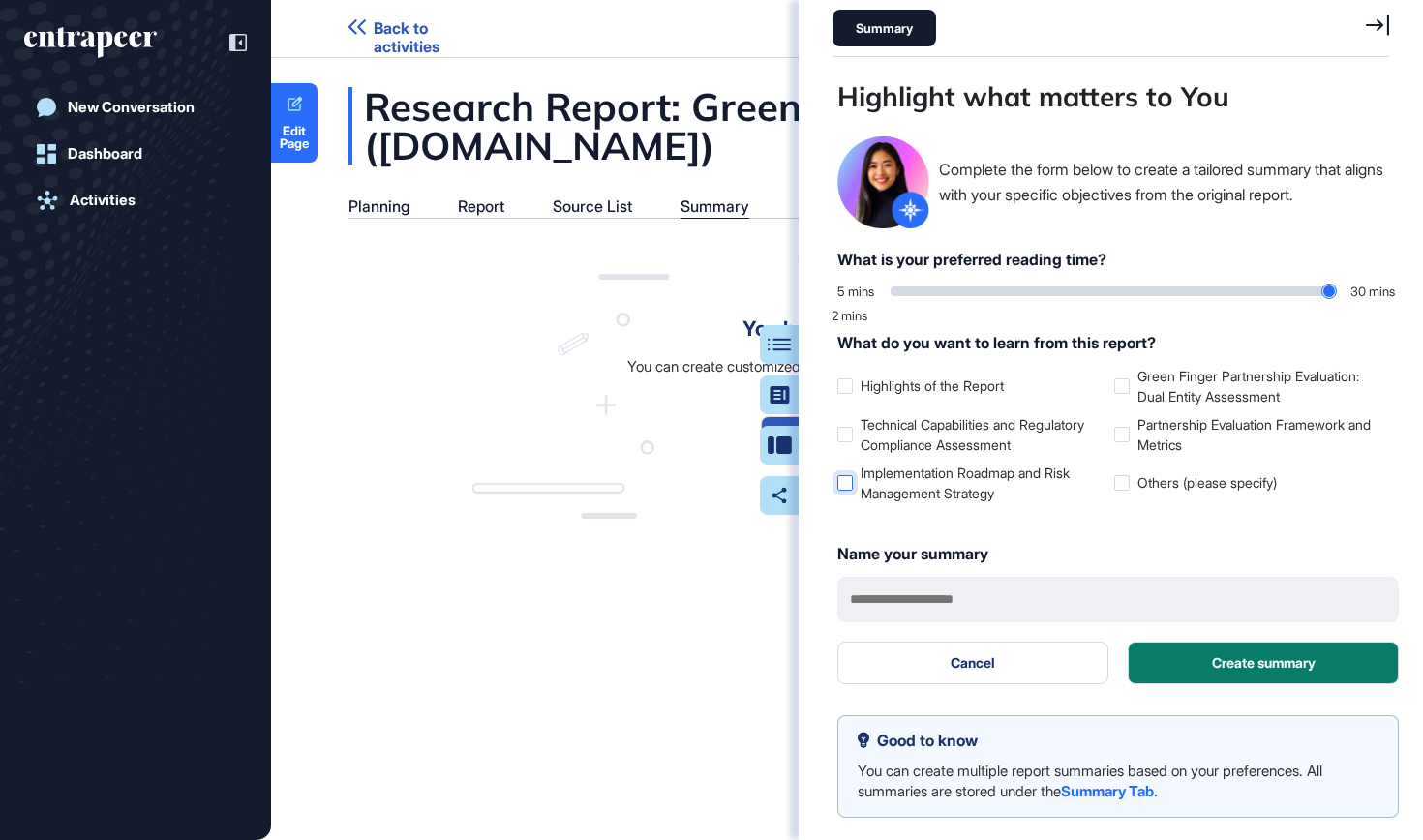 click on "Implementation Roadmap and Risk Management Strategy" at bounding box center [972, 483] 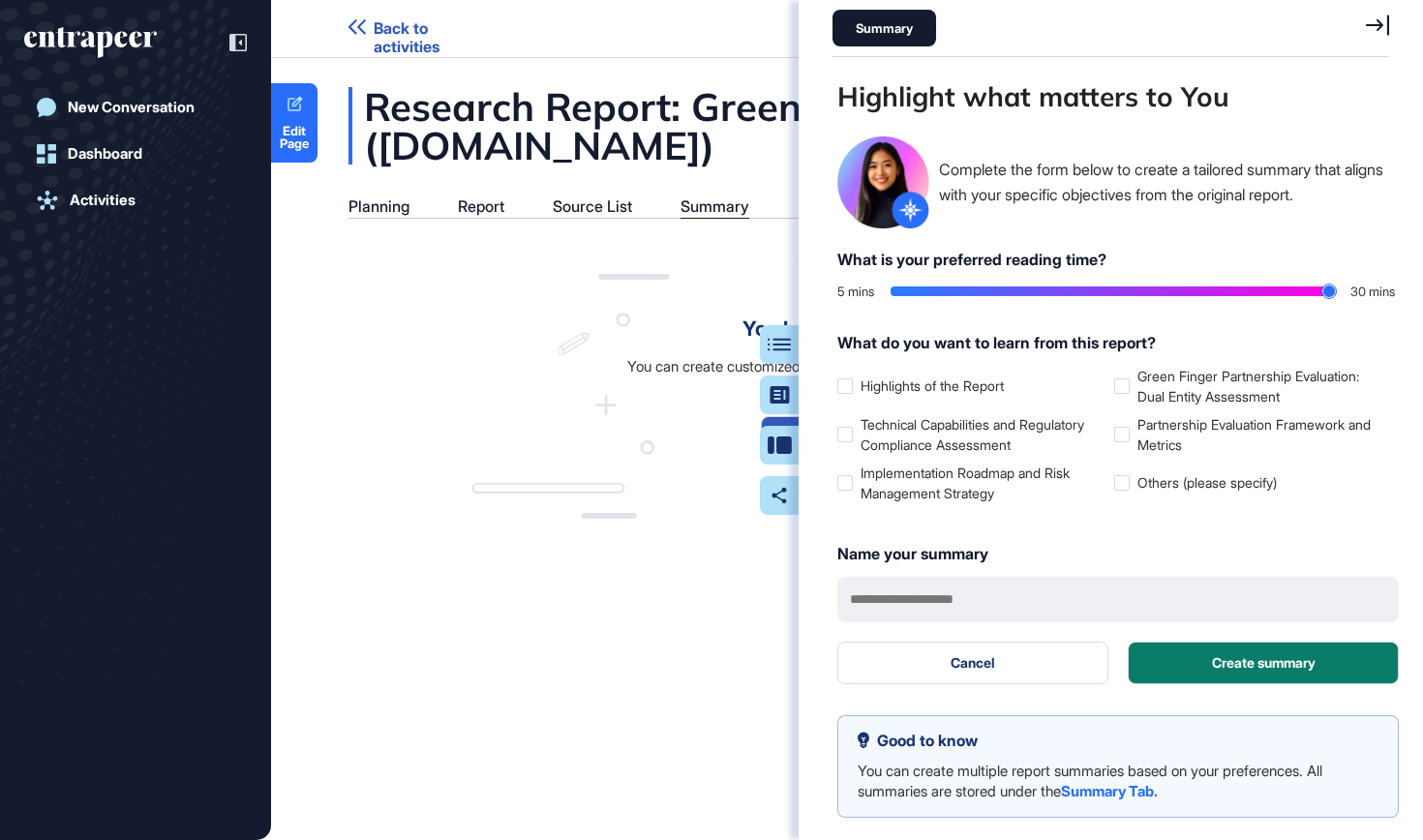 drag, startPoint x: 898, startPoint y: 287, endPoint x: 1421, endPoint y: 311, distance: 523.5504 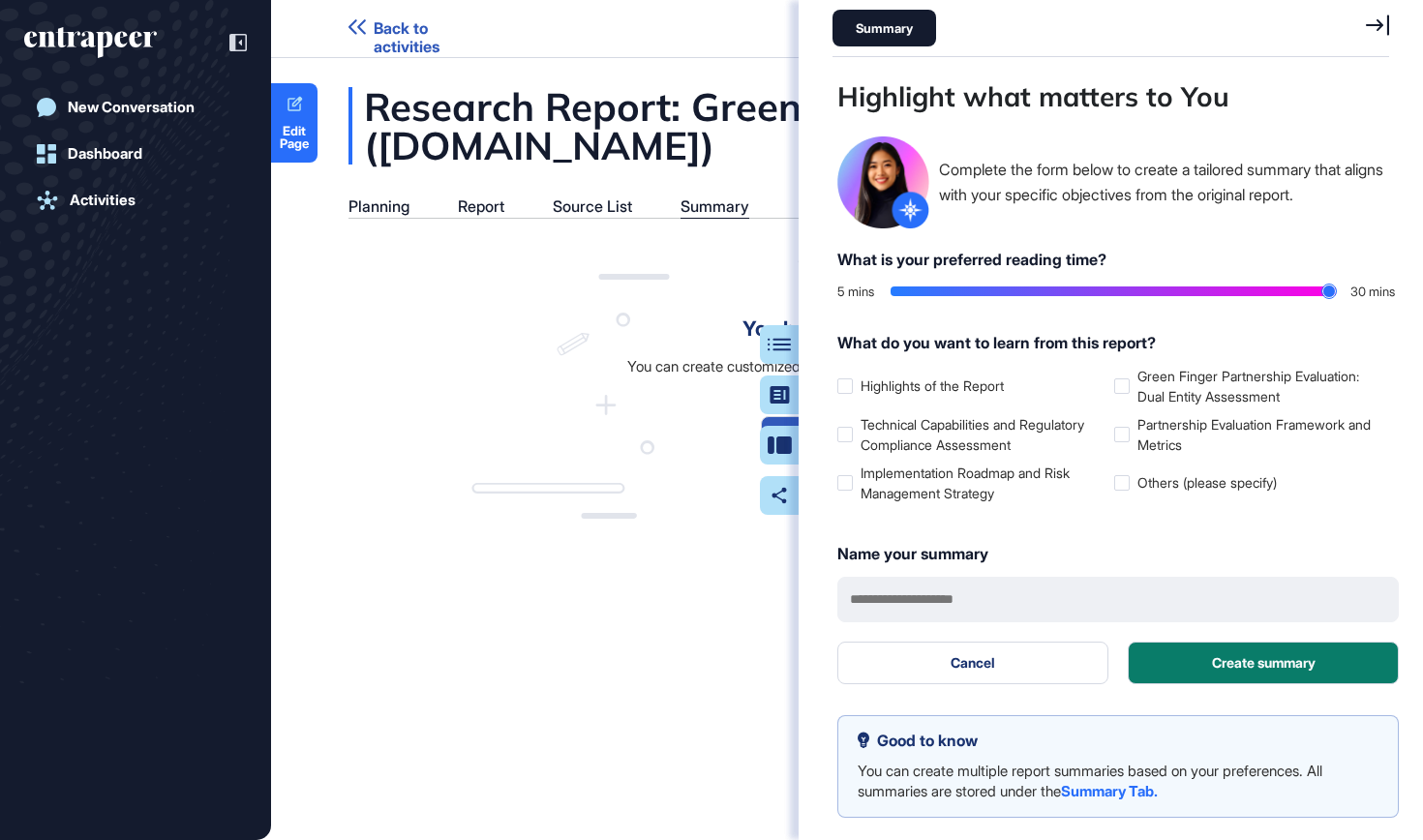 type on "**" 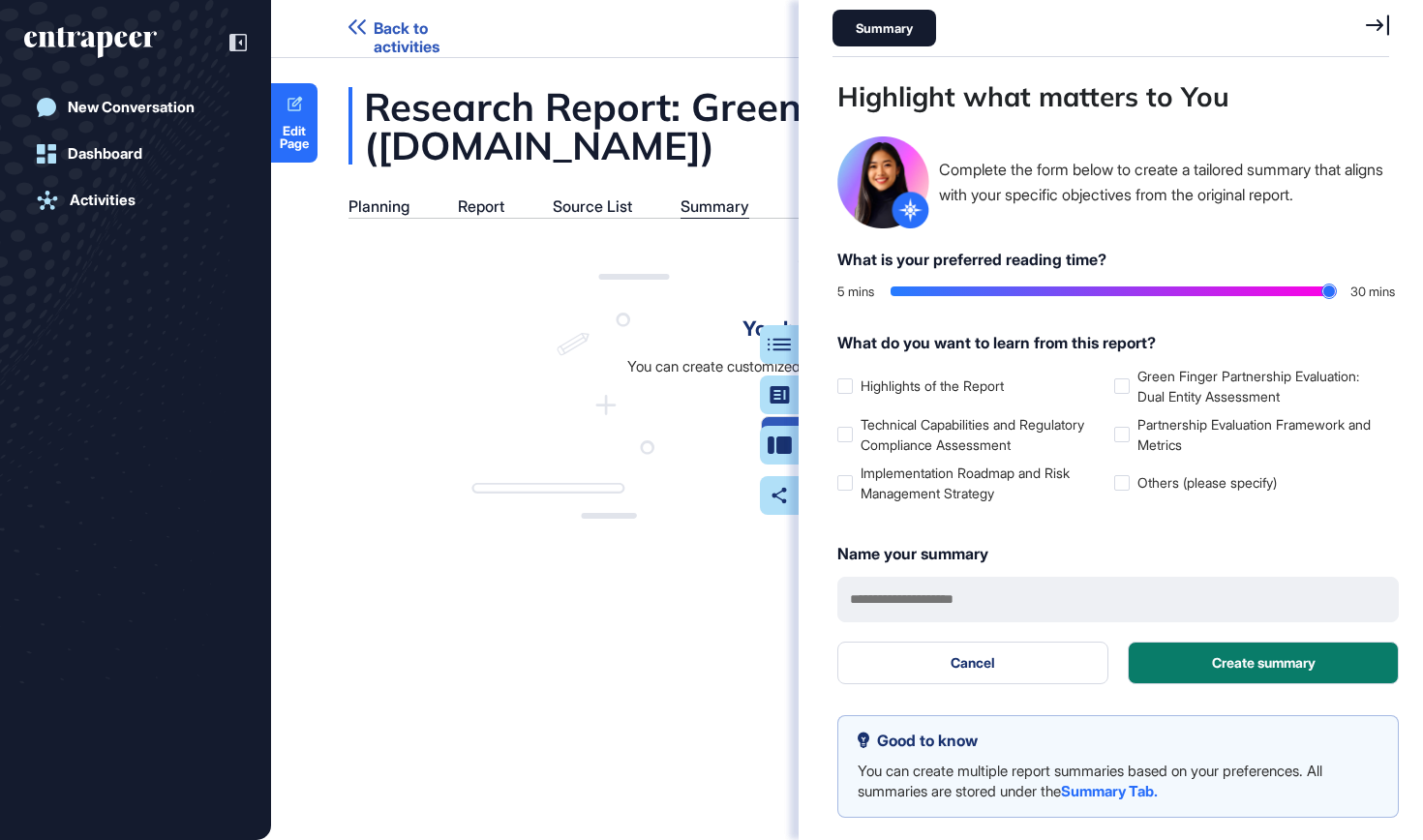 click on "Highlight what matters to You Complete the form below to create a tailored summary that aligns with your specific objectives from the original report. What is your preferred reading time? 5 mins 30 mins What do you want to learn from this report? Highlights of the Report Green Finger Partnership Evaluation: Dual Entity Assessment Technical Capabilities and Regulatory Compliance Assessment Partnership Evaluation Framework and Metrics Implementation Roadmap and Risk Management Strategy Others (please specify) Name your summary Cancel Create summary Good to know You can create multiple report summaries based on your preferences. All summaries are stored under the  Summary Tab." at bounding box center [1110, 448] 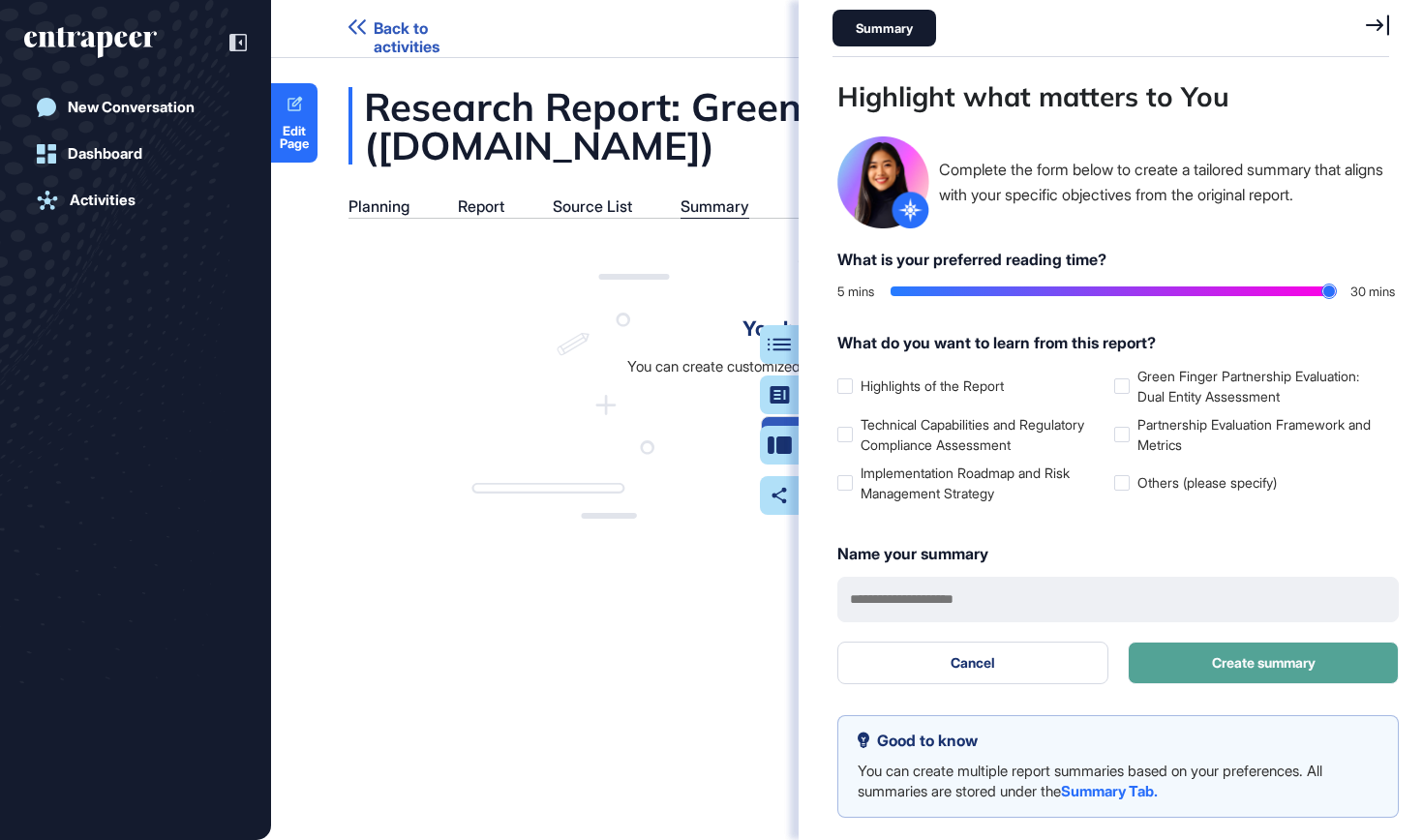 click on "Create summary" at bounding box center [1263, 663] 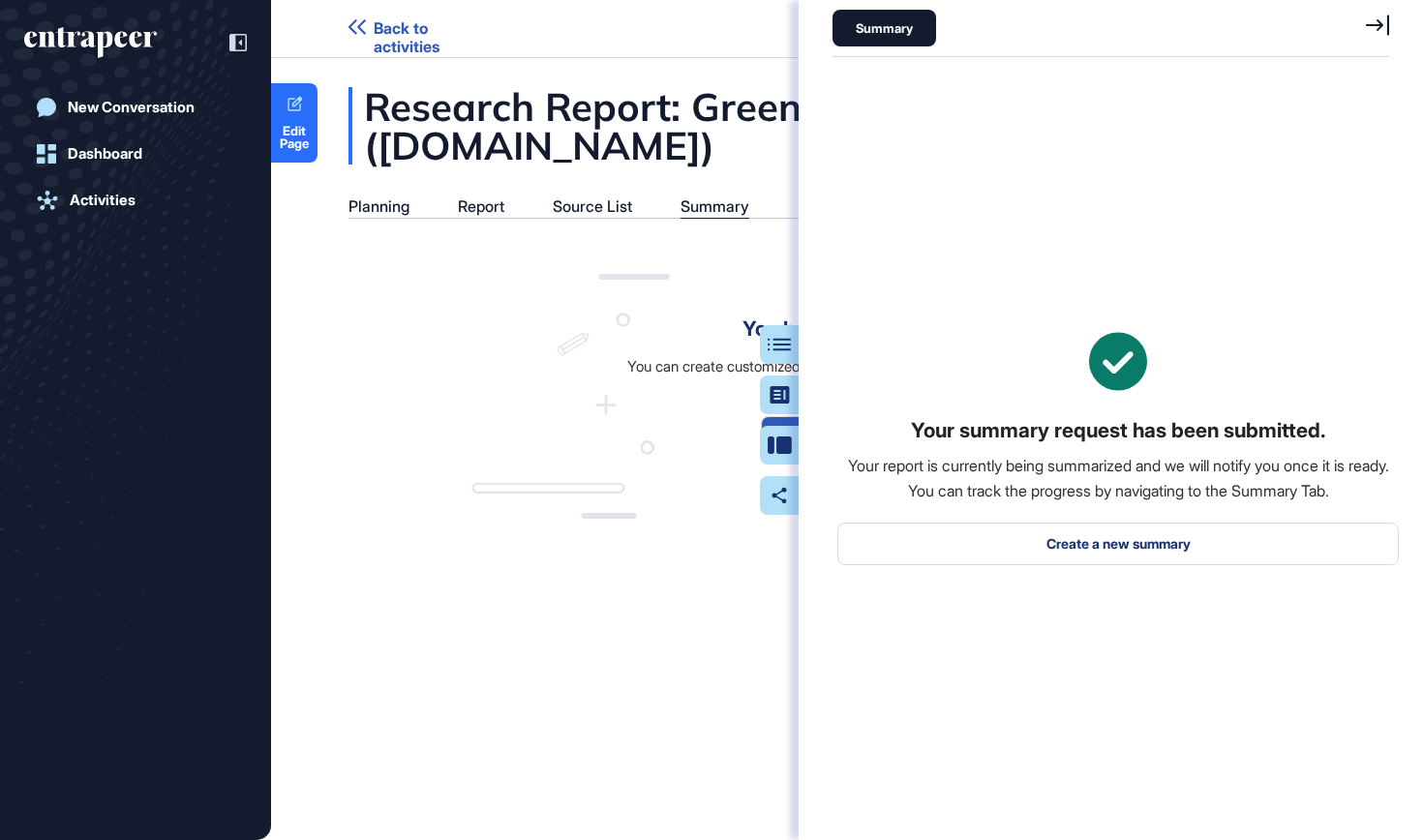 click 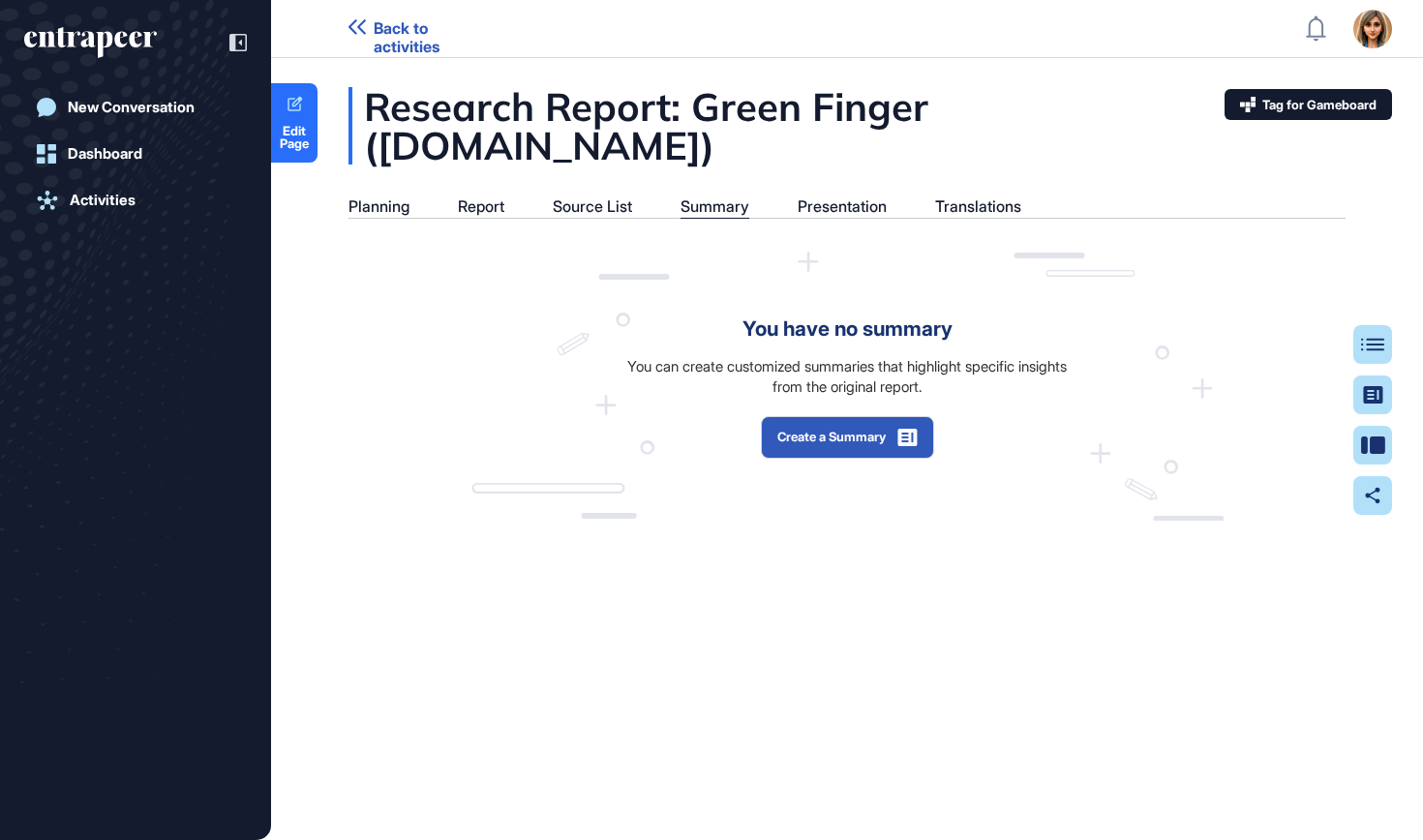 scroll, scrollTop: 743, scrollLeft: 5, axis: both 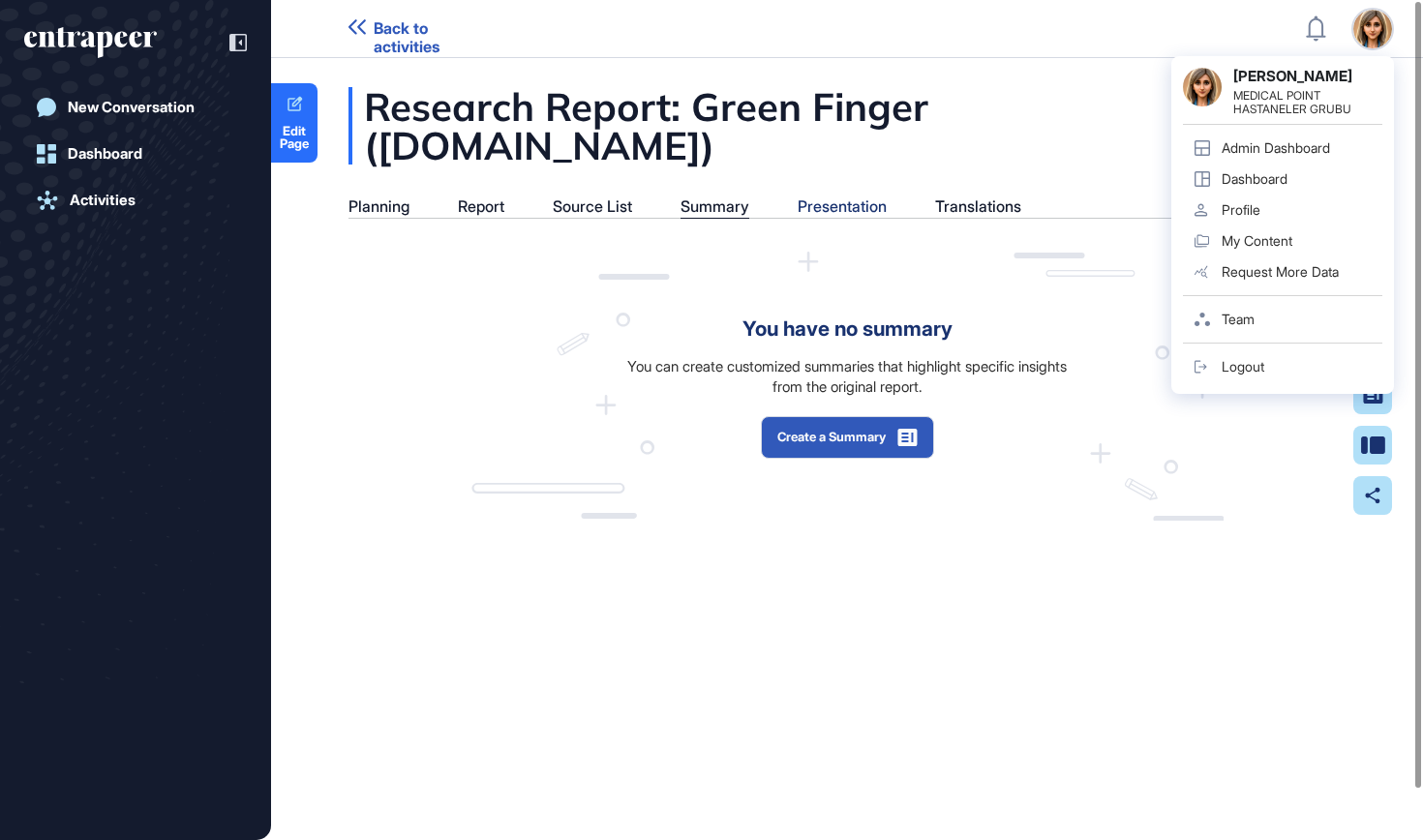click on "Presentation" at bounding box center [842, 206] 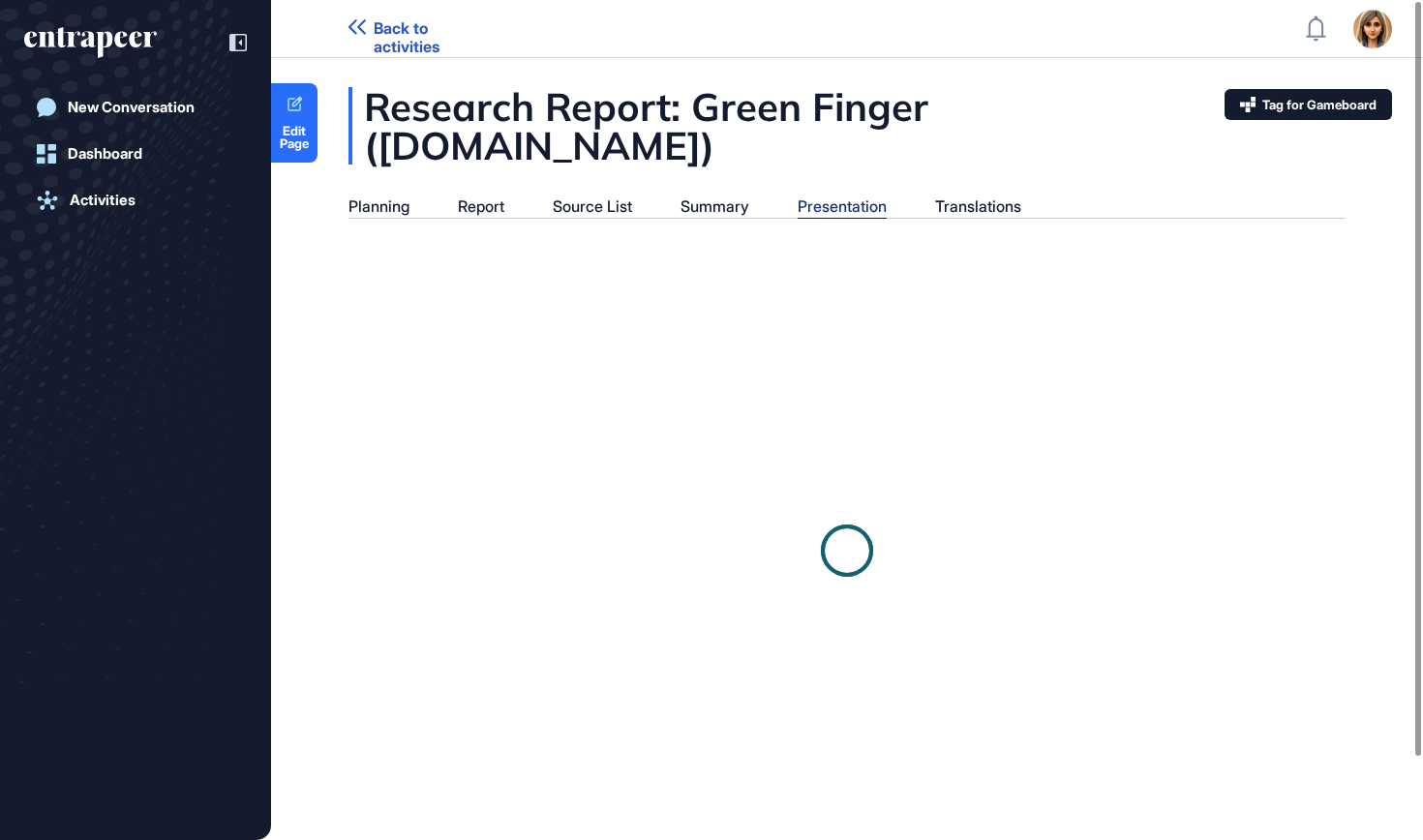 scroll, scrollTop: 743, scrollLeft: 5, axis: both 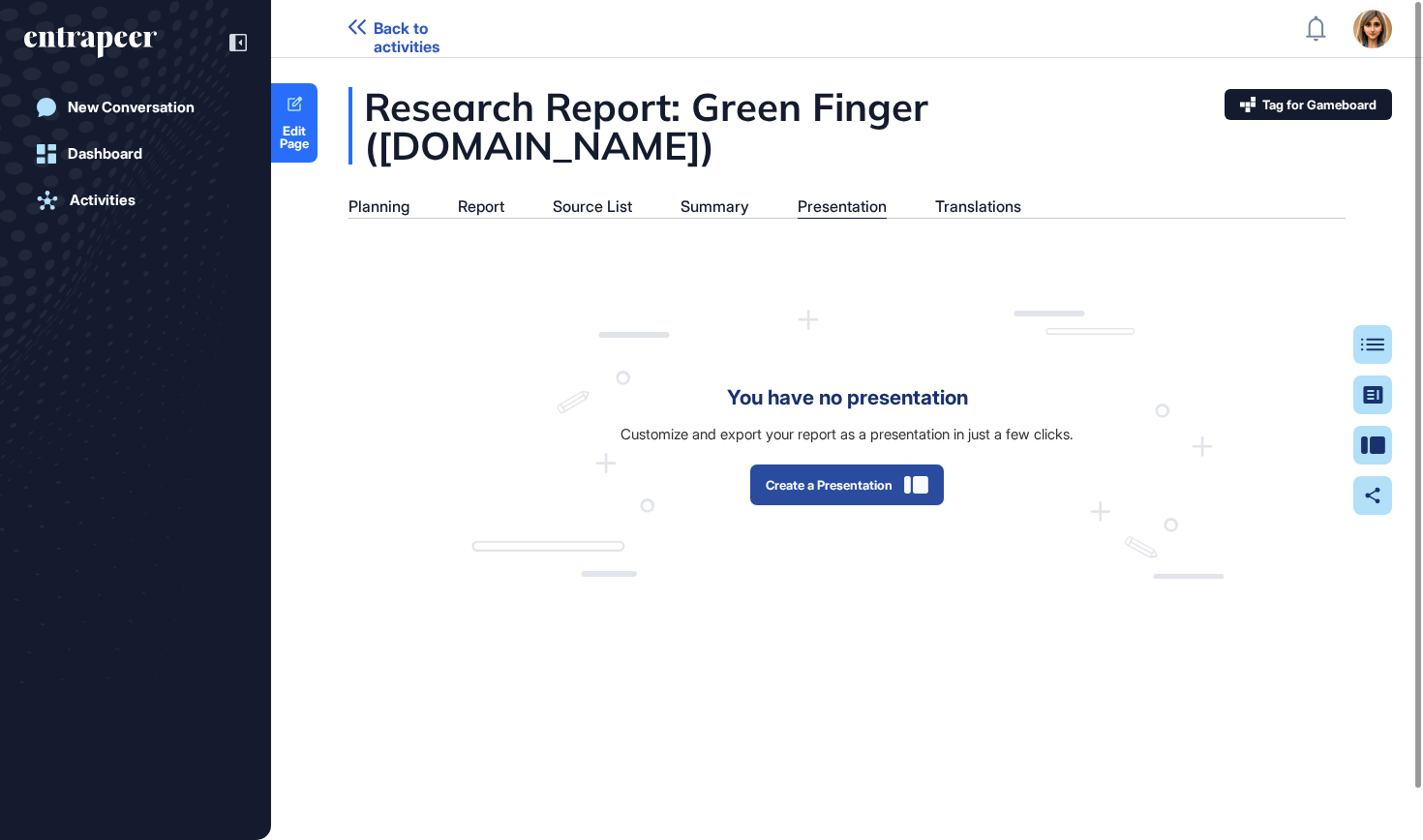 click on "Create a Presentation" at bounding box center (847, 485) 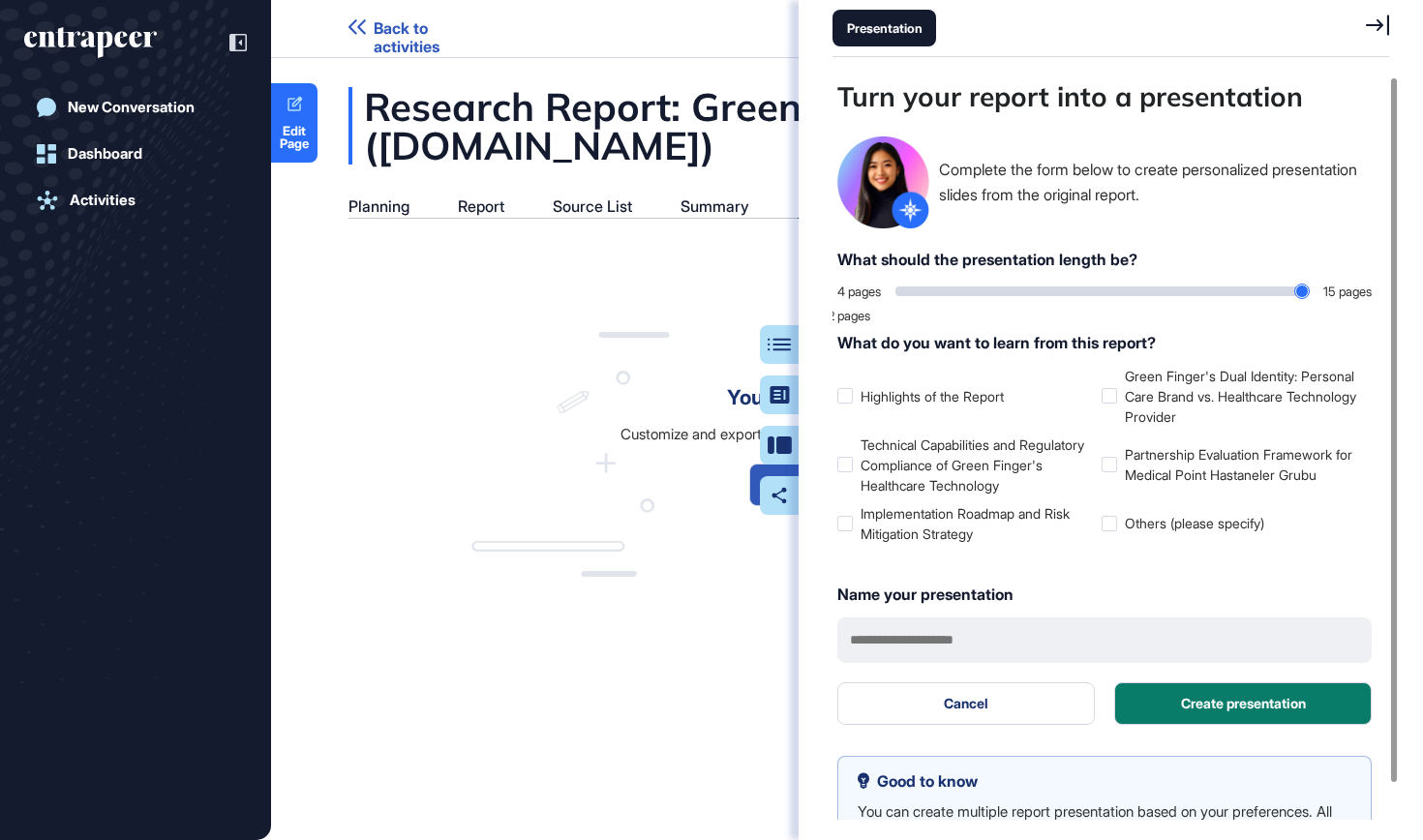 type on "**" 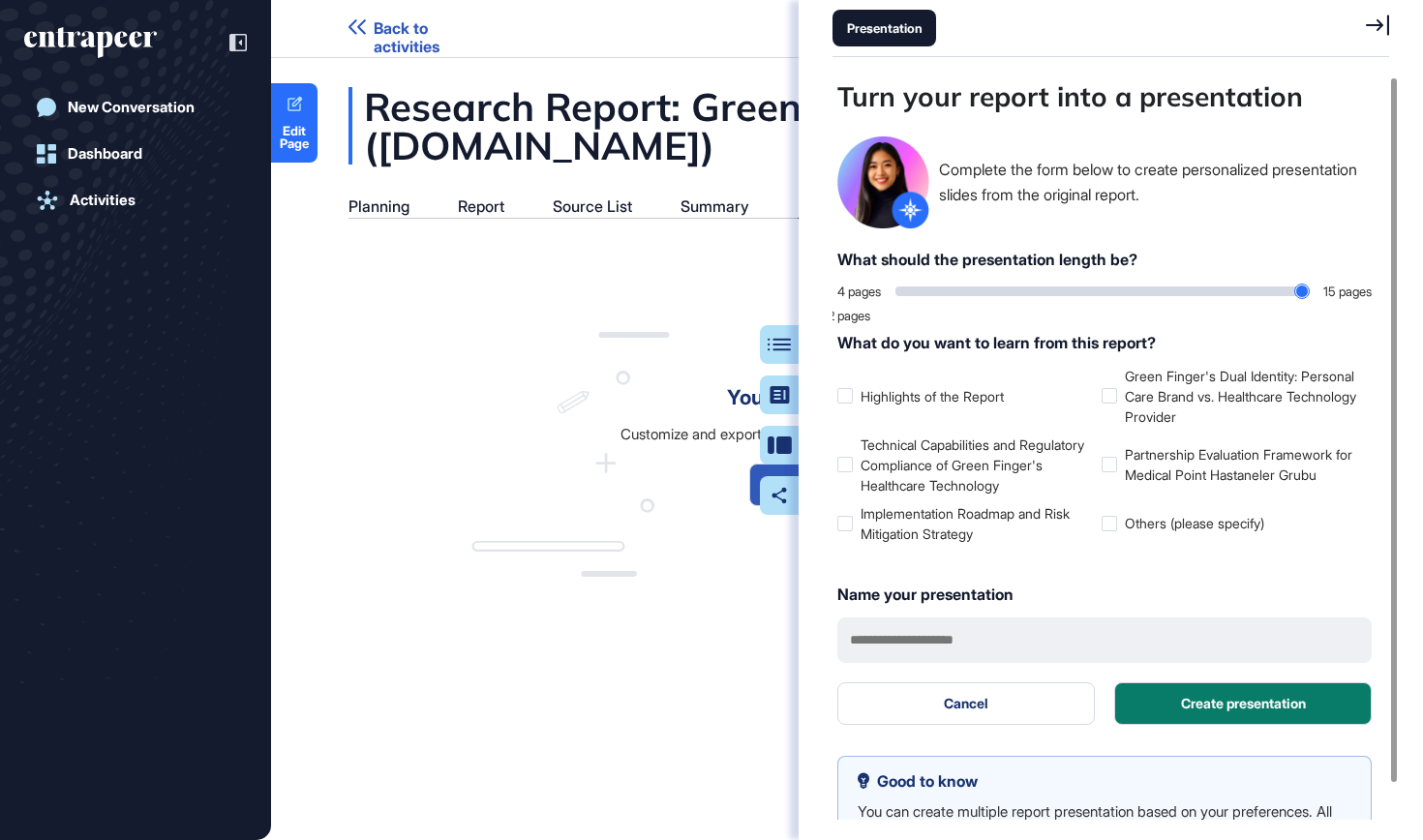 click at bounding box center [1102, 291] 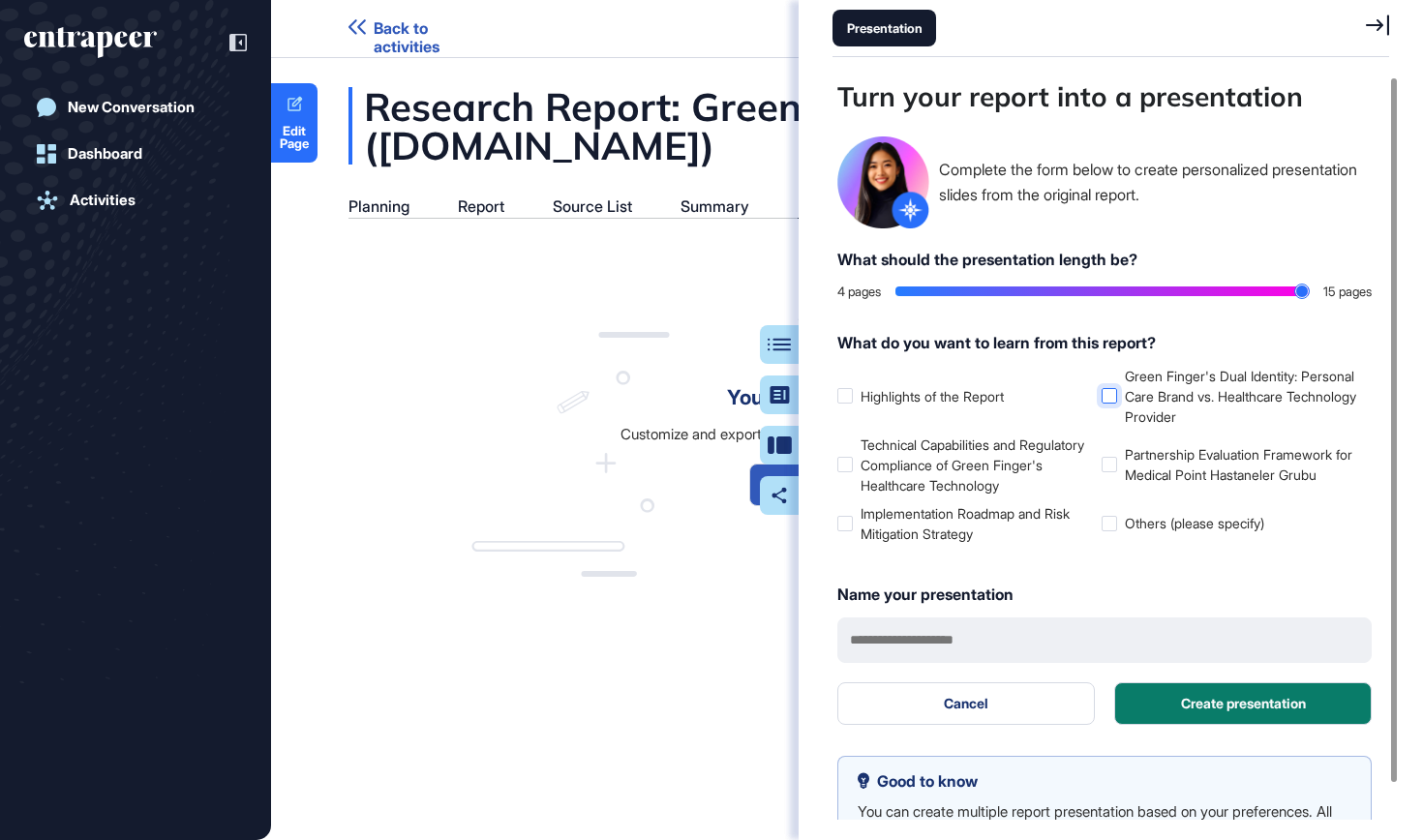 click on "Green Finger's Dual Identity: Personal Care Brand vs. Healthcare Technology Provider" at bounding box center (1229, 396) 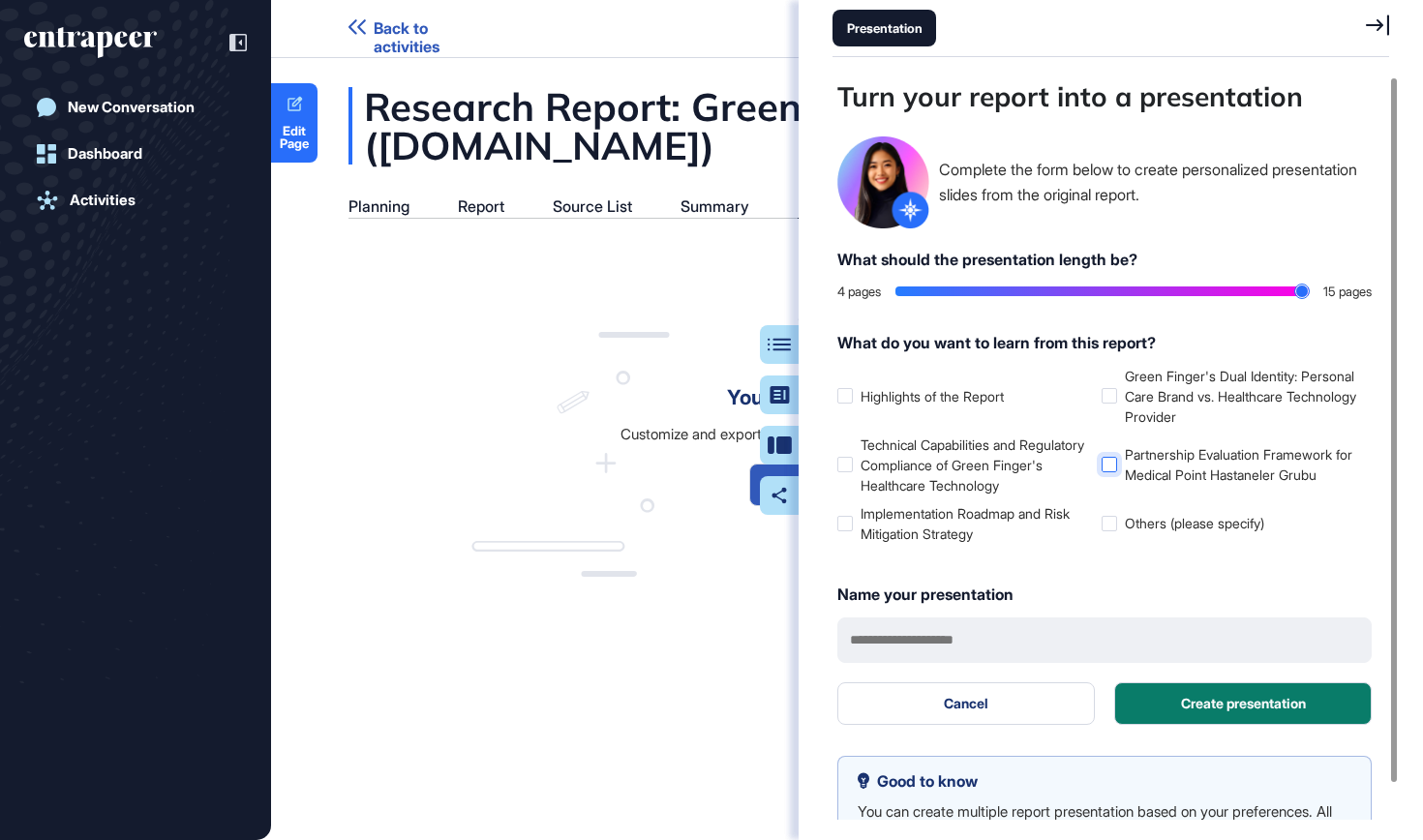 click on "Partnership Evaluation Framework for Medical Point Hastaneler Grubu" at bounding box center (1229, 465) 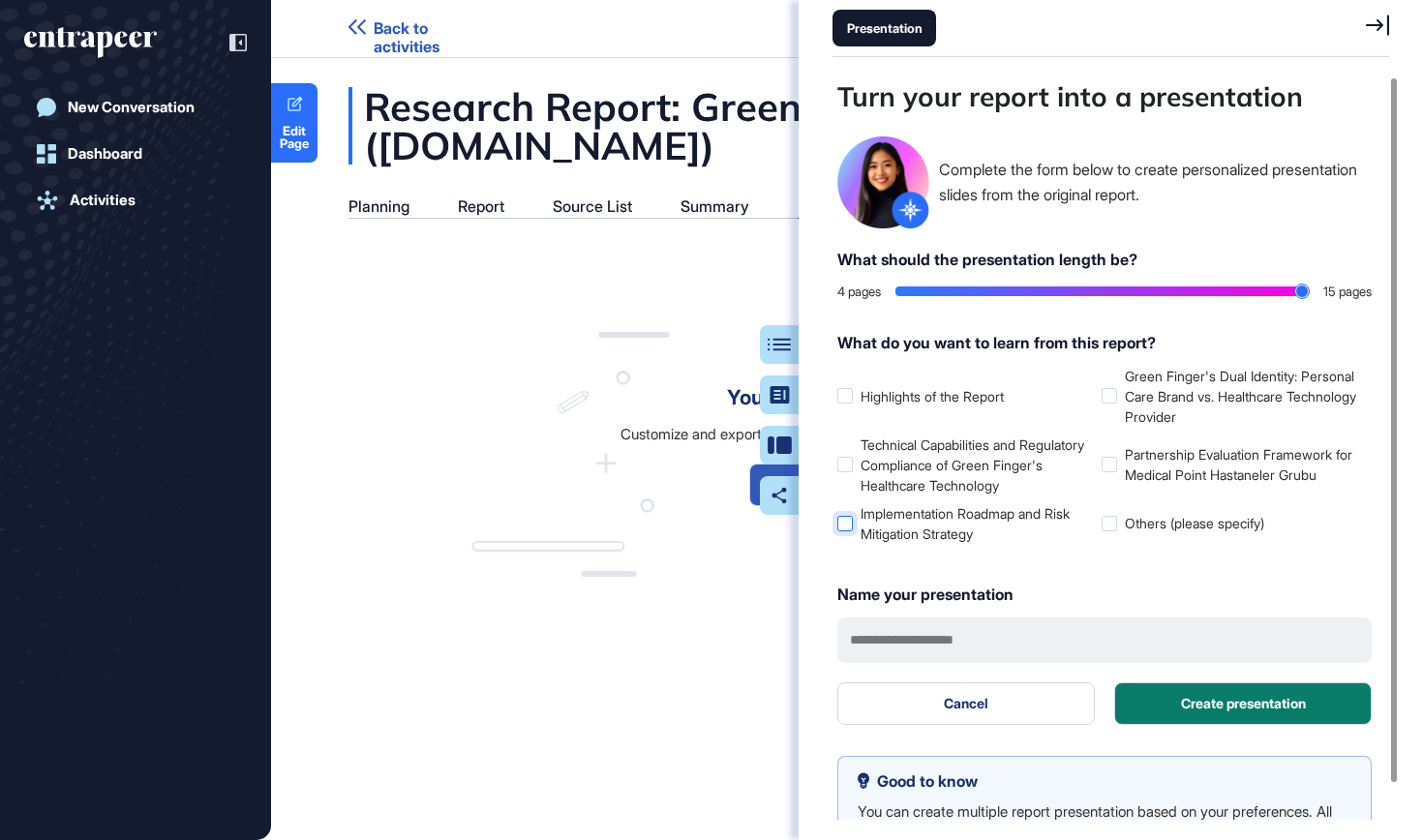 click on "Implementation Roadmap and Risk Mitigation Strategy" at bounding box center [965, 524] 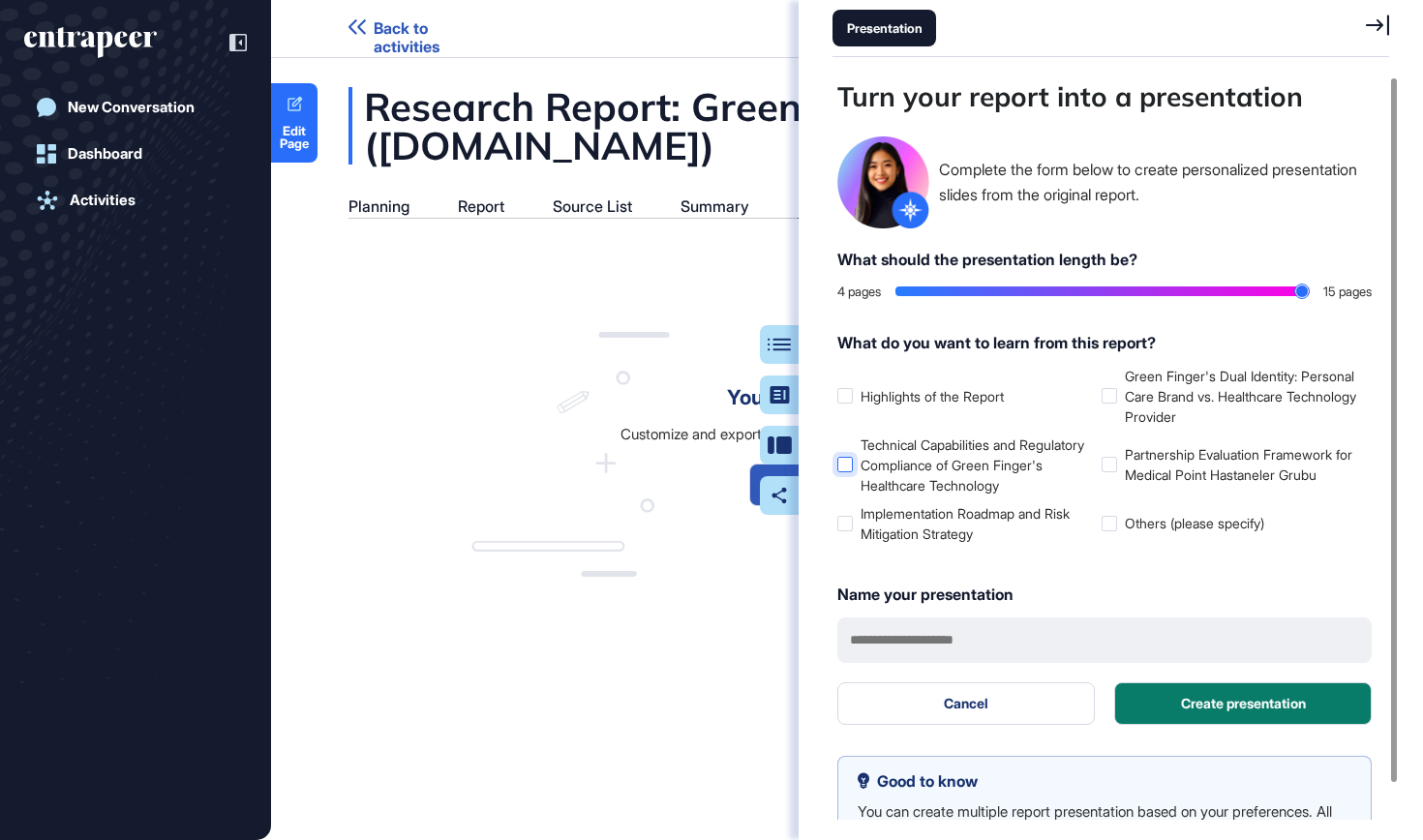 click on "Technical Capabilities and Regulatory Compliance of Green Finger's Healthcare Technology" at bounding box center (965, 465) 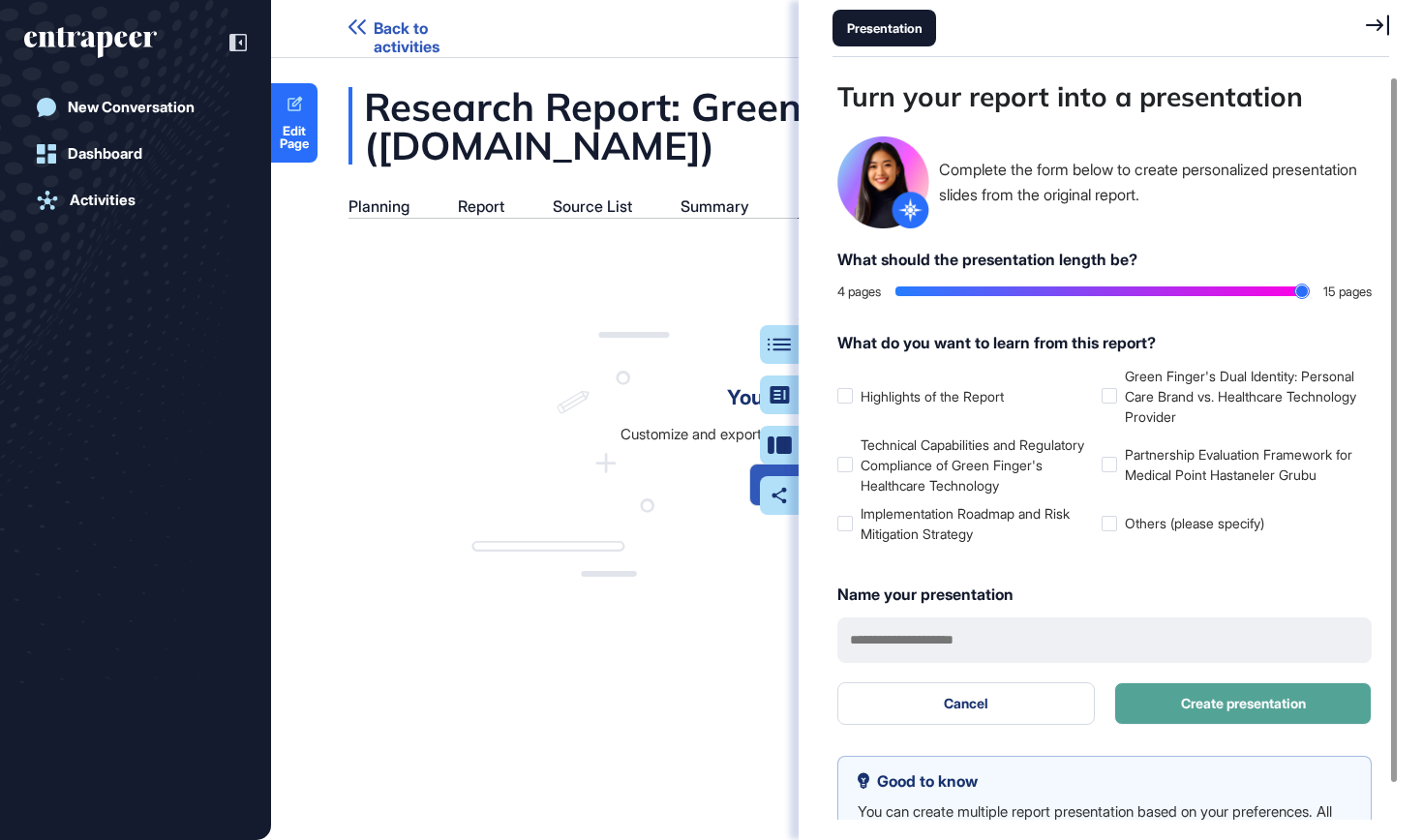 click on "Create presentation" at bounding box center (1243, 704) 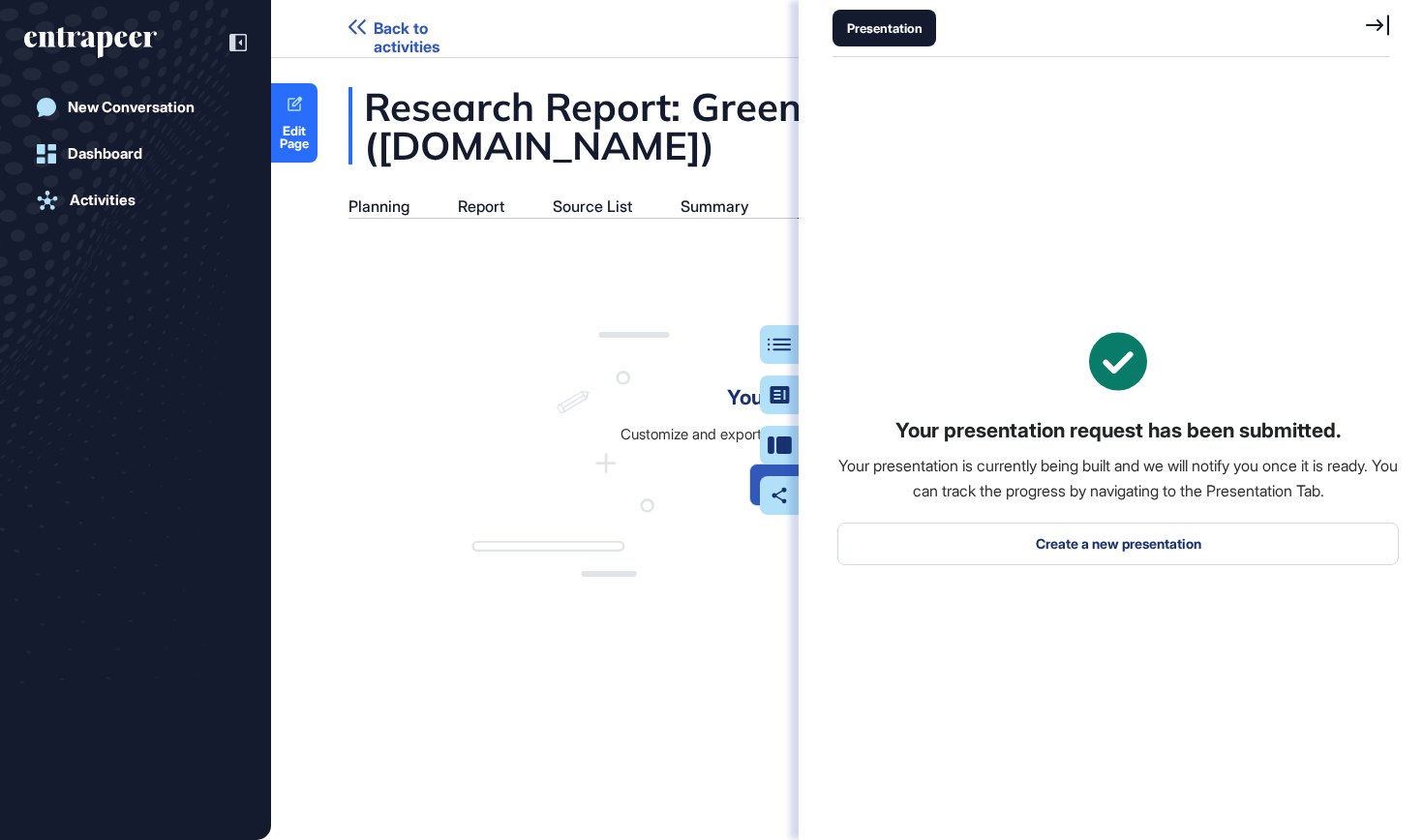 click 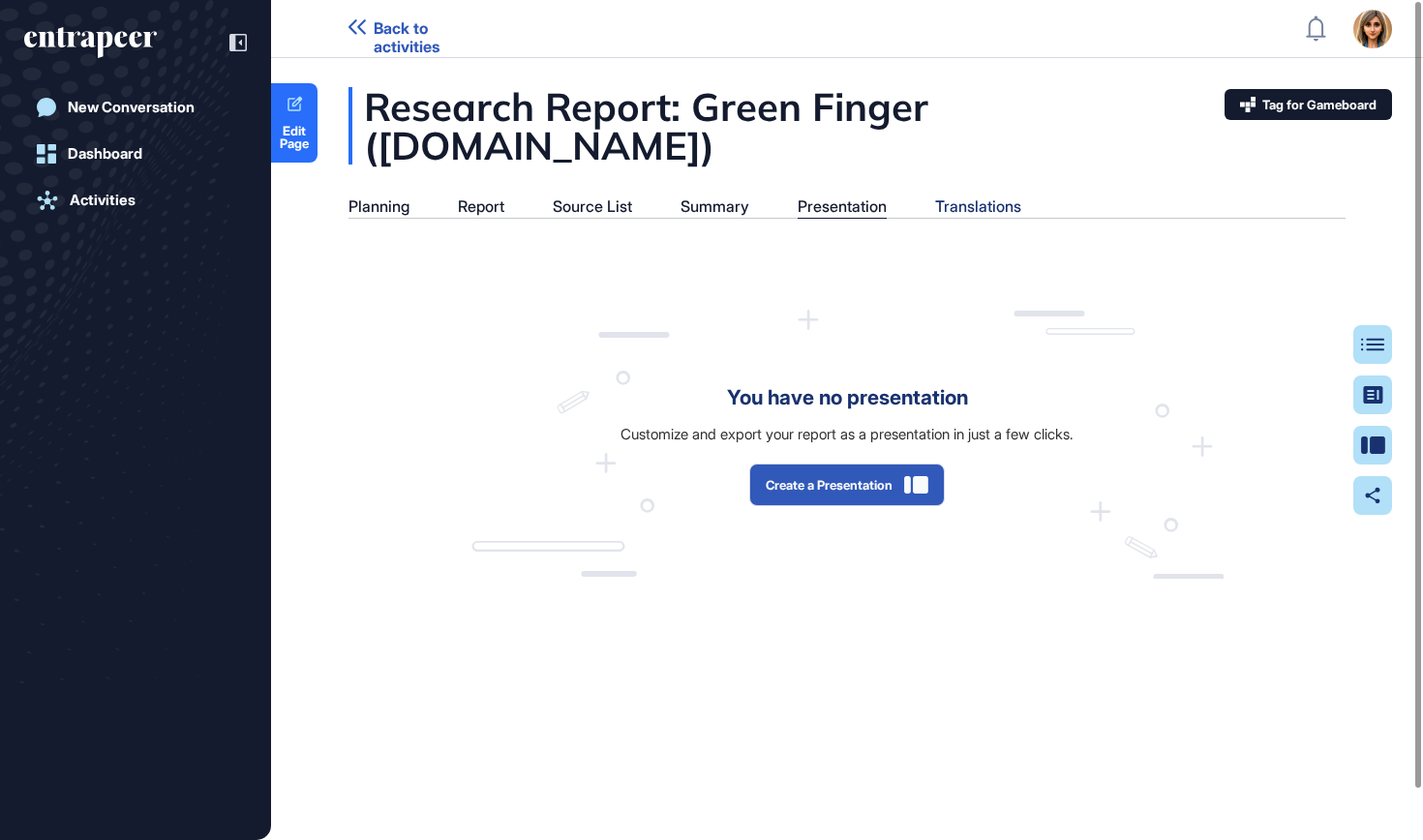 click on "Translations" at bounding box center [978, 206] 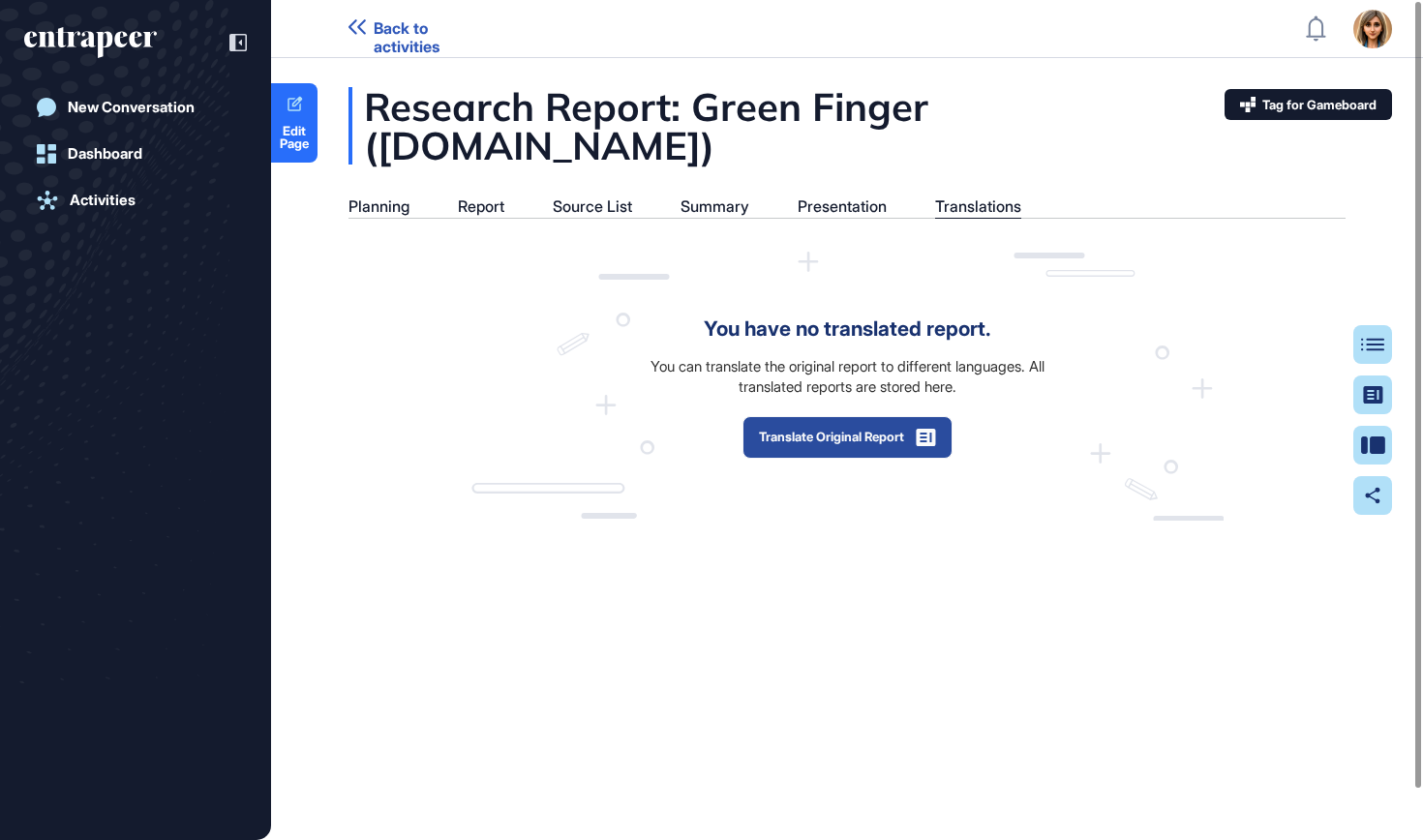 click on "Translate Original Report" at bounding box center (847, 437) 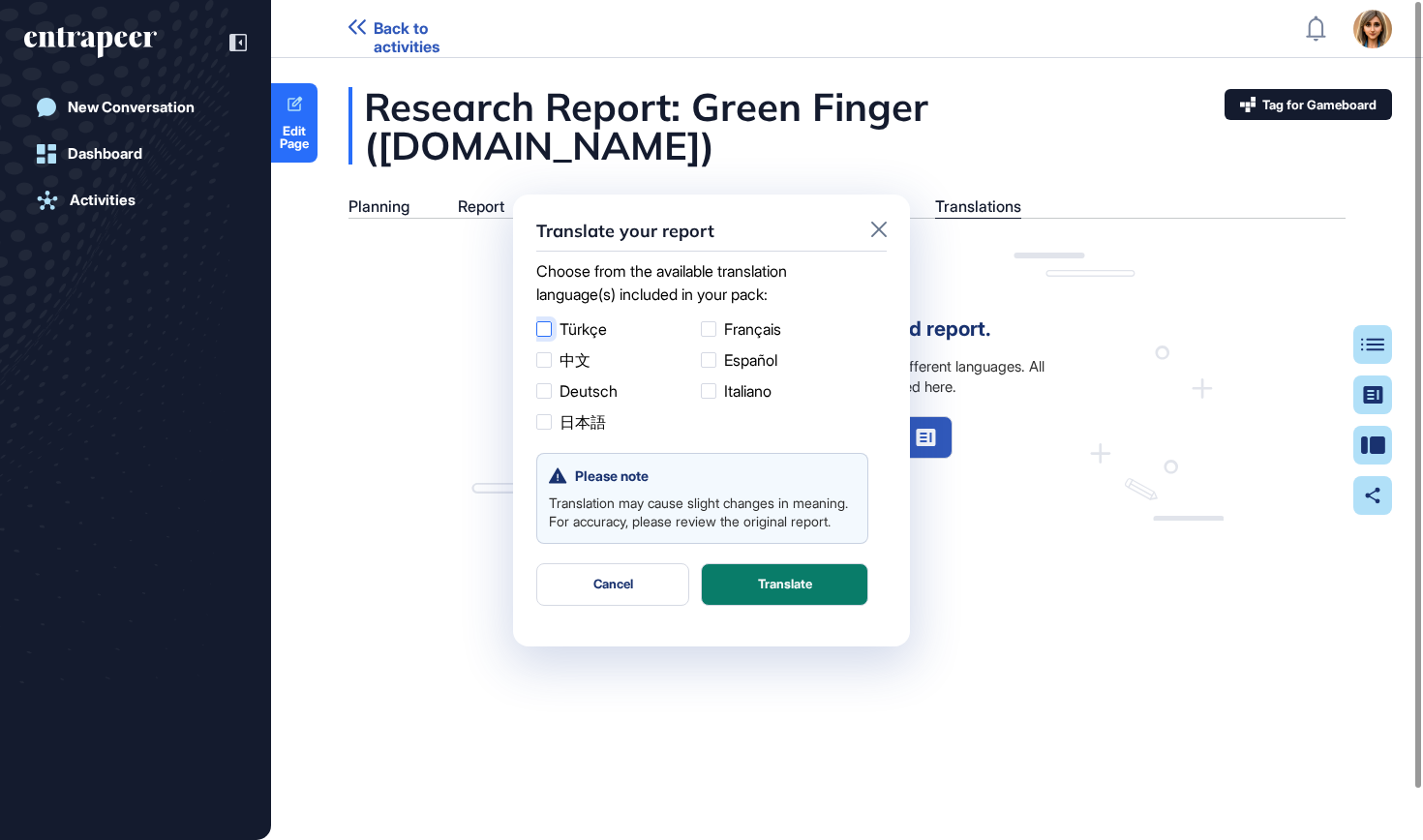 click on "Türkçe" at bounding box center (615, 329) 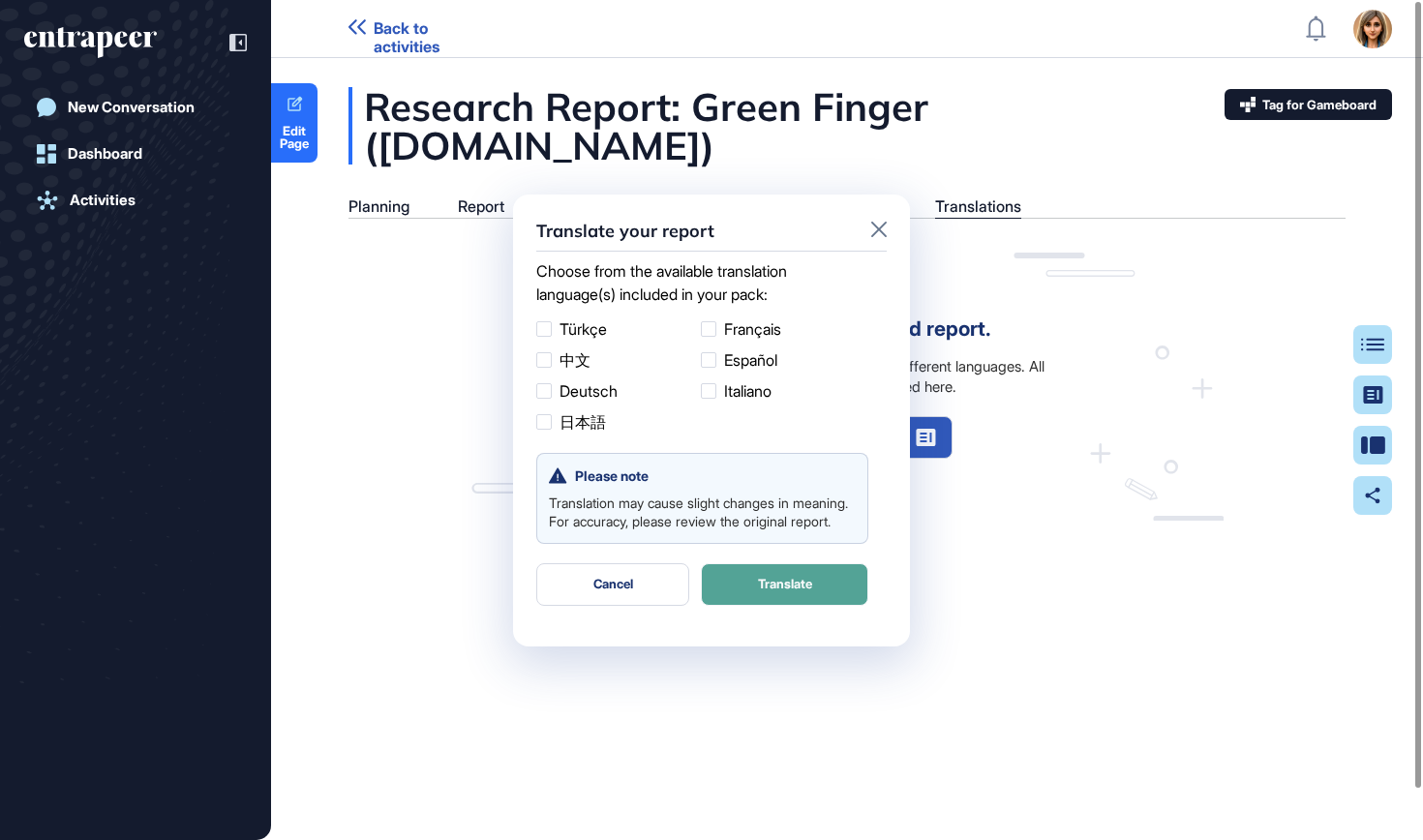 click on "Translate" at bounding box center (784, 585) 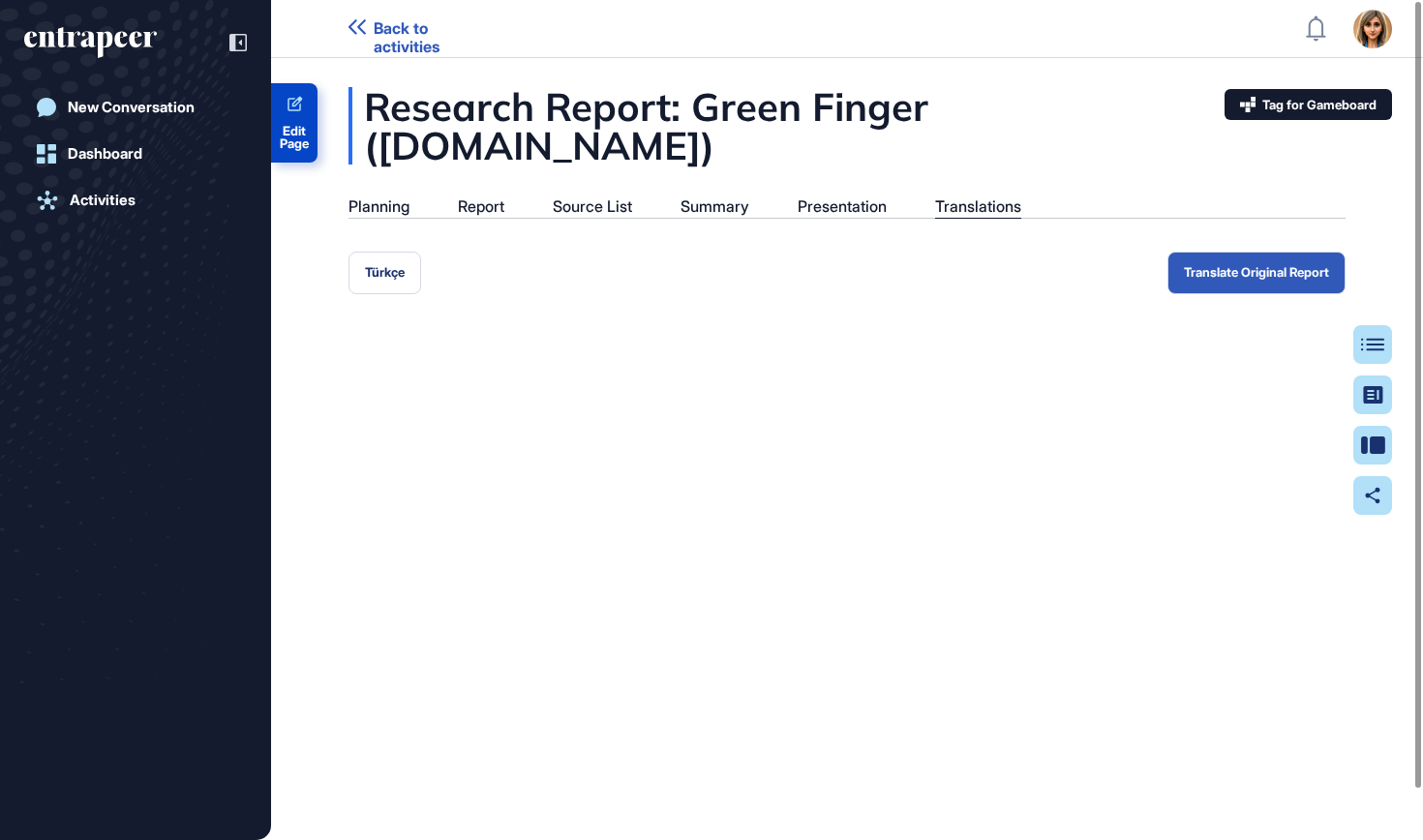 click on "Edit Page" at bounding box center (294, 137) 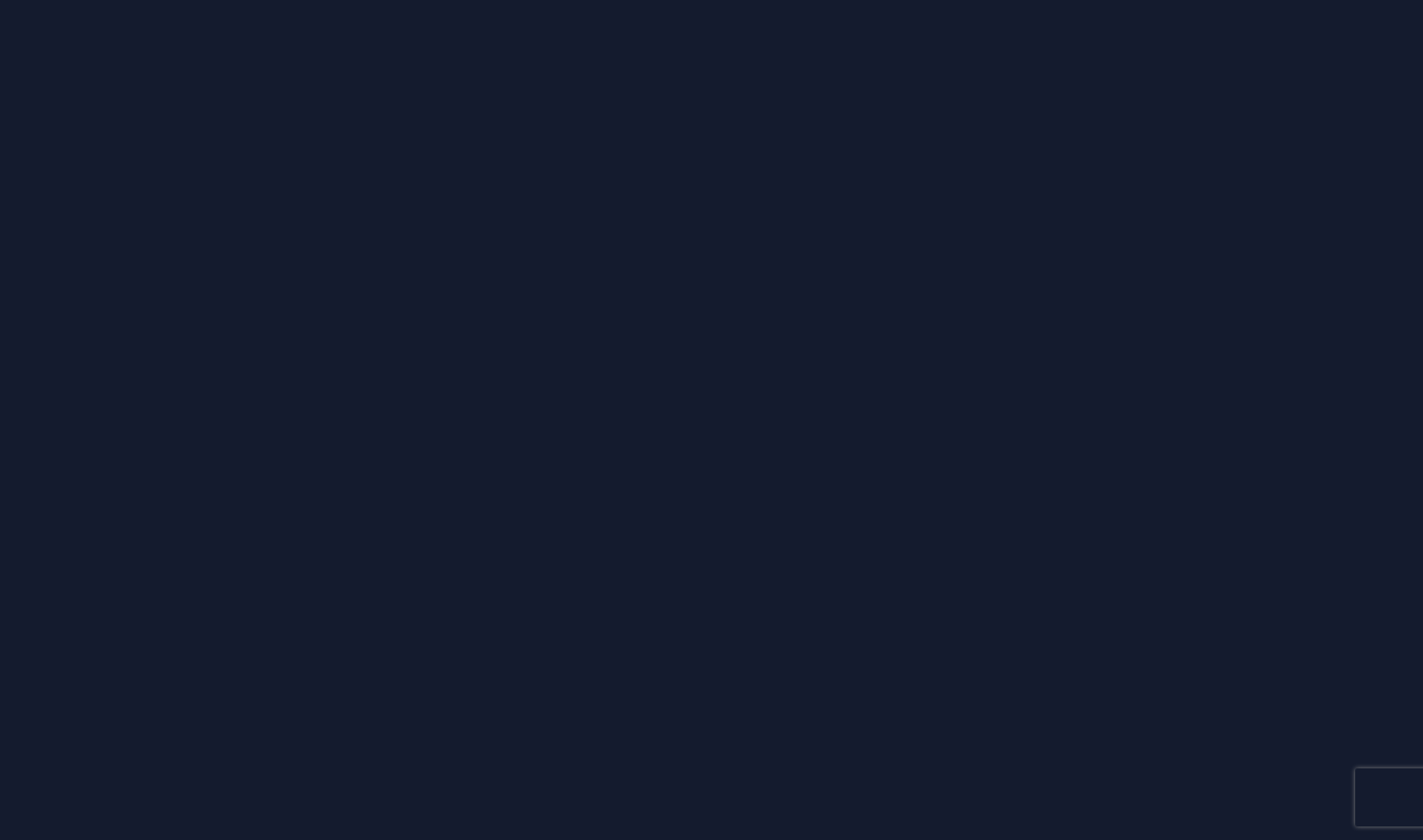 scroll, scrollTop: 0, scrollLeft: 0, axis: both 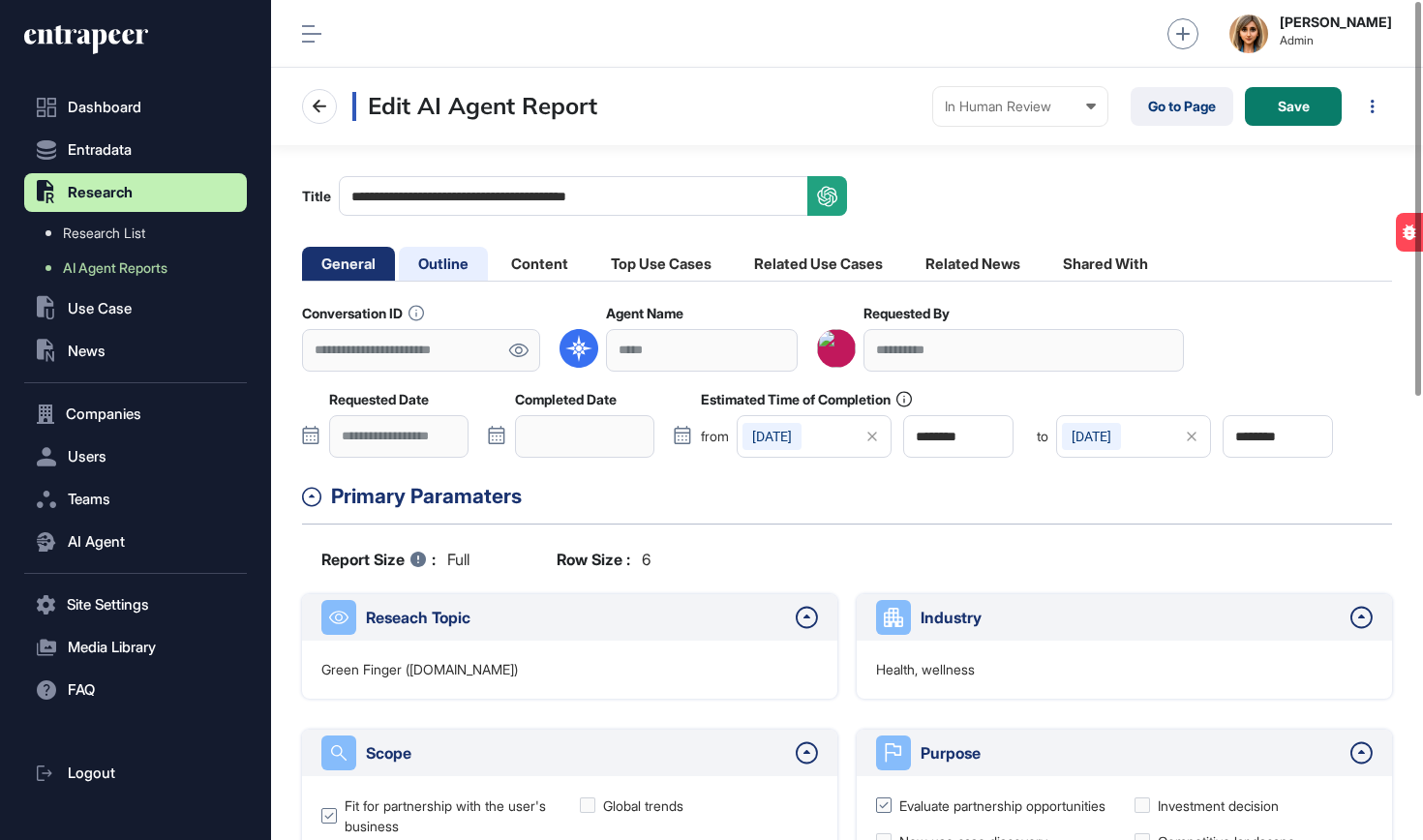 click on "Outline" 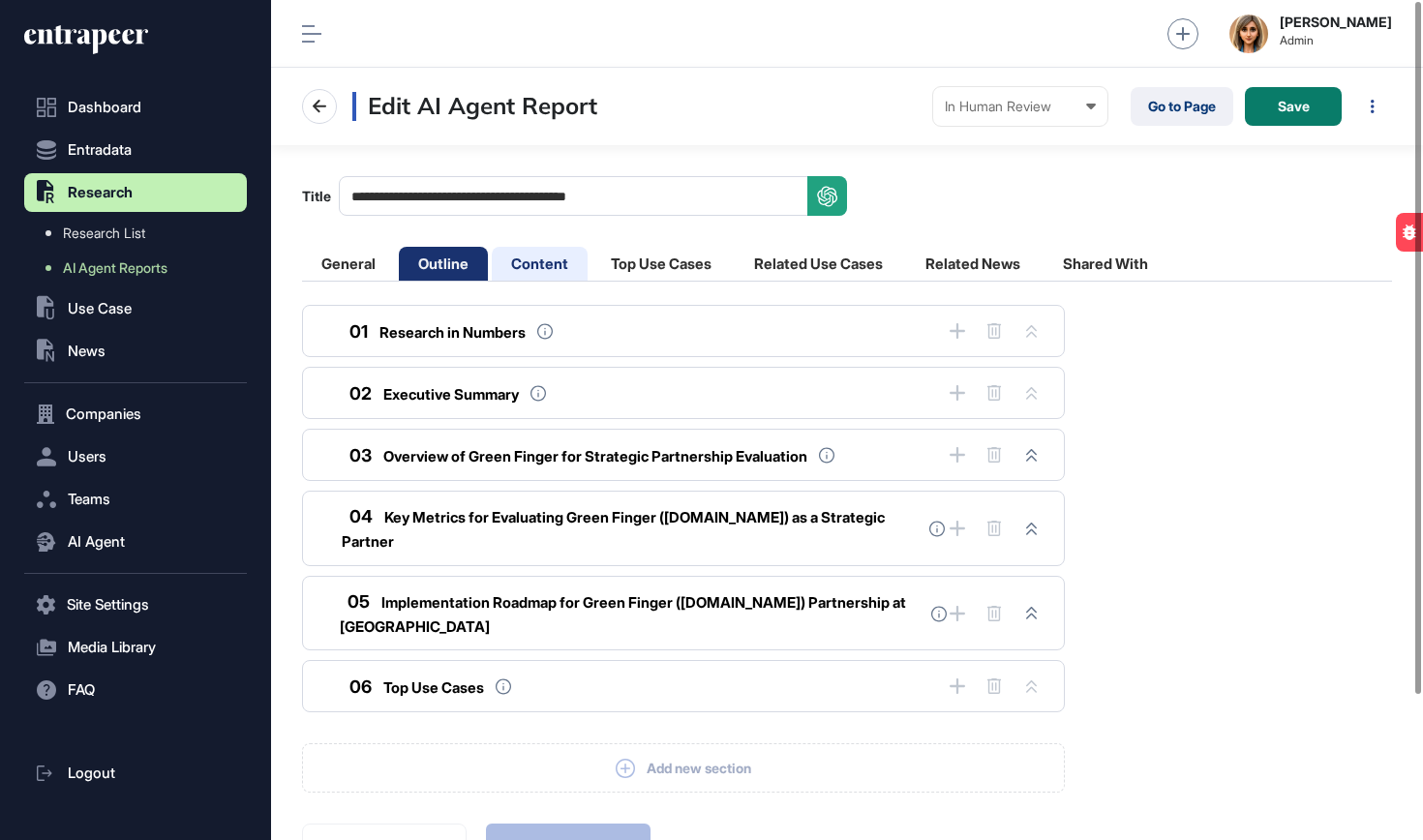 click on "Content" 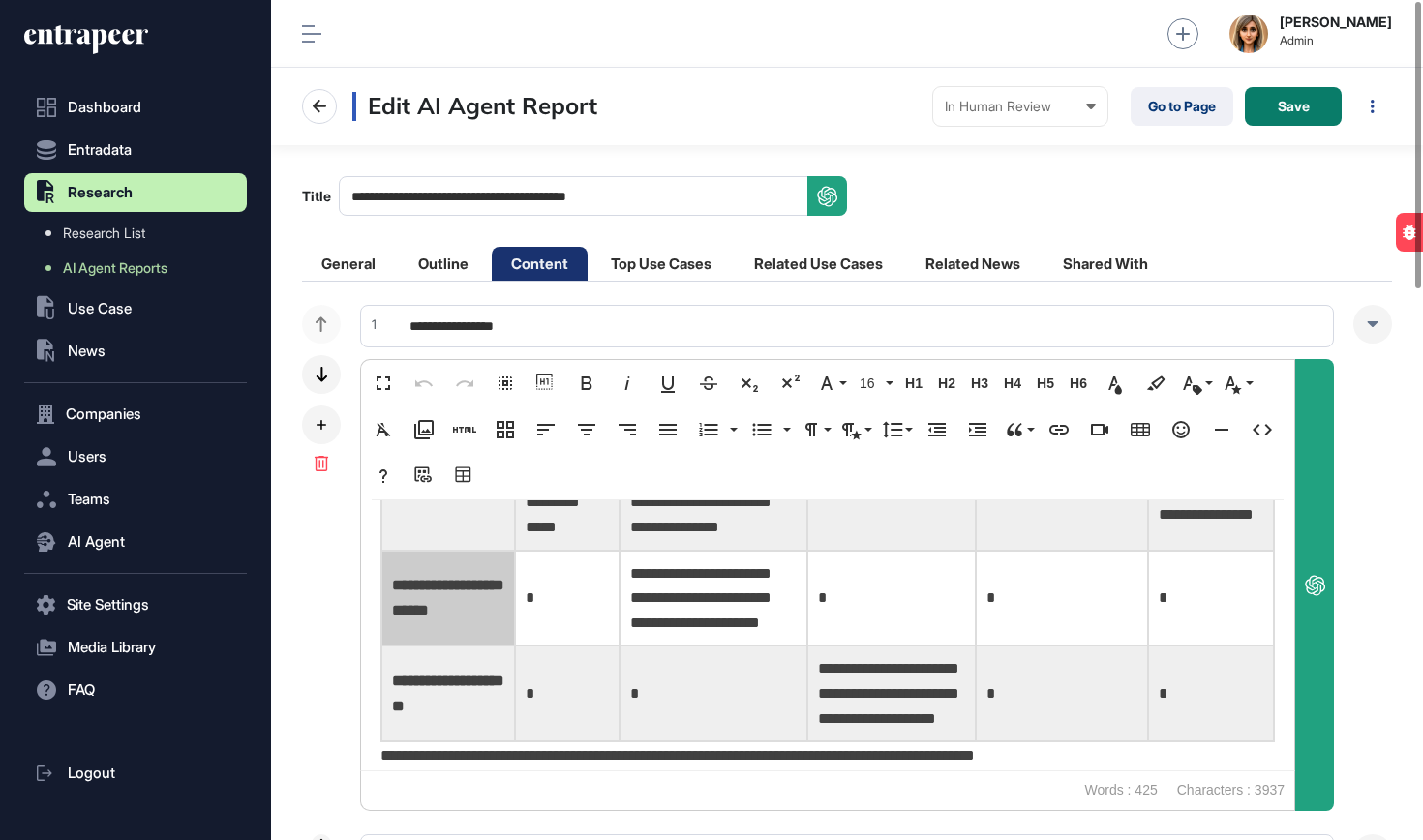 scroll, scrollTop: 2227, scrollLeft: 0, axis: vertical 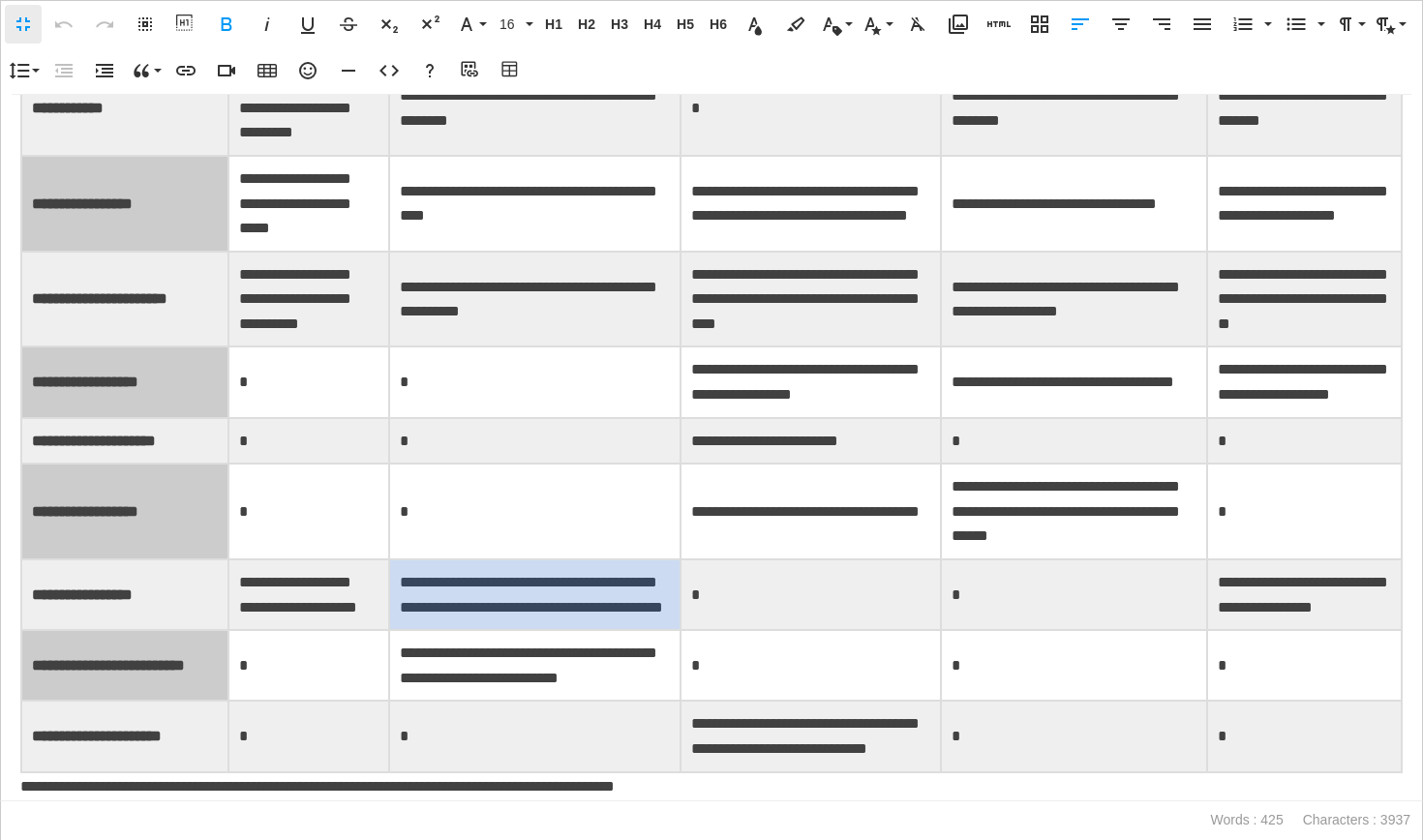 click on "**********" 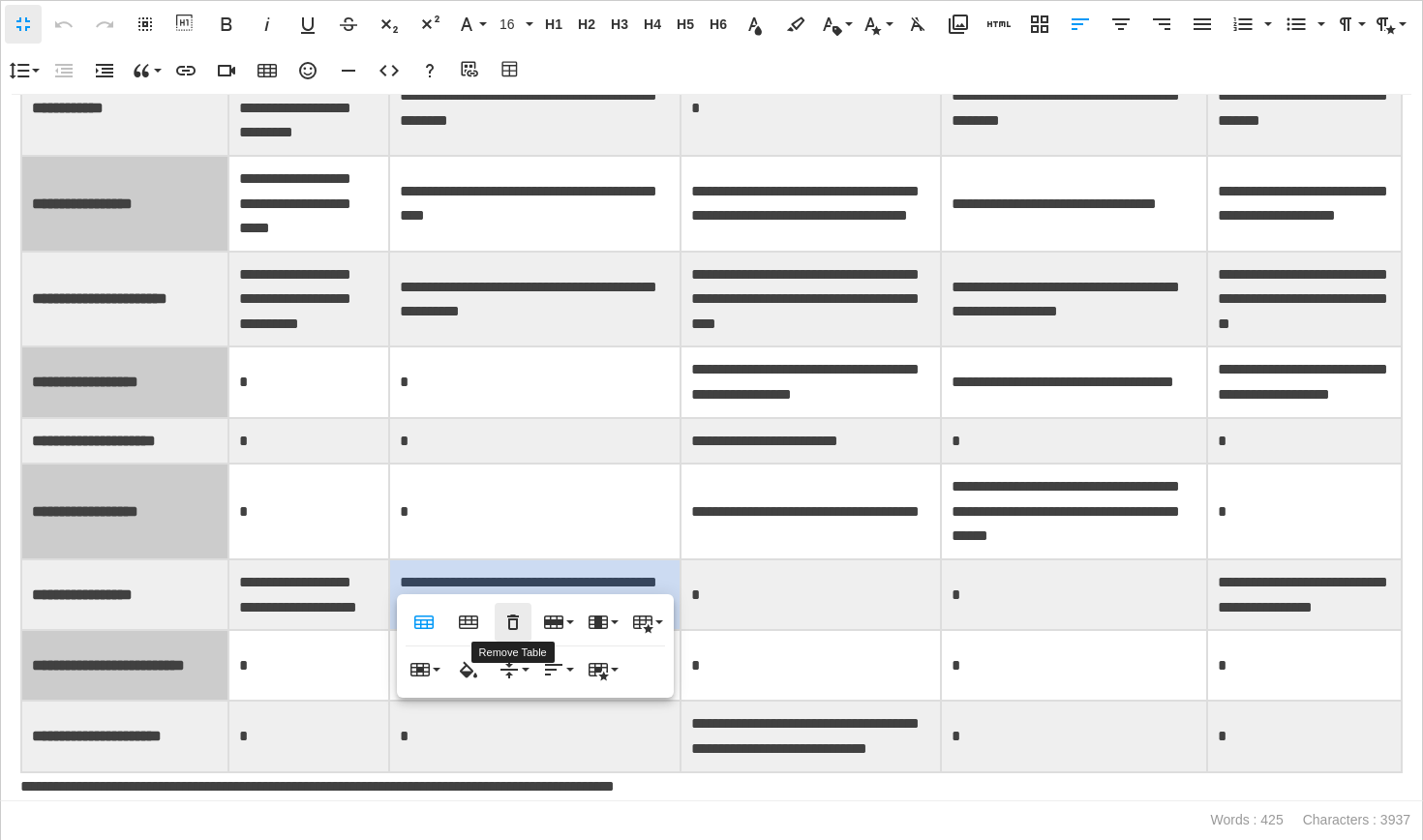 click 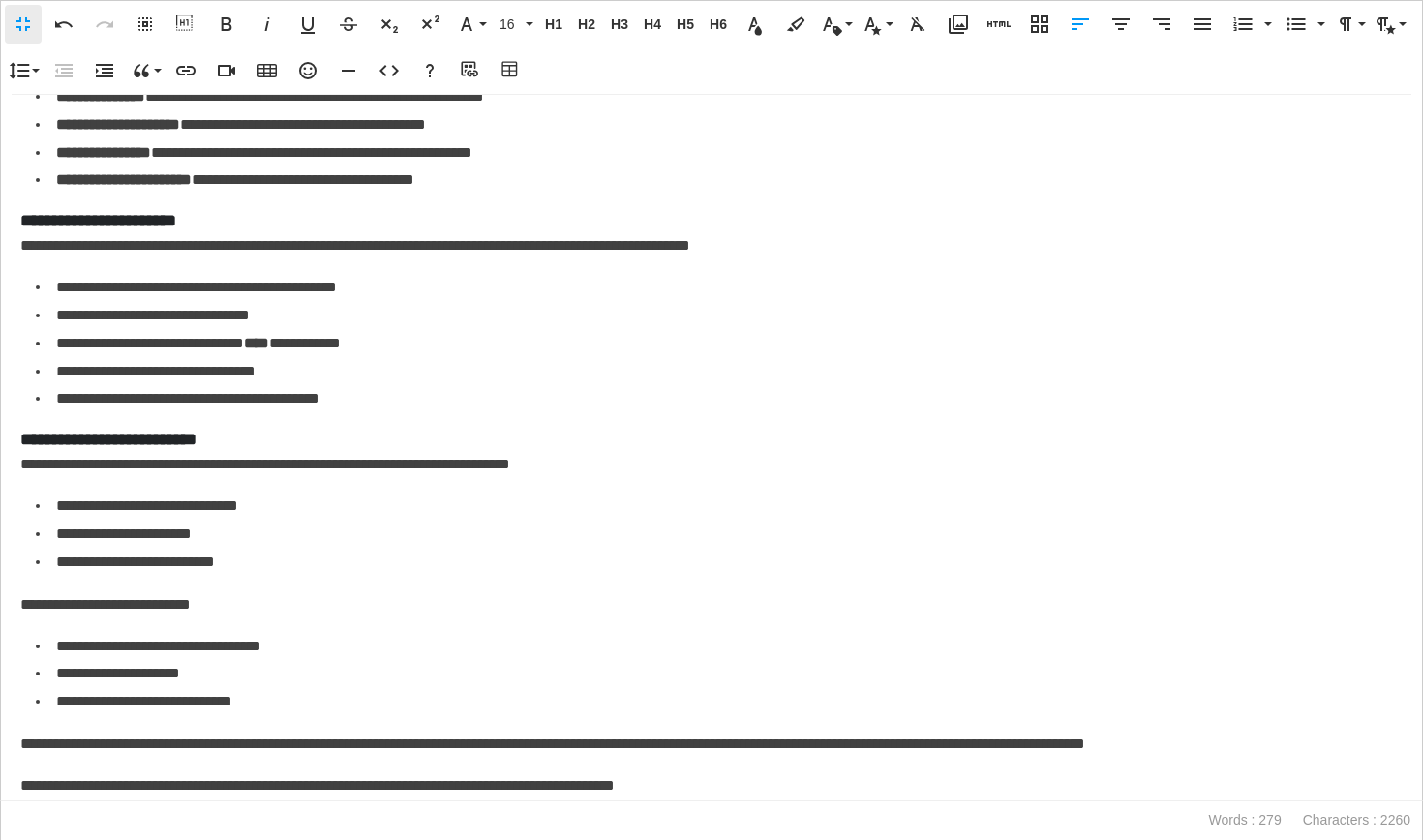 scroll, scrollTop: 310, scrollLeft: 0, axis: vertical 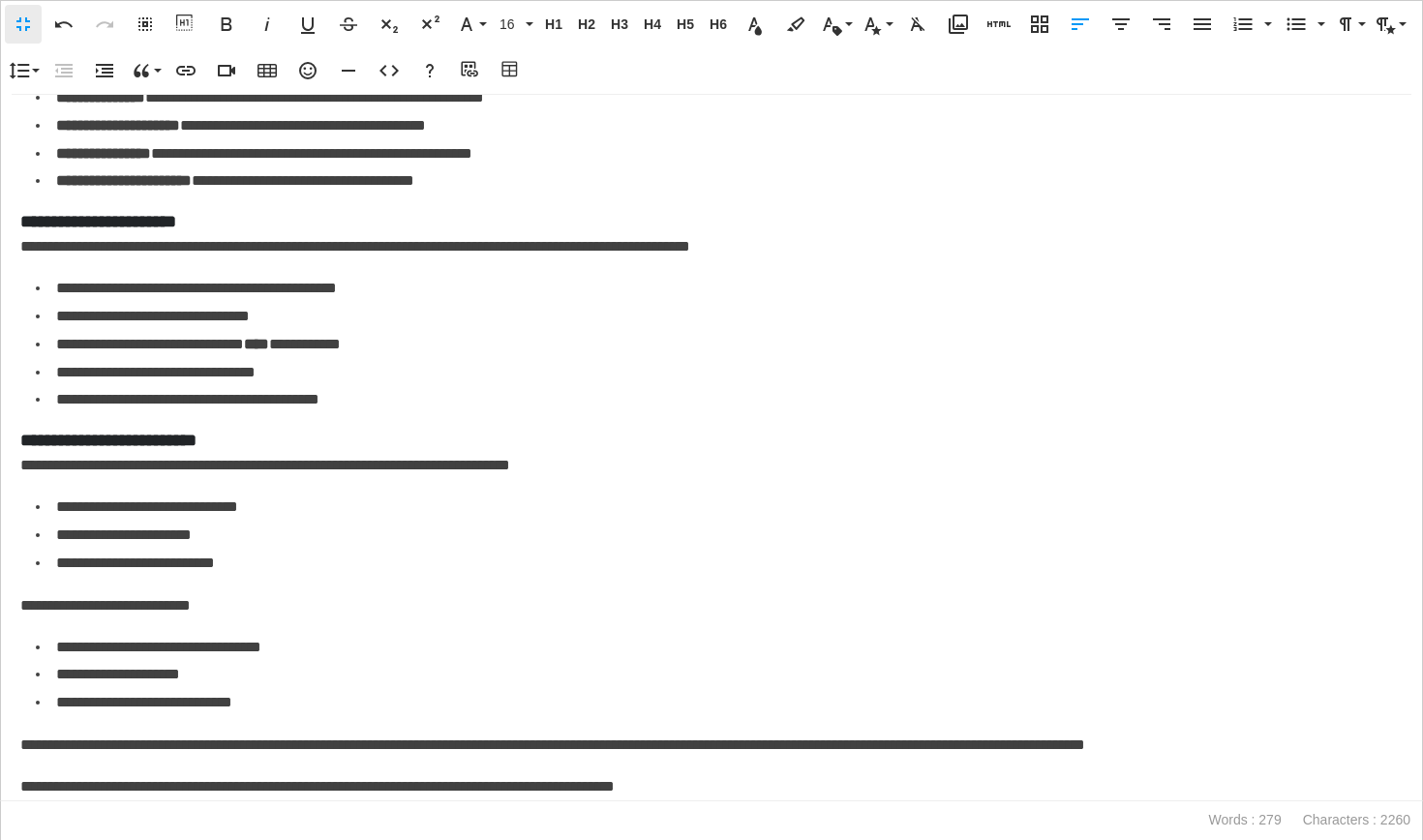 click on "**********" at bounding box center (712, 787) 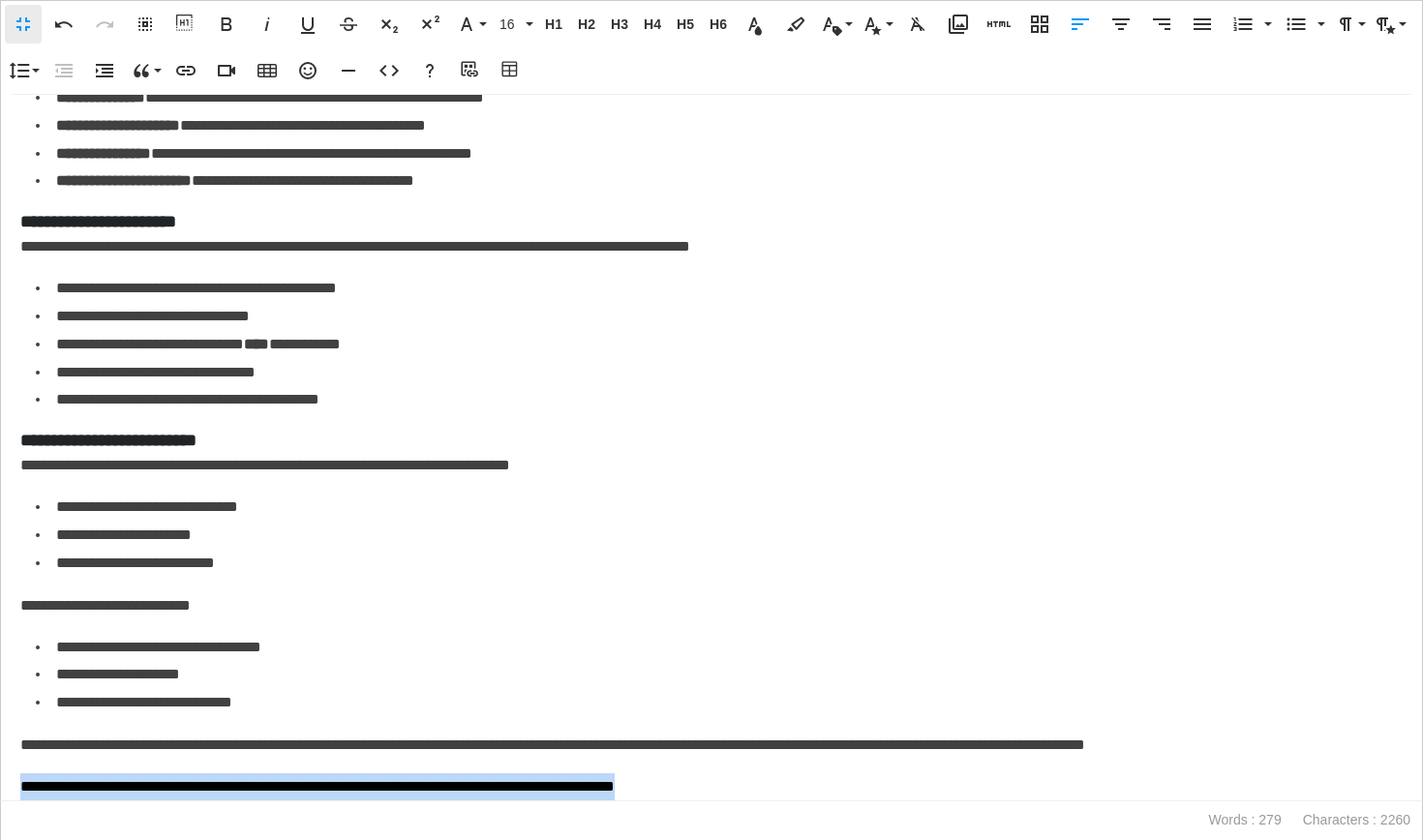 click on "**********" at bounding box center [712, 787] 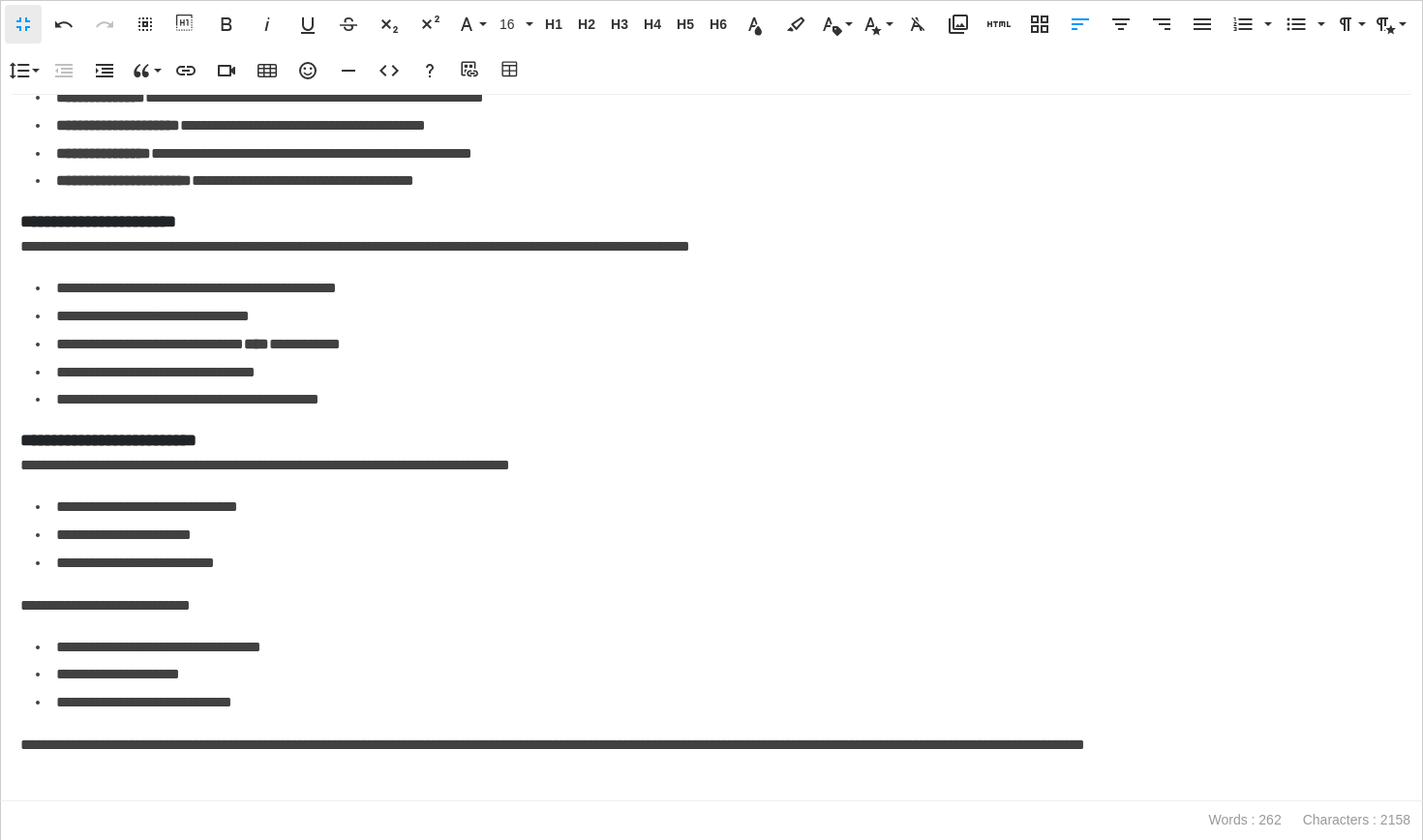 scroll, scrollTop: 268, scrollLeft: 0, axis: vertical 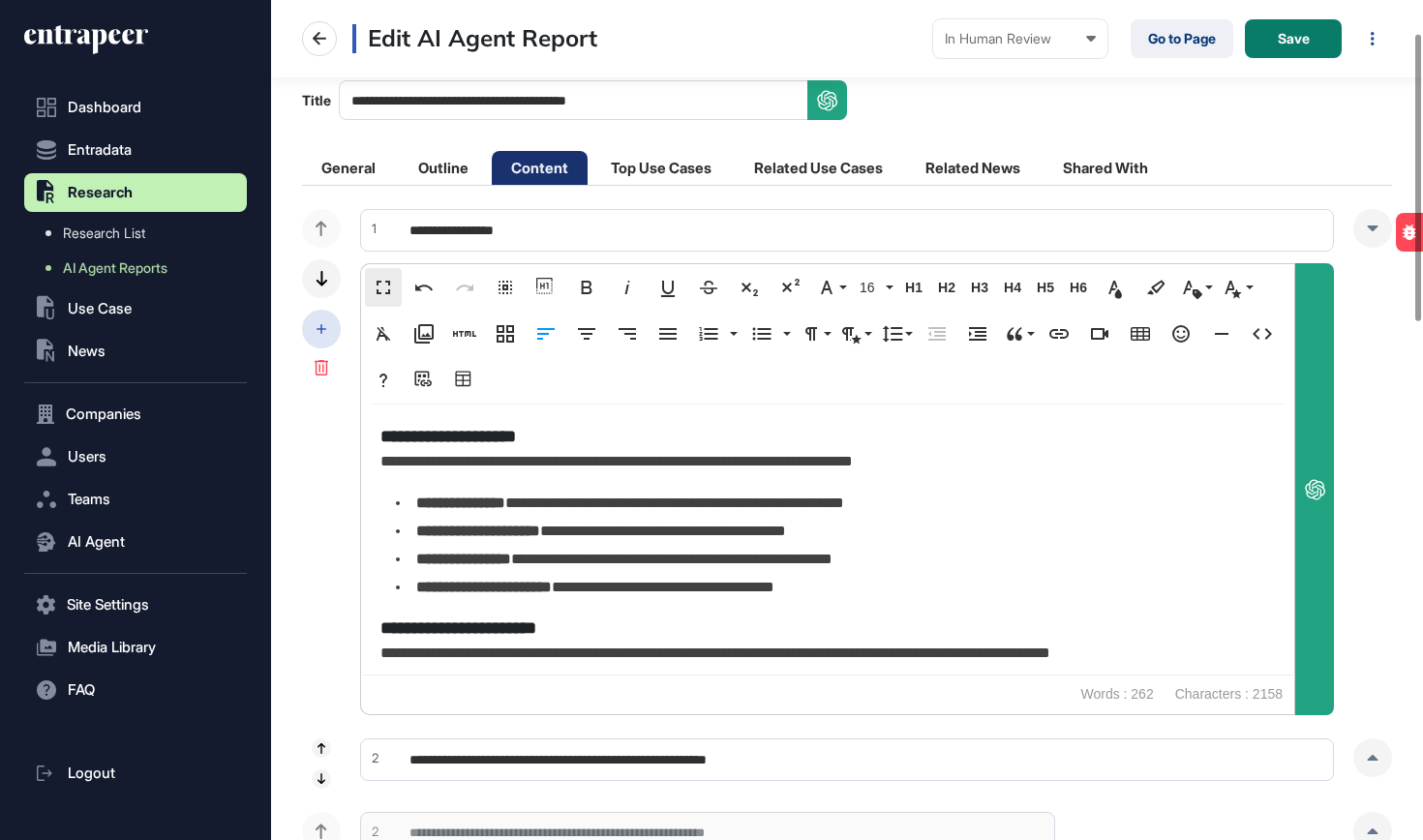 click 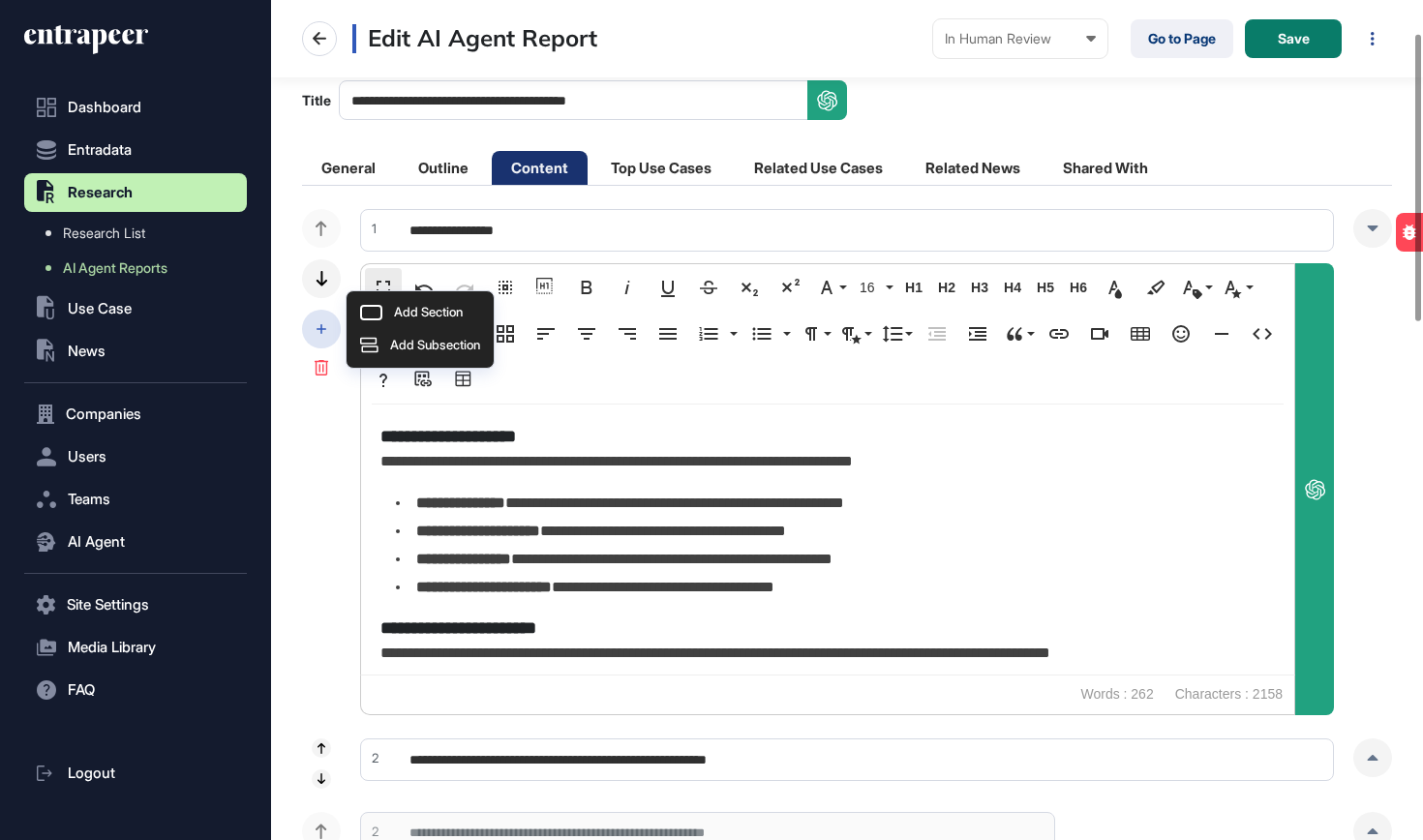click on "Add Subsection" at bounding box center (435, 345) 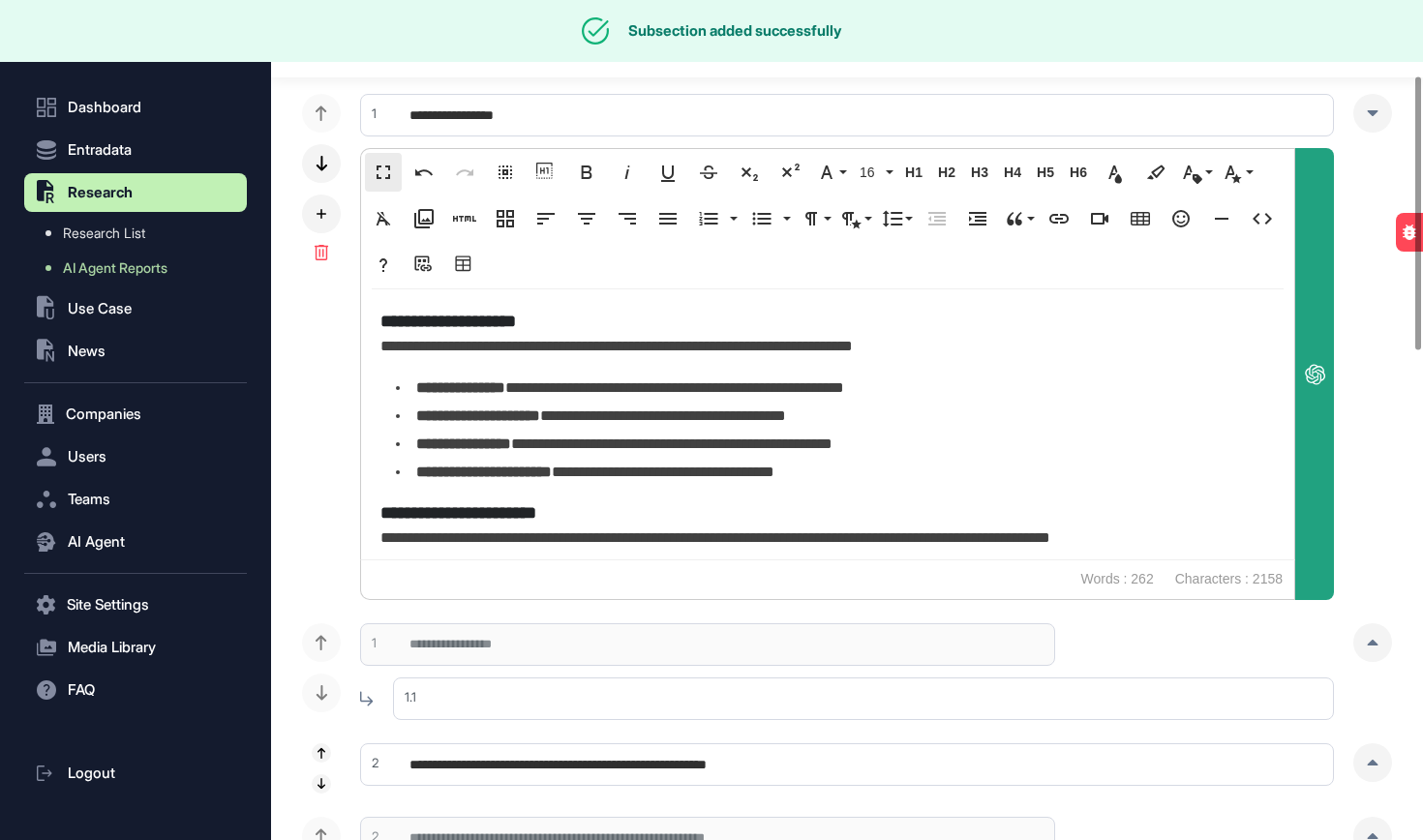 scroll, scrollTop: 230, scrollLeft: 0, axis: vertical 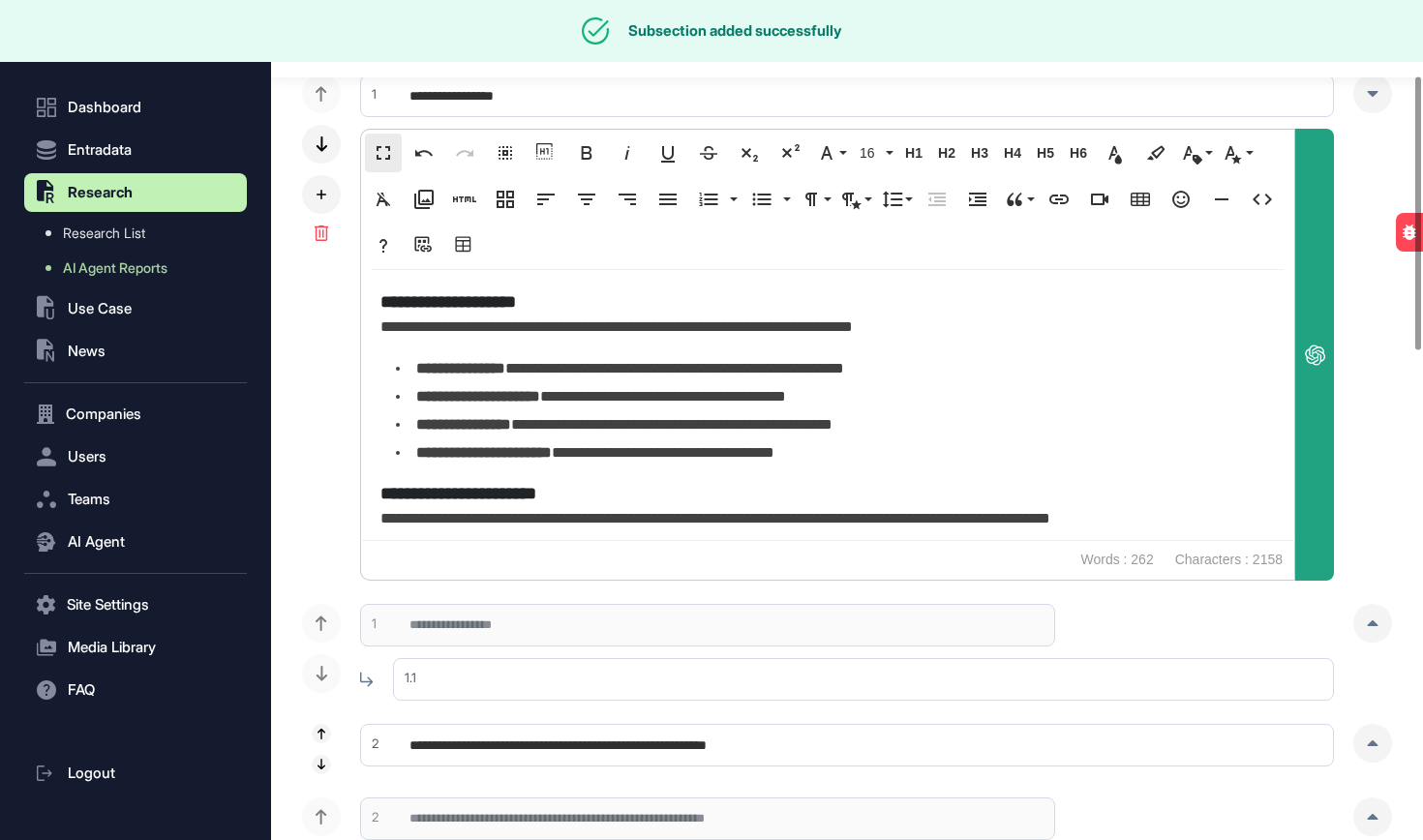 click at bounding box center (863, 679) 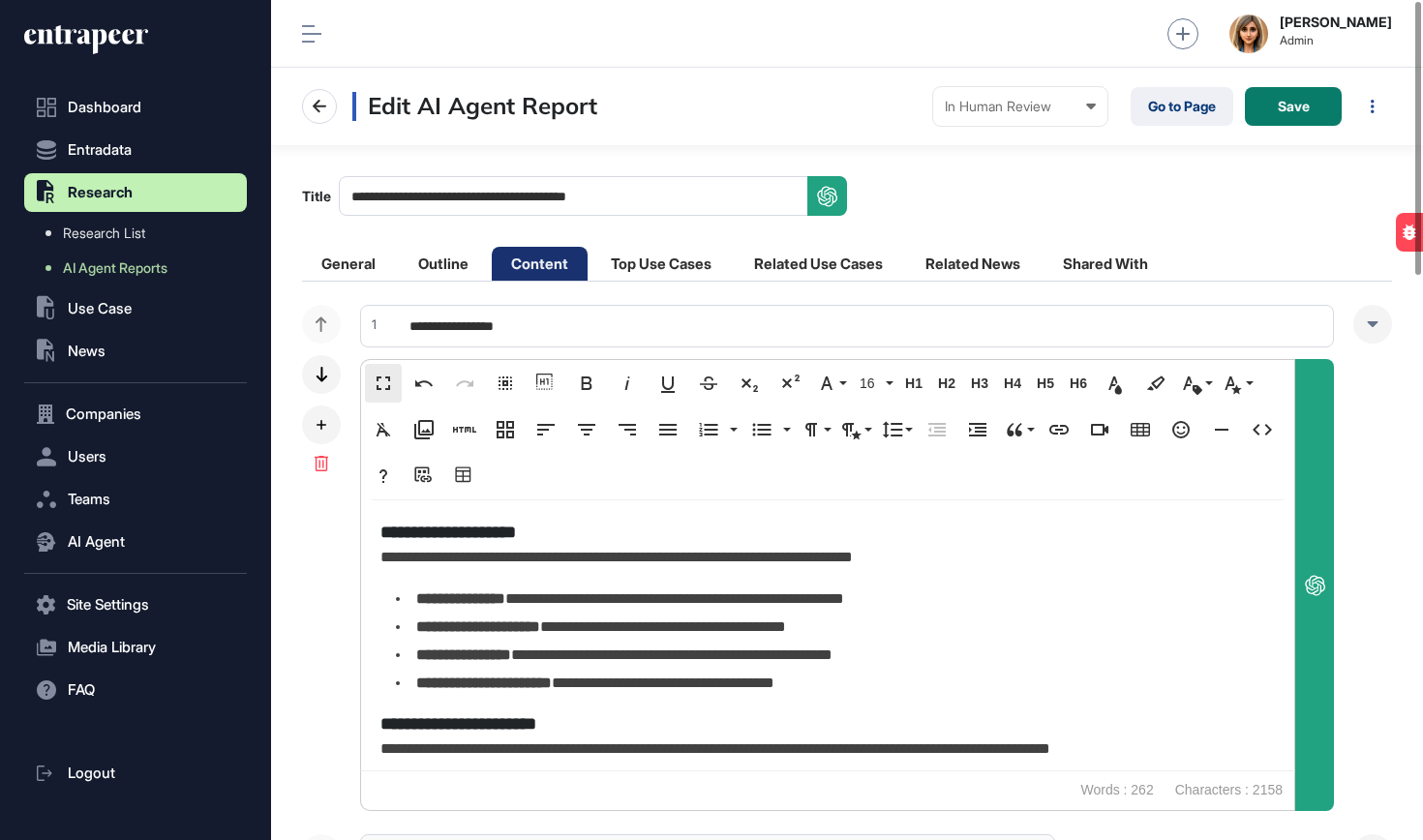 scroll, scrollTop: 0, scrollLeft: 0, axis: both 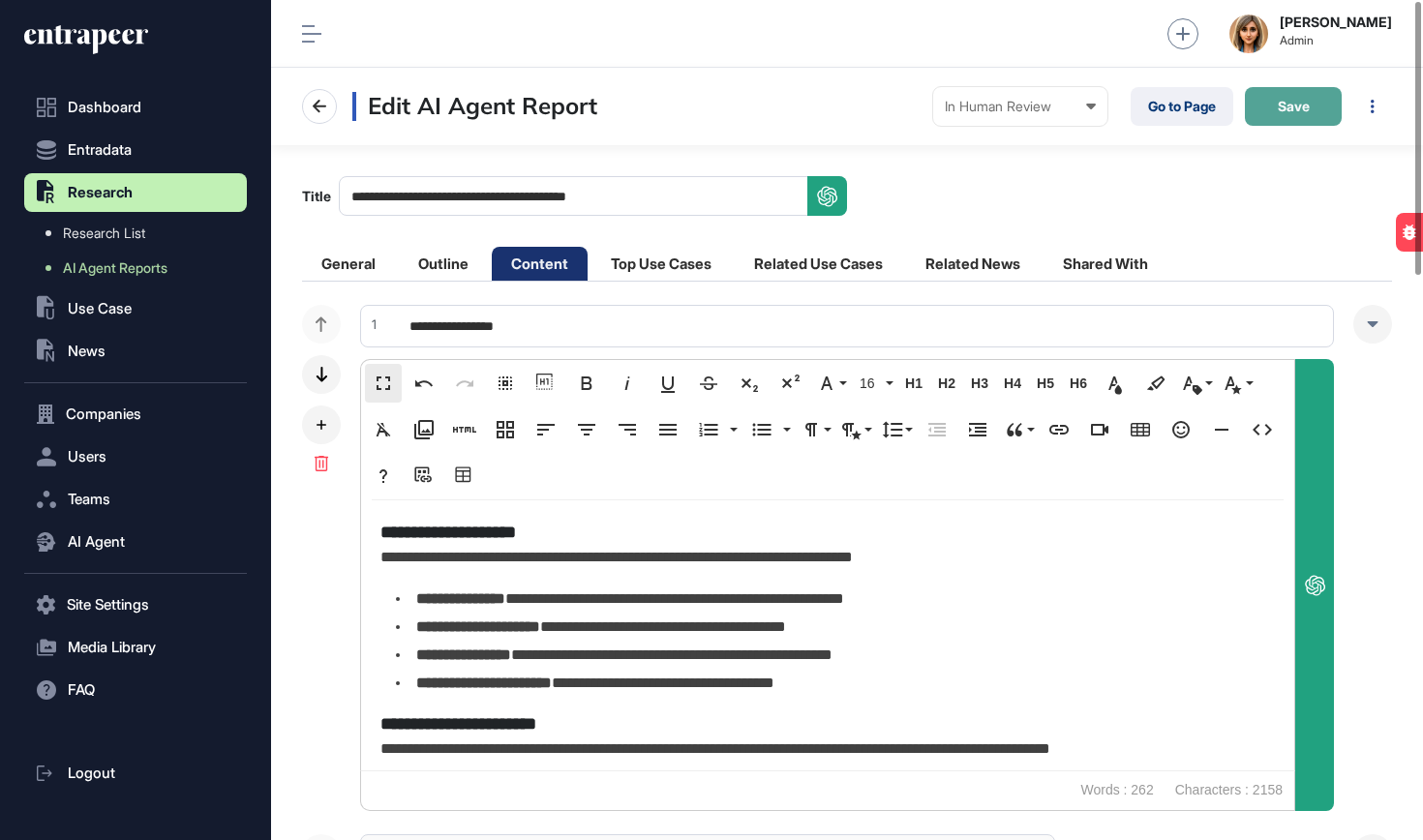 type on "**********" 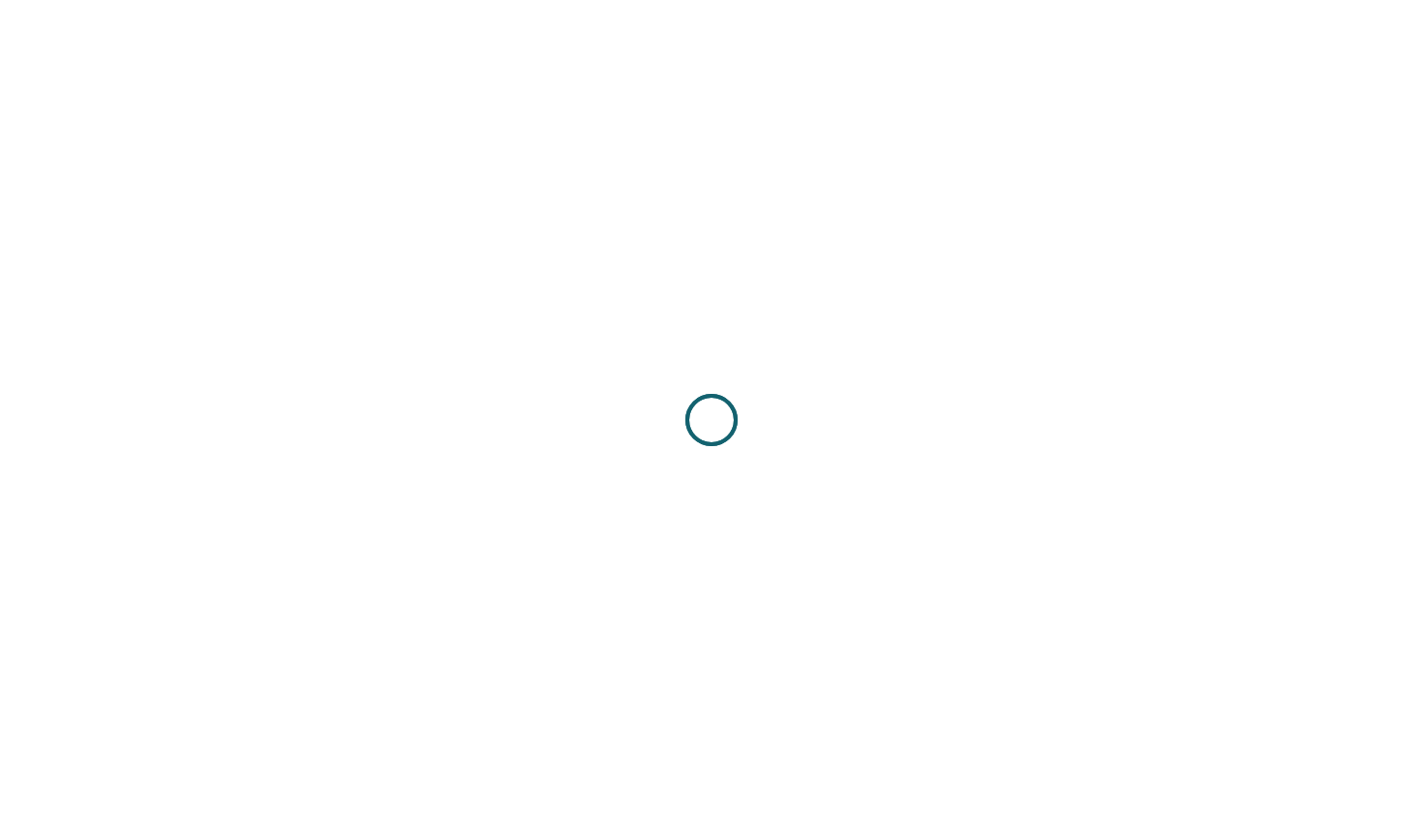 scroll, scrollTop: 0, scrollLeft: 0, axis: both 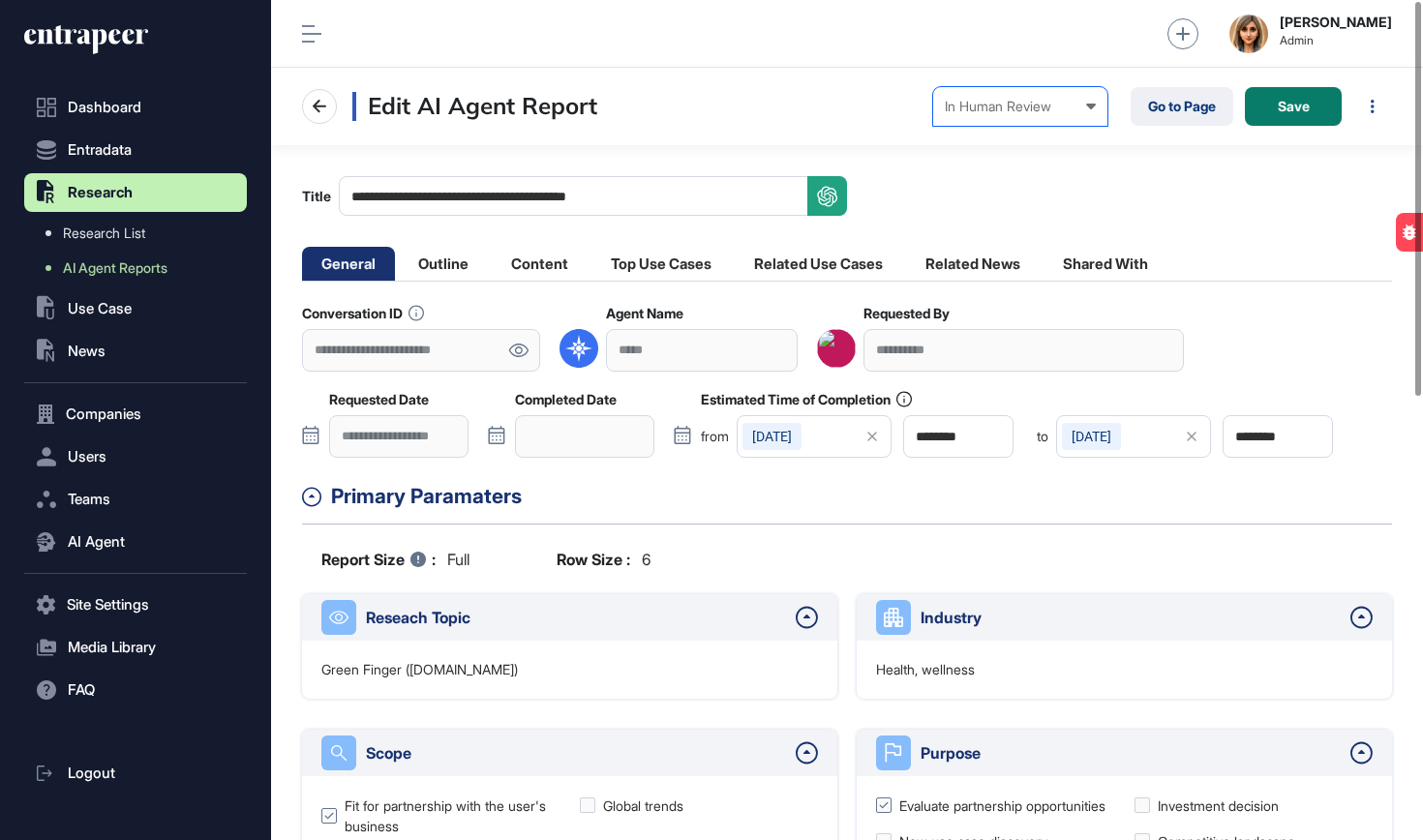click on "In Human Review Created In Outline Review In Progress Completed In Human Review Failed" at bounding box center (1020, 106) 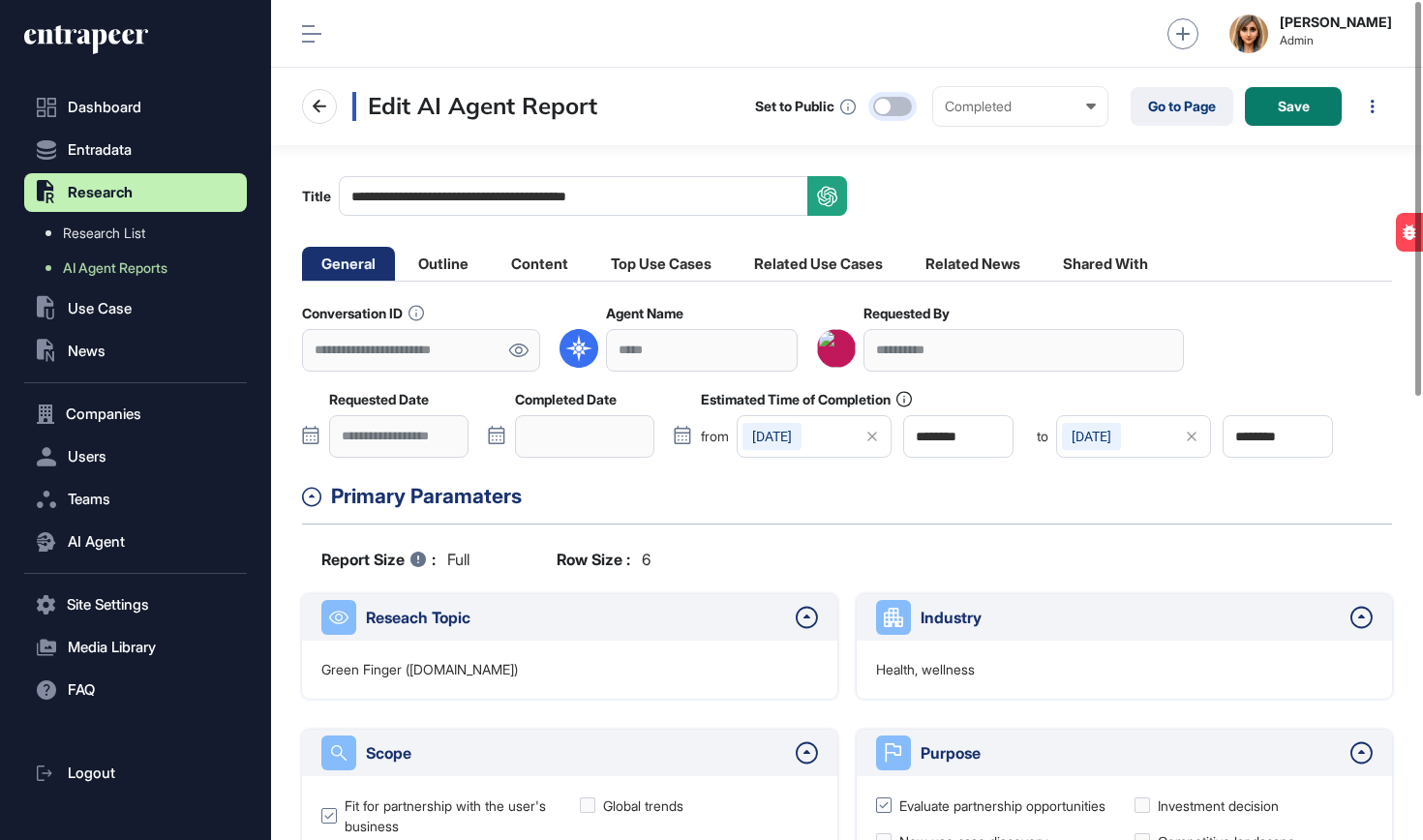 click at bounding box center [893, 106] 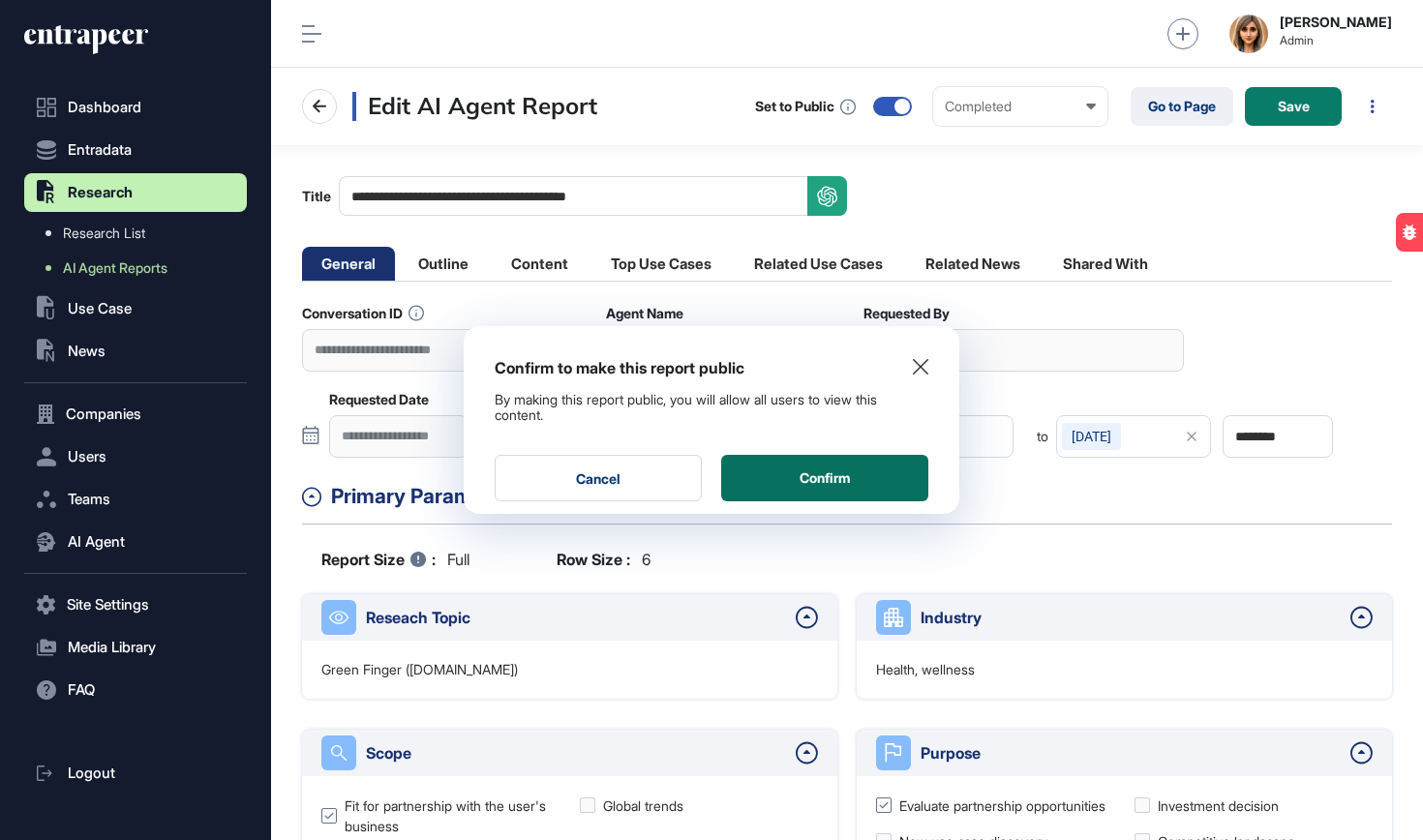 click on "Confirm" at bounding box center (825, 478) 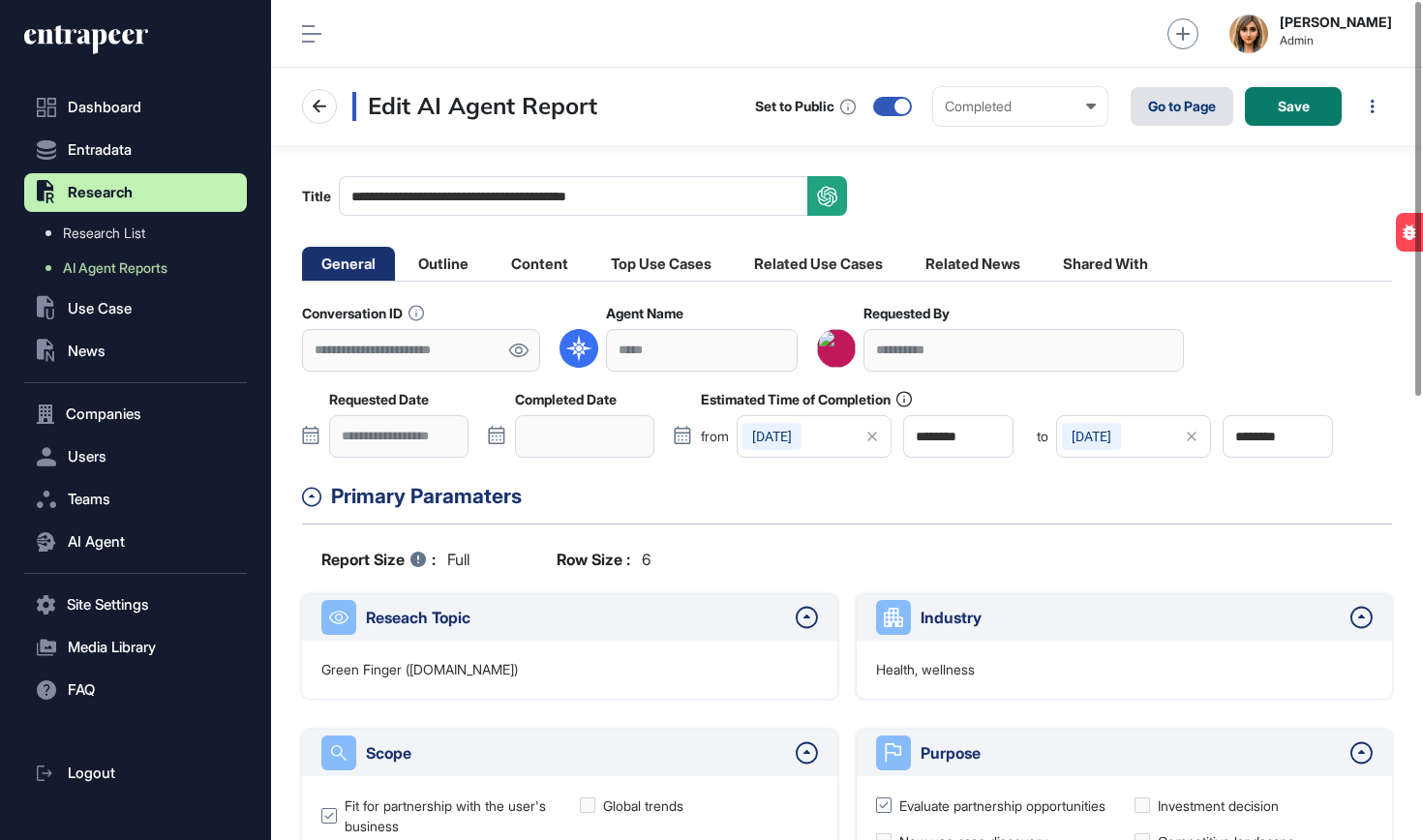 click on "Go to Page" at bounding box center (1182, 106) 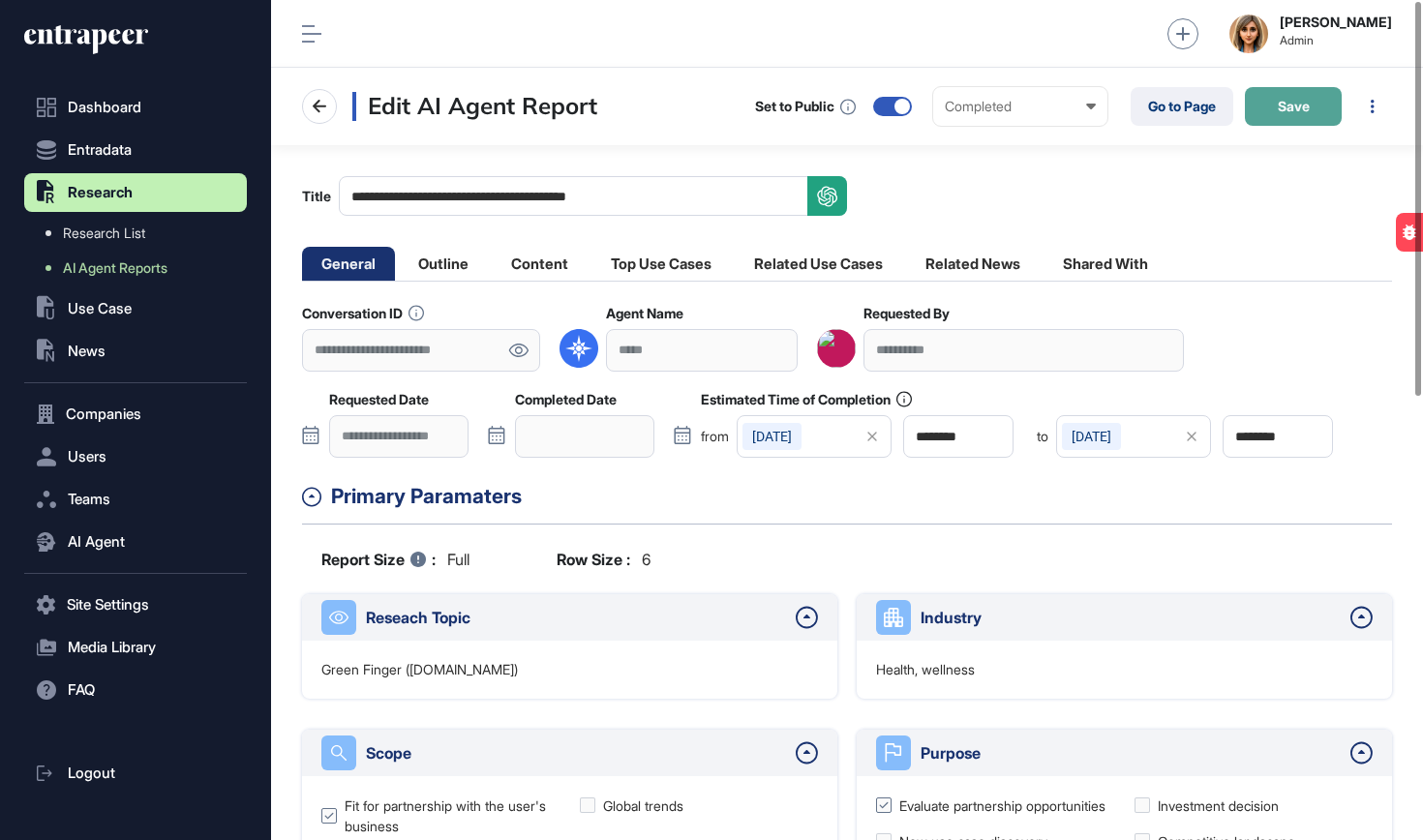 click on "Save" at bounding box center (1293, 106) 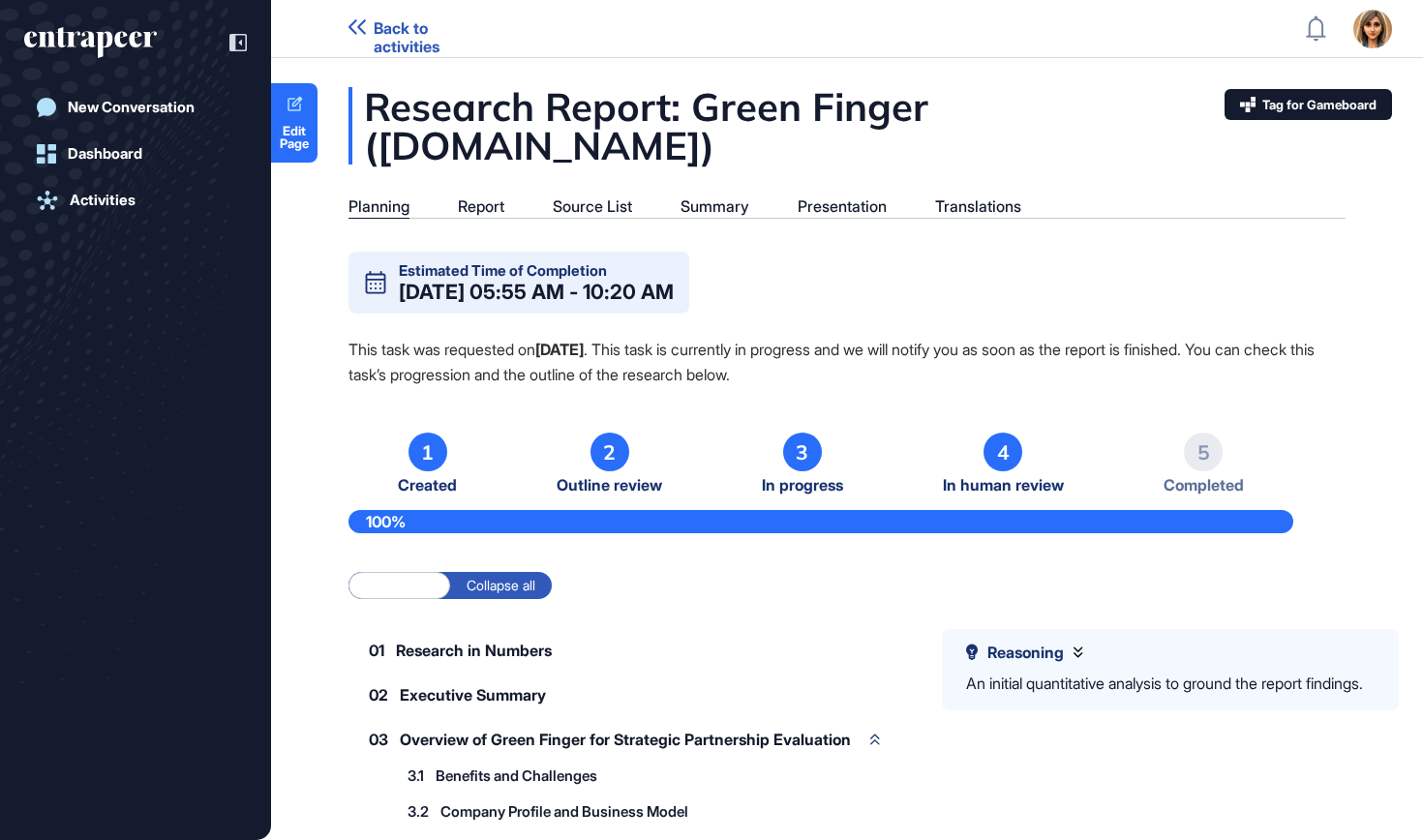 scroll, scrollTop: 0, scrollLeft: 0, axis: both 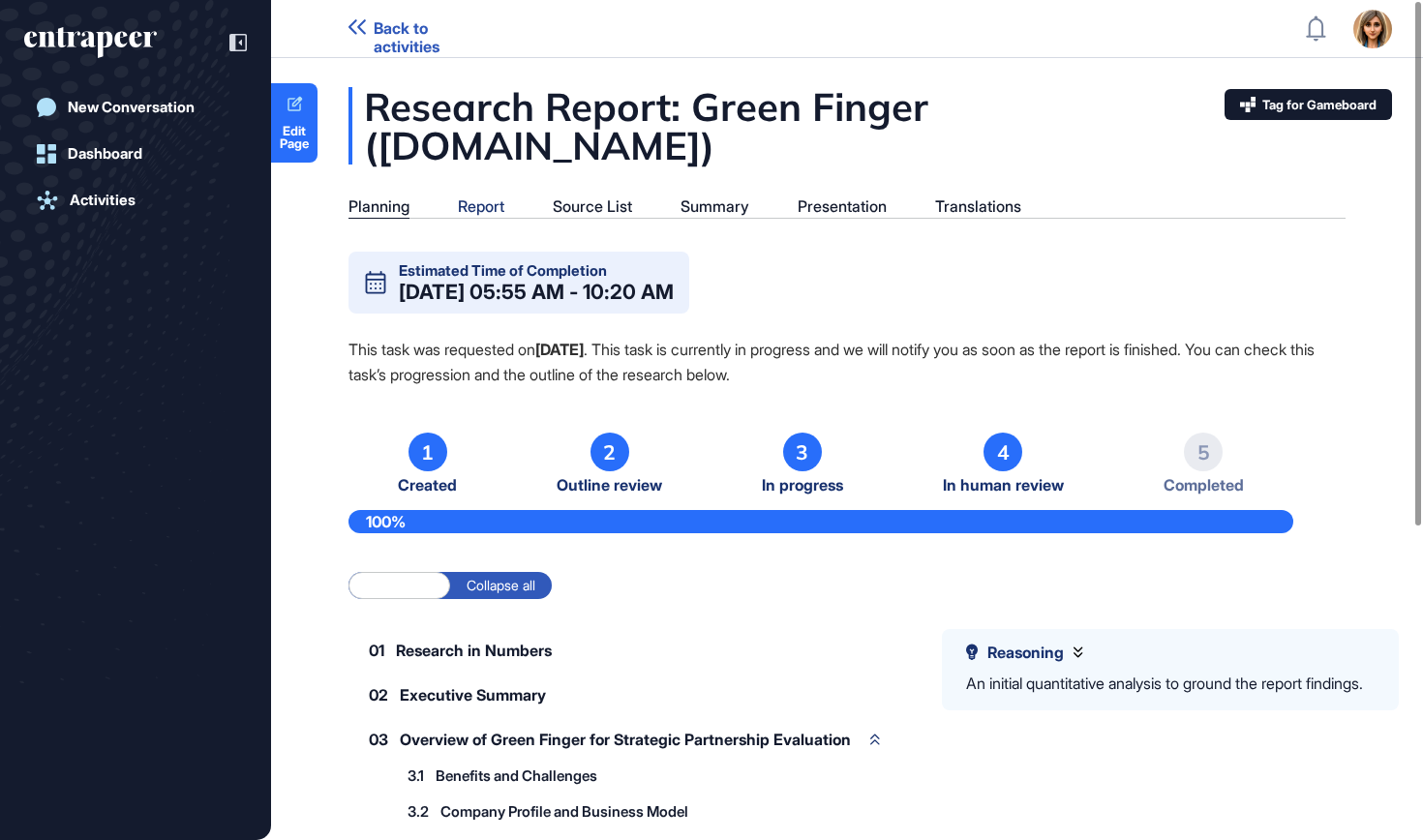 click on "Report" at bounding box center (481, 206) 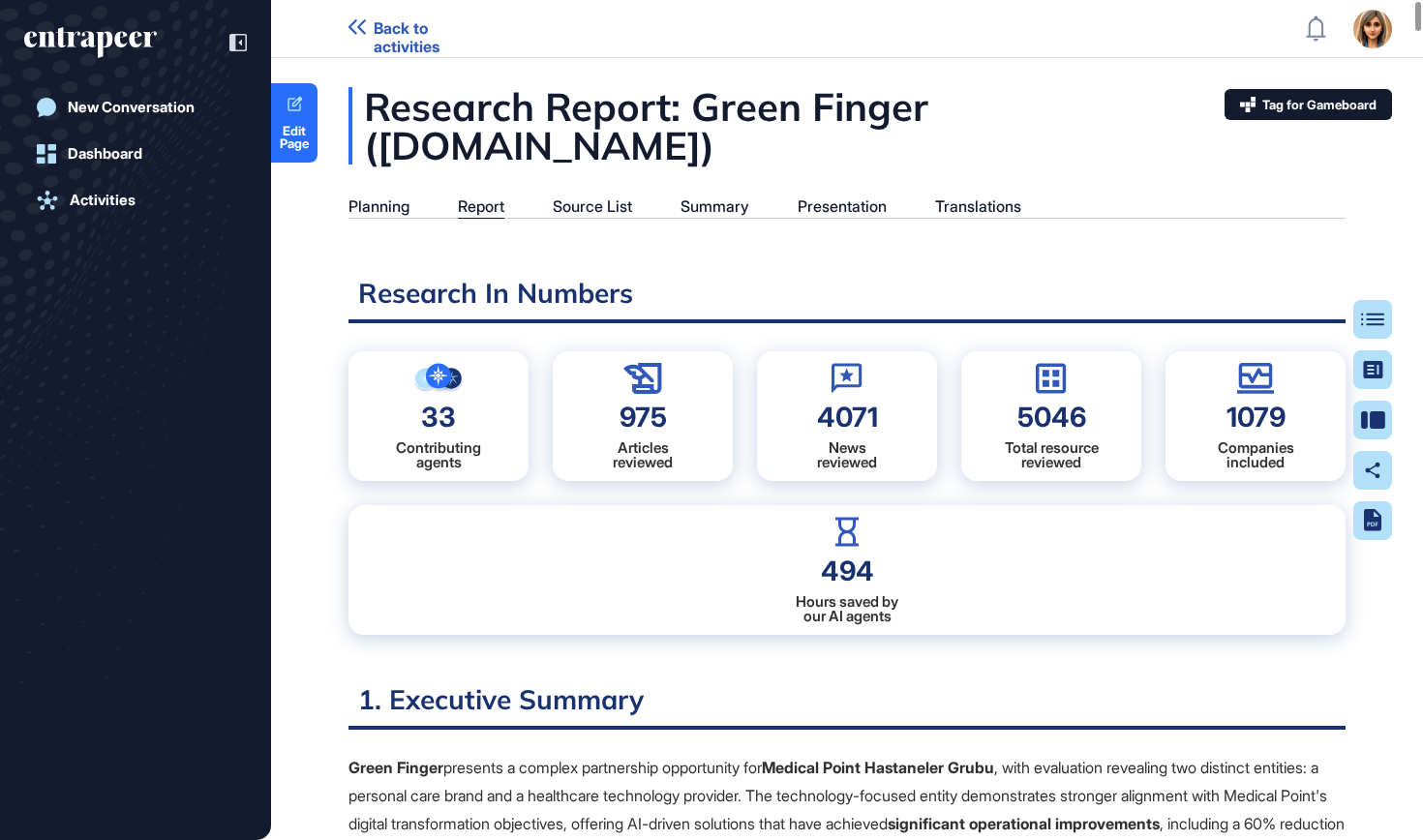 scroll, scrollTop: 9, scrollLeft: 1, axis: both 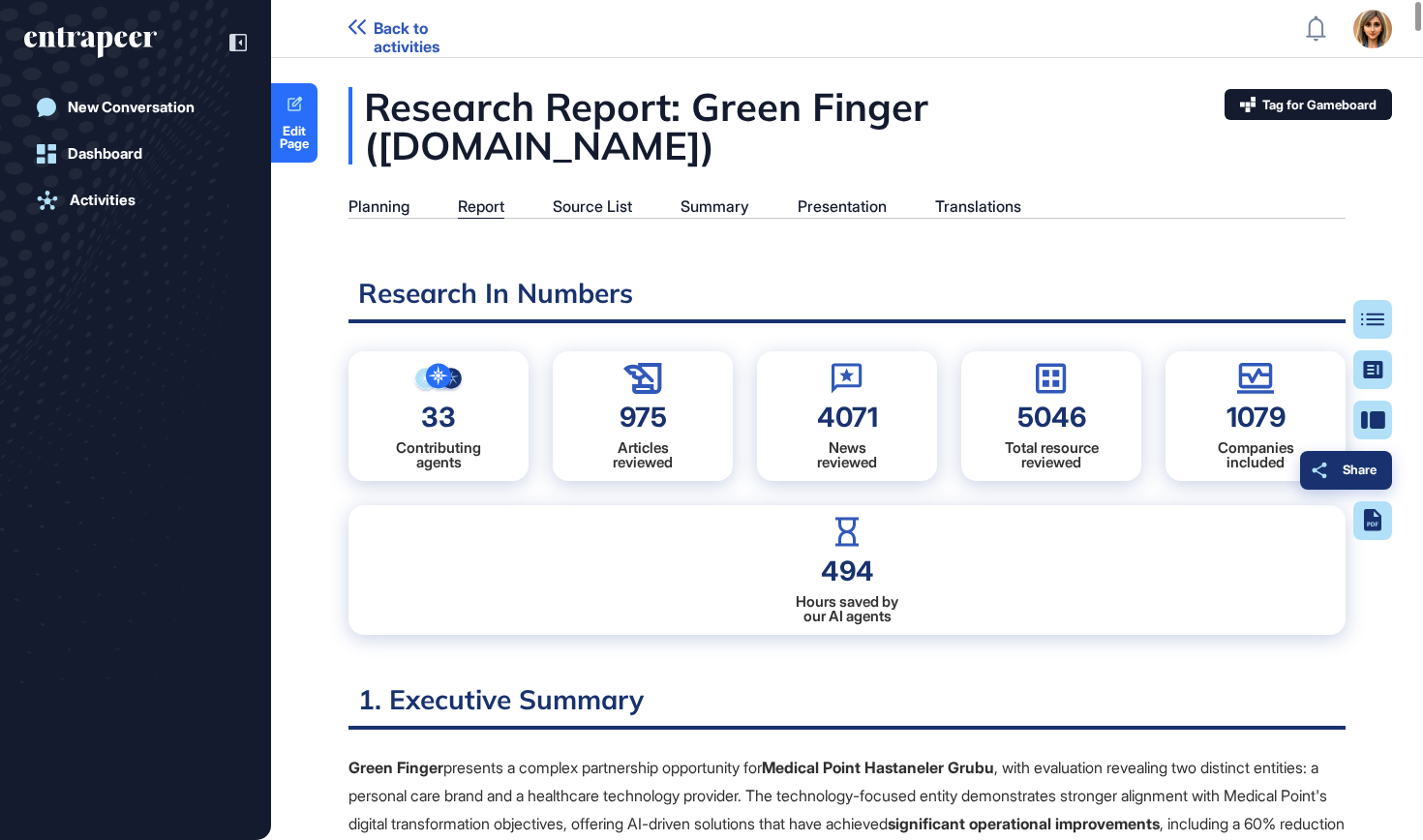 click on "Share" at bounding box center (1346, 470) 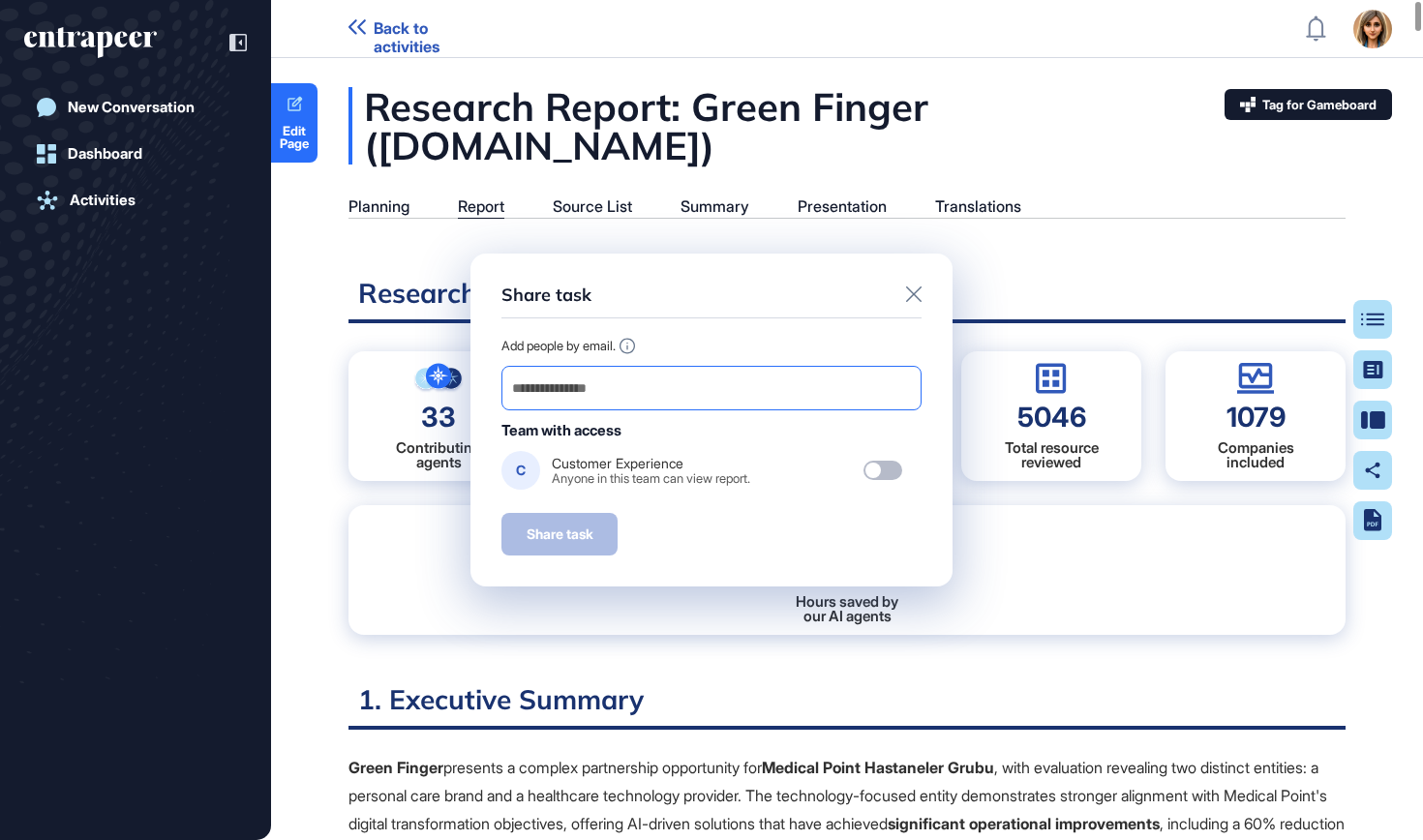 click at bounding box center (712, 388) 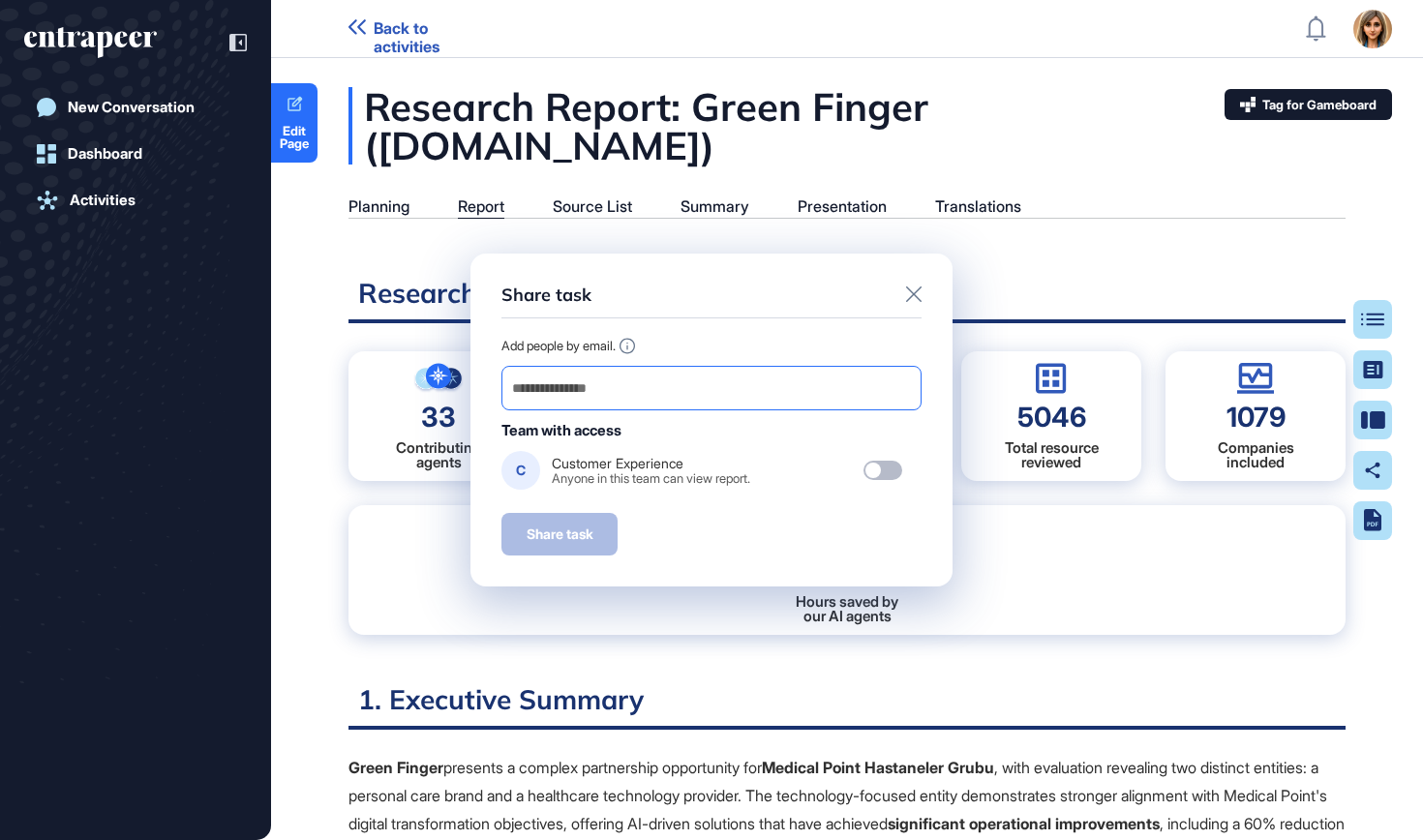 paste on "**********" 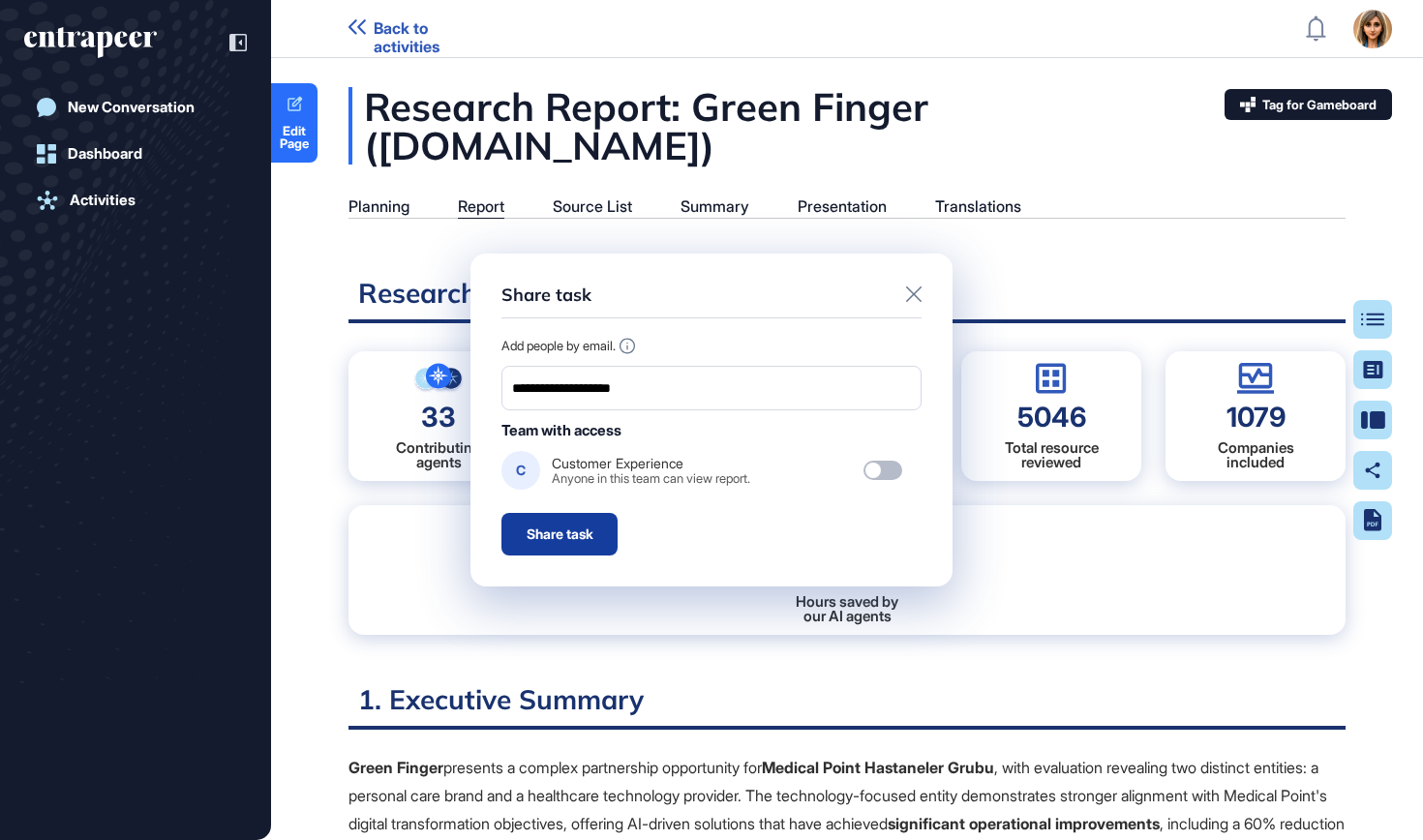 type on "**********" 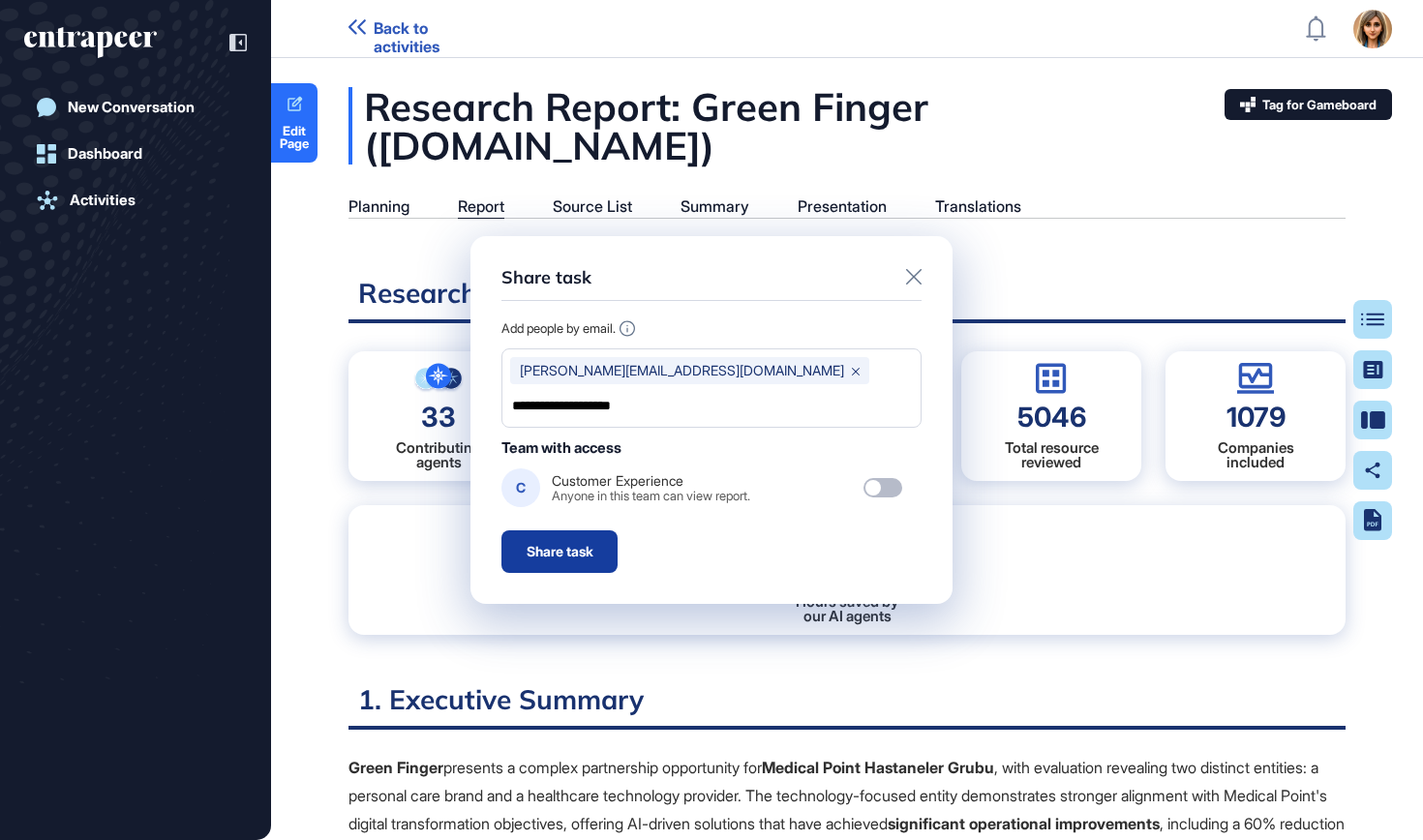 click on "Share task" at bounding box center (560, 552) 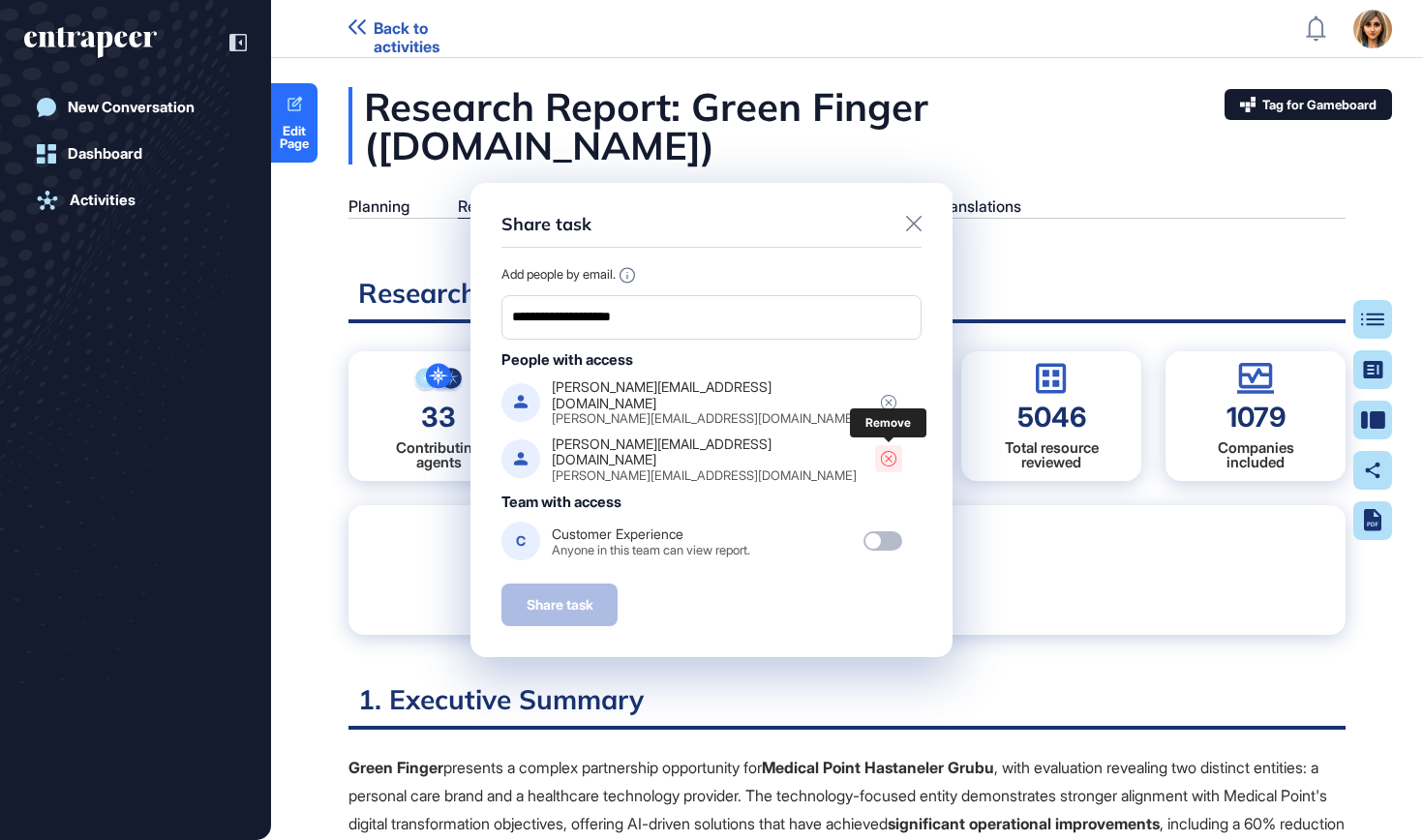 click 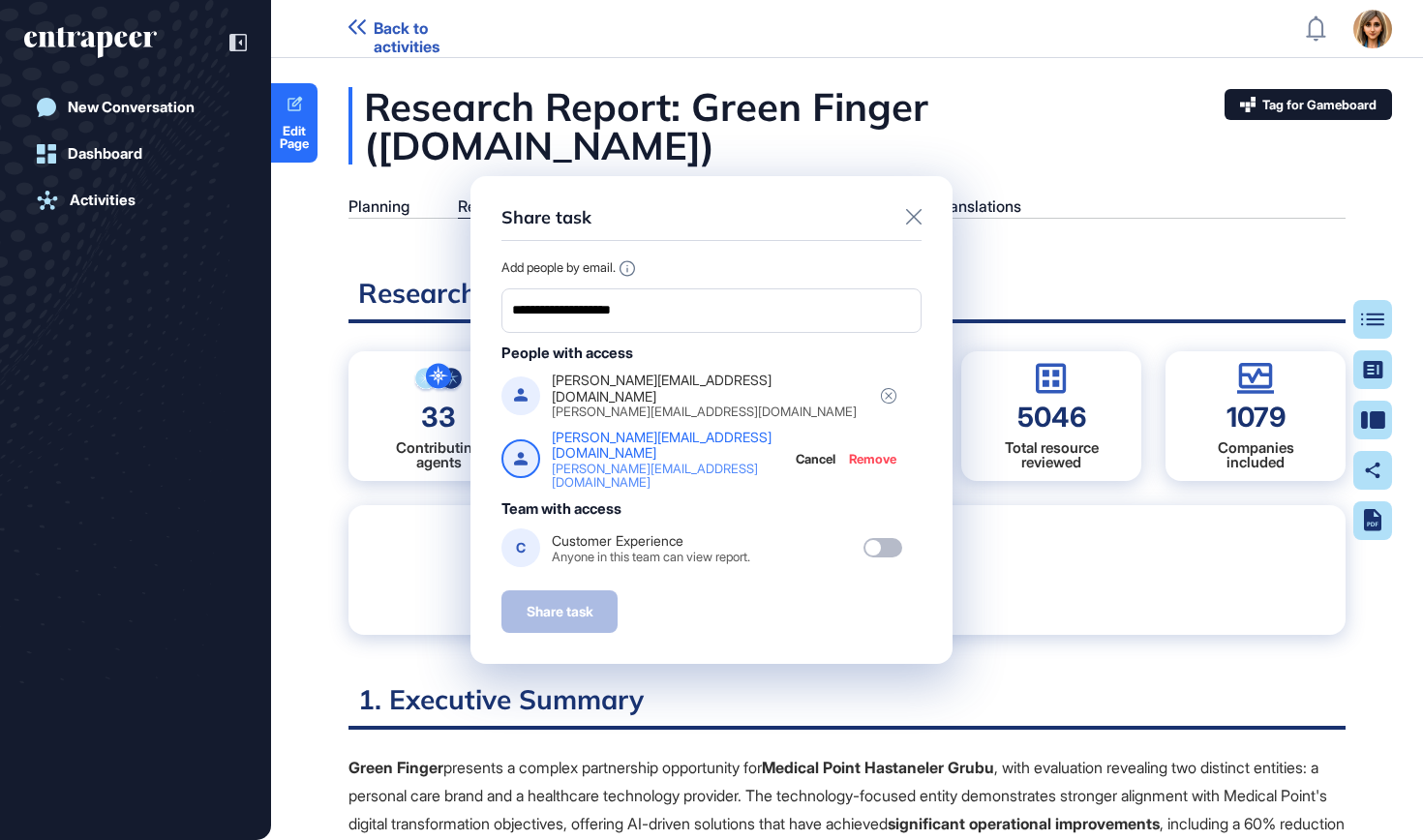 click on "Remove" at bounding box center [872, 459] 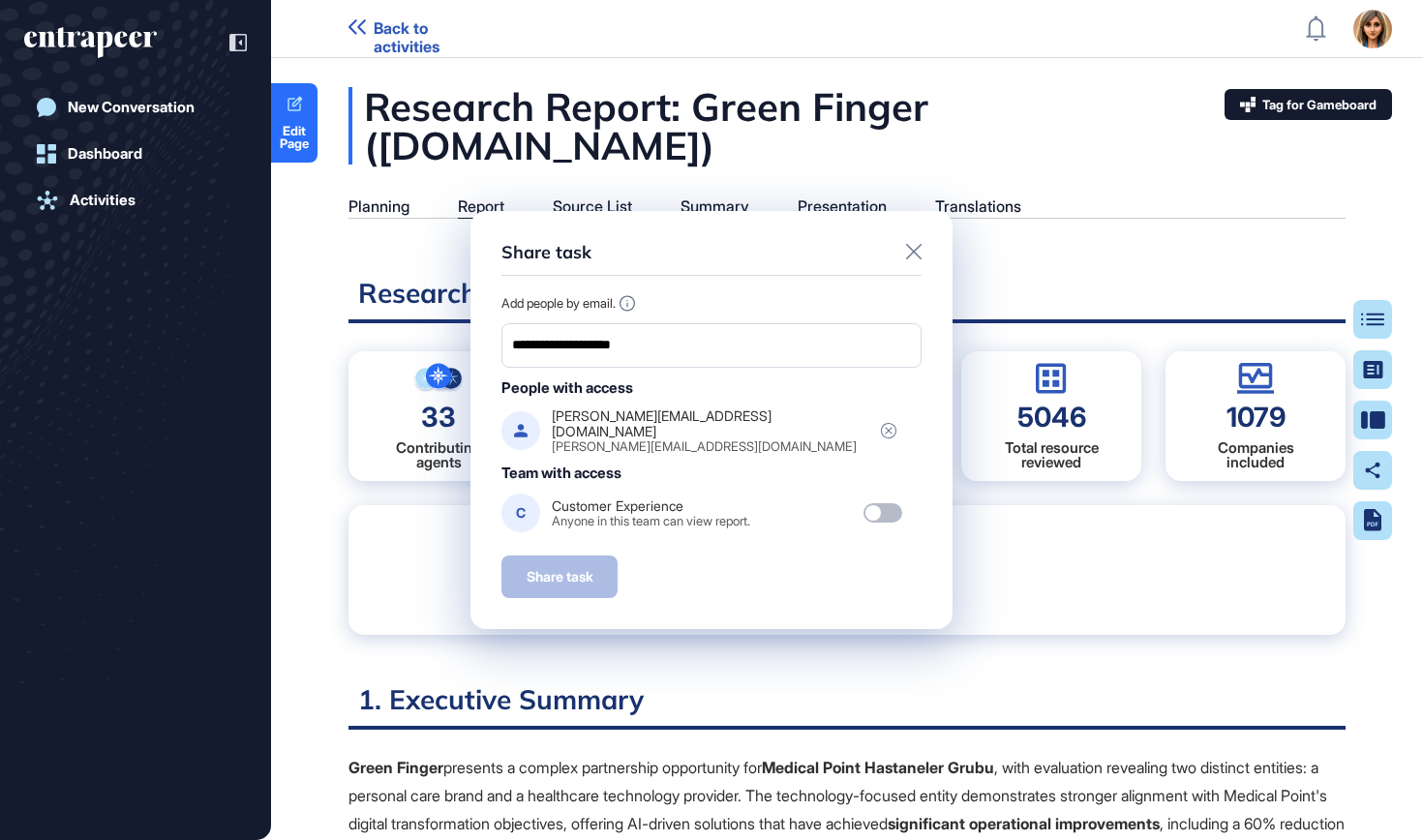 click on "**********" at bounding box center [712, 420] 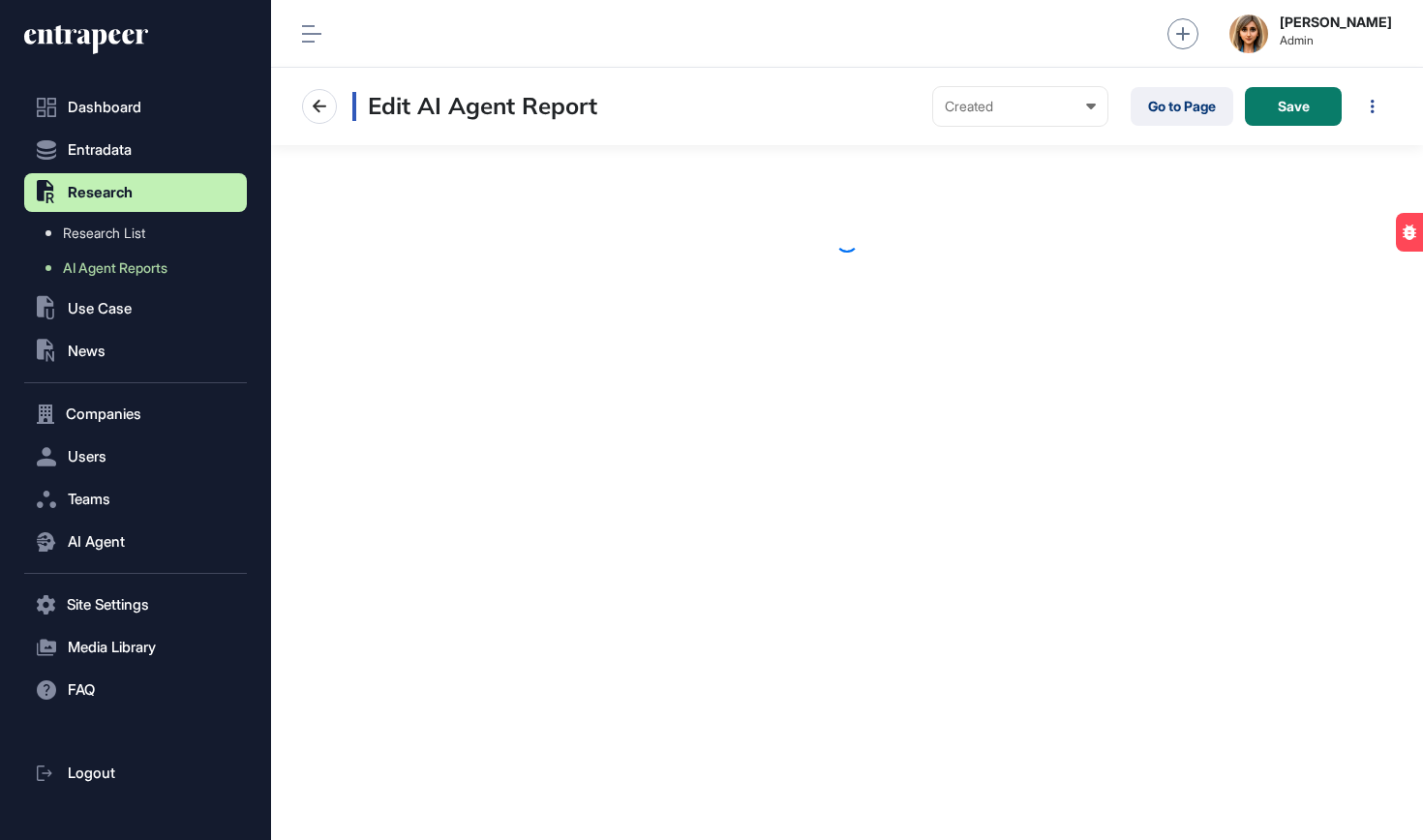 scroll, scrollTop: 0, scrollLeft: 0, axis: both 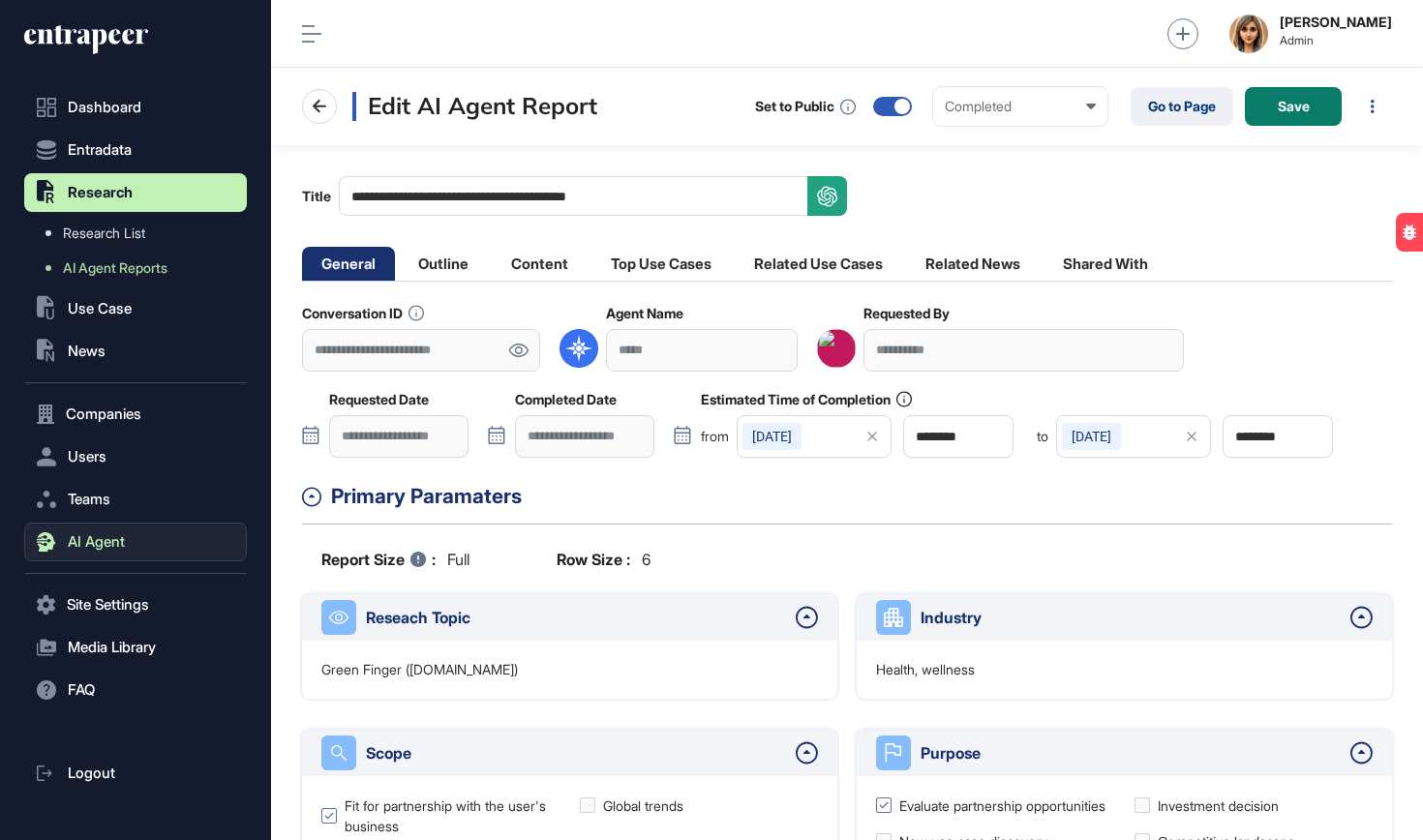 click on "AI Agent" at bounding box center [96, 542] 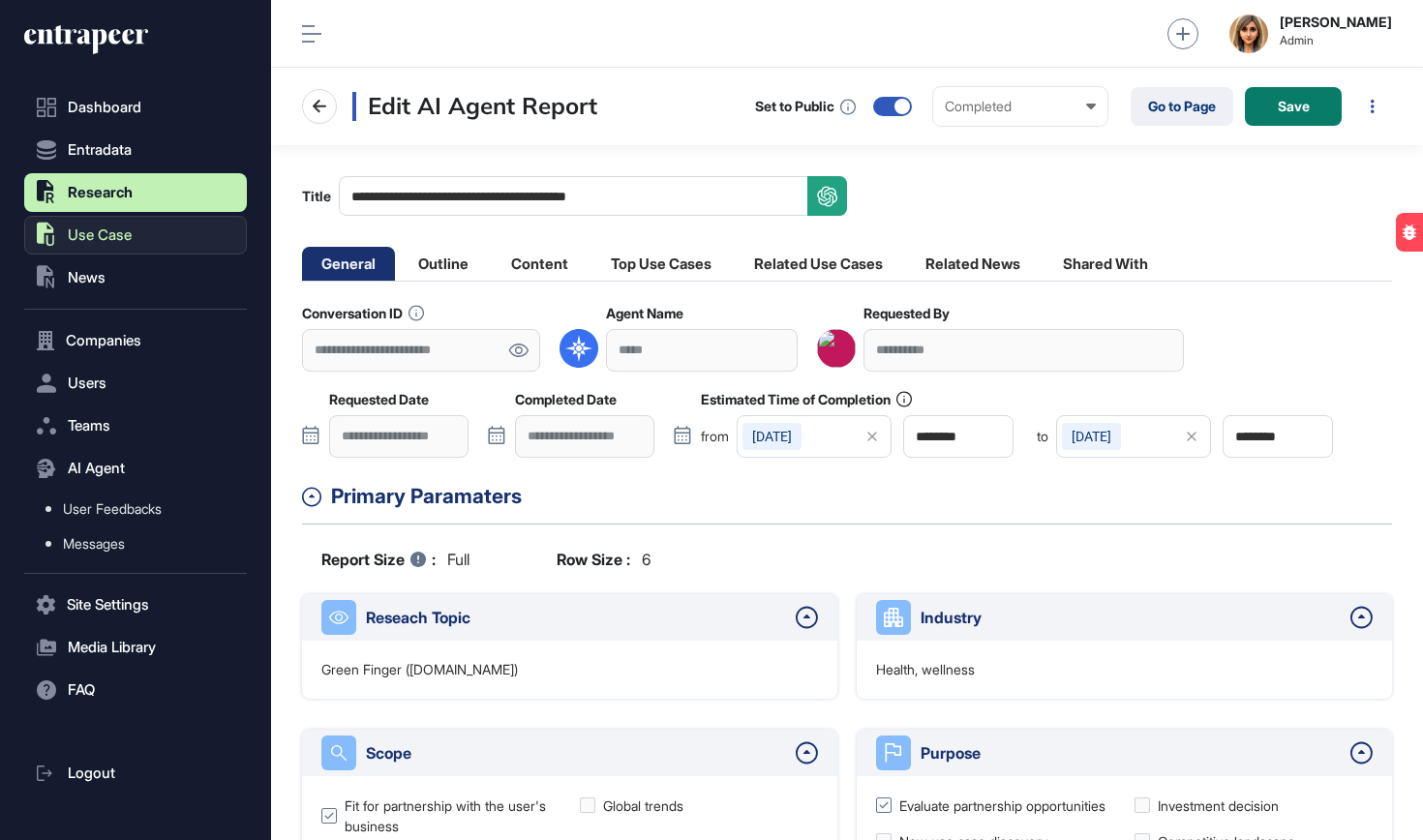 click on "Use Case" at bounding box center [100, 235] 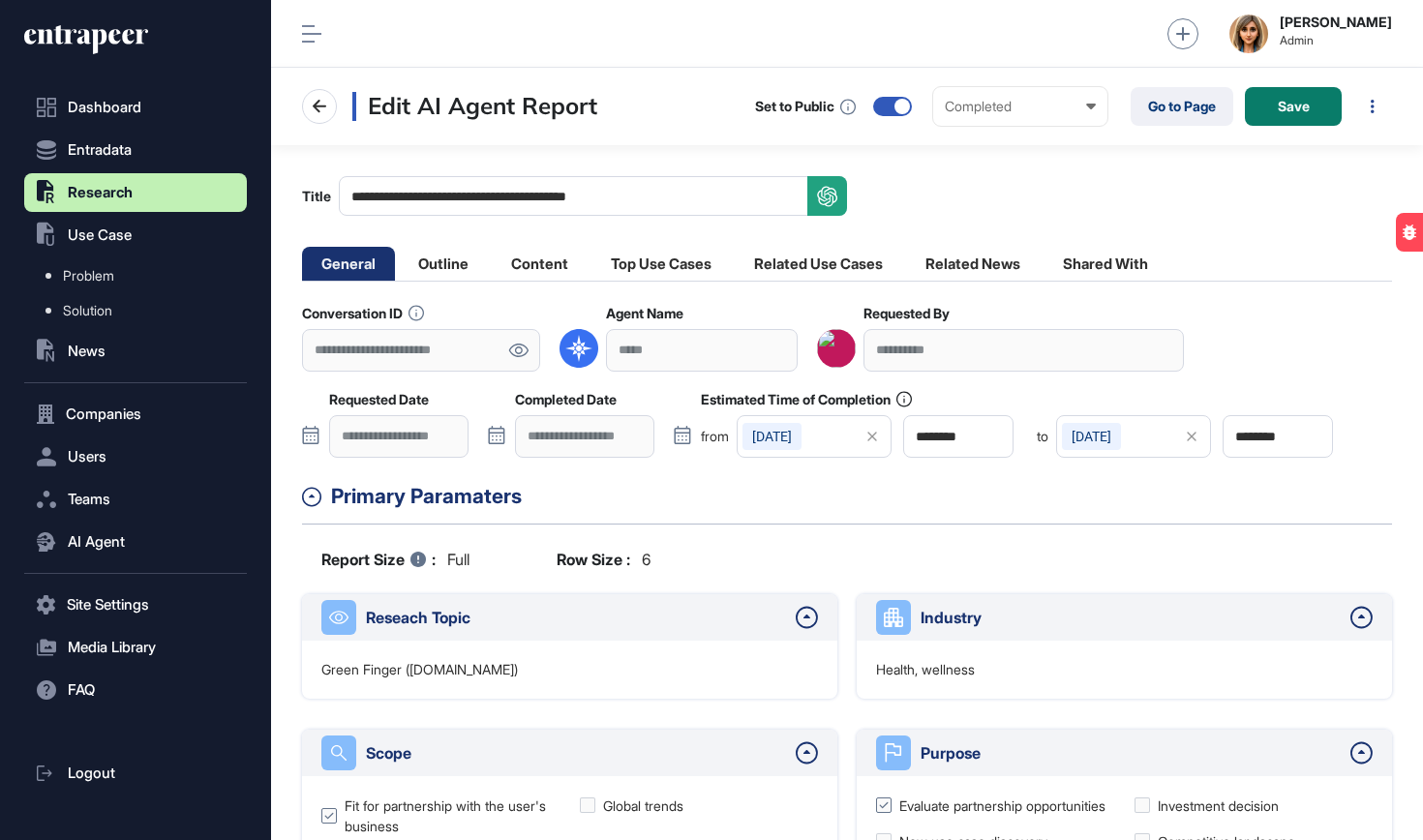 click on ".st0{fill:currentColor} Research" 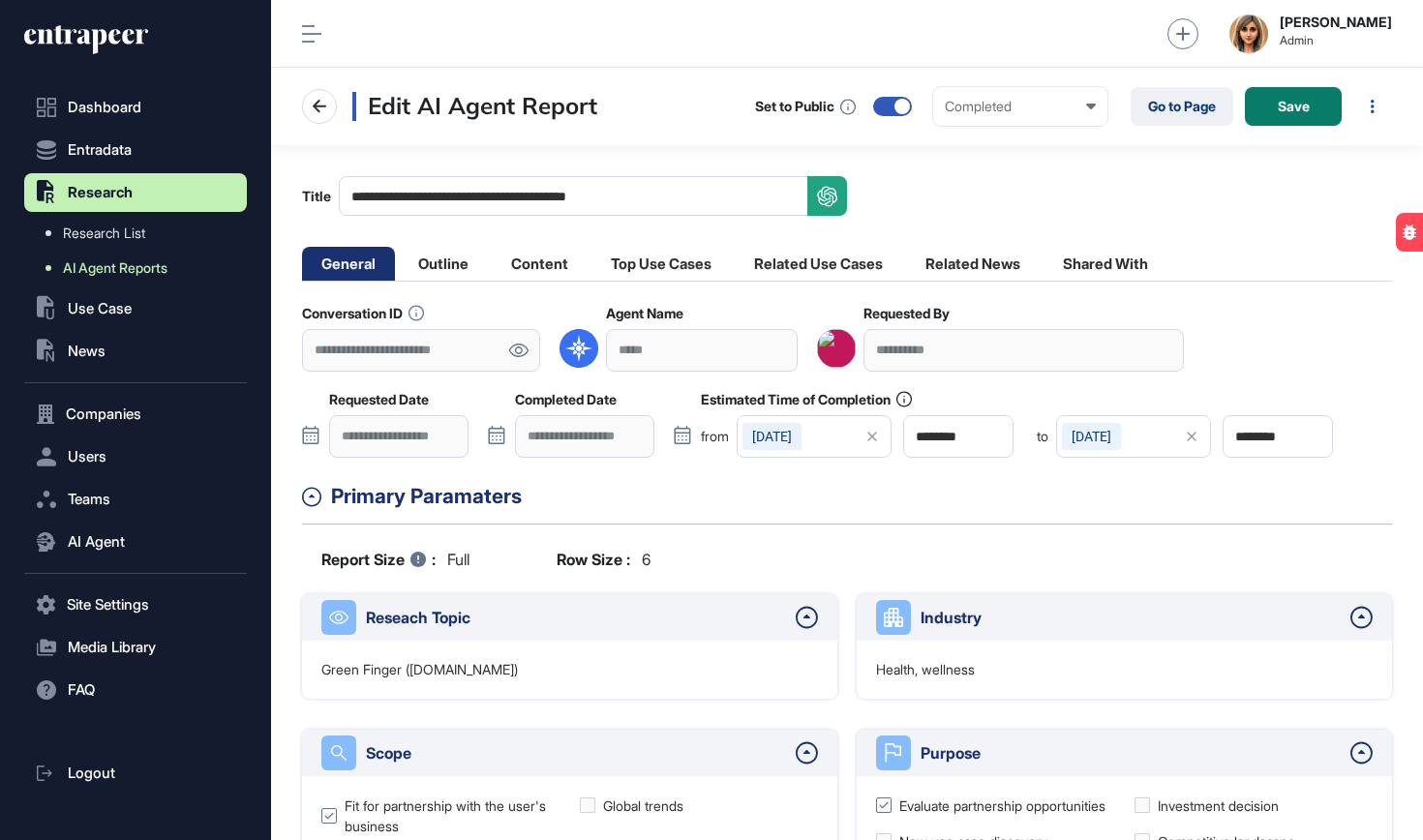 click on "AI Agent Reports" at bounding box center (115, 268) 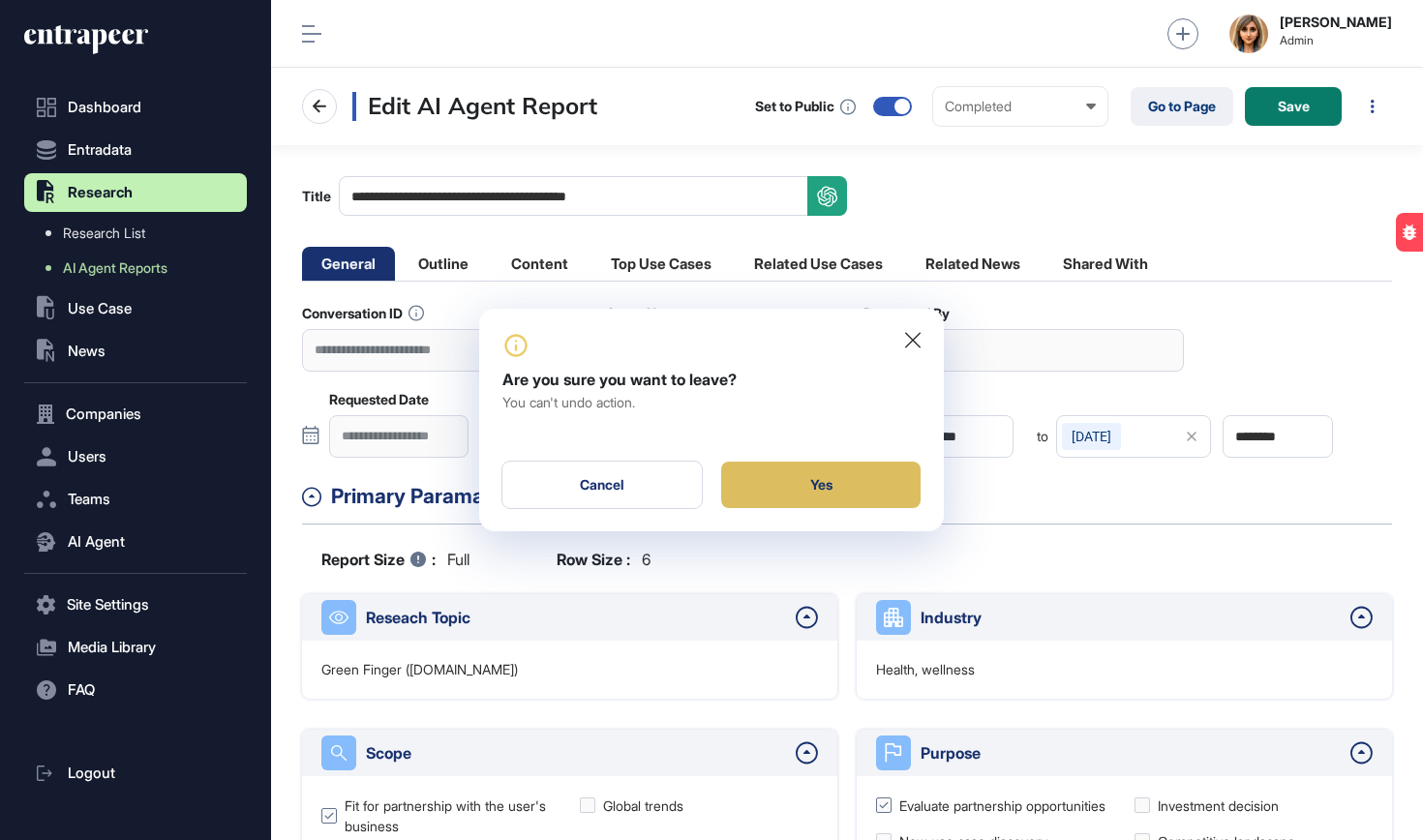 click on "Yes" at bounding box center [821, 485] 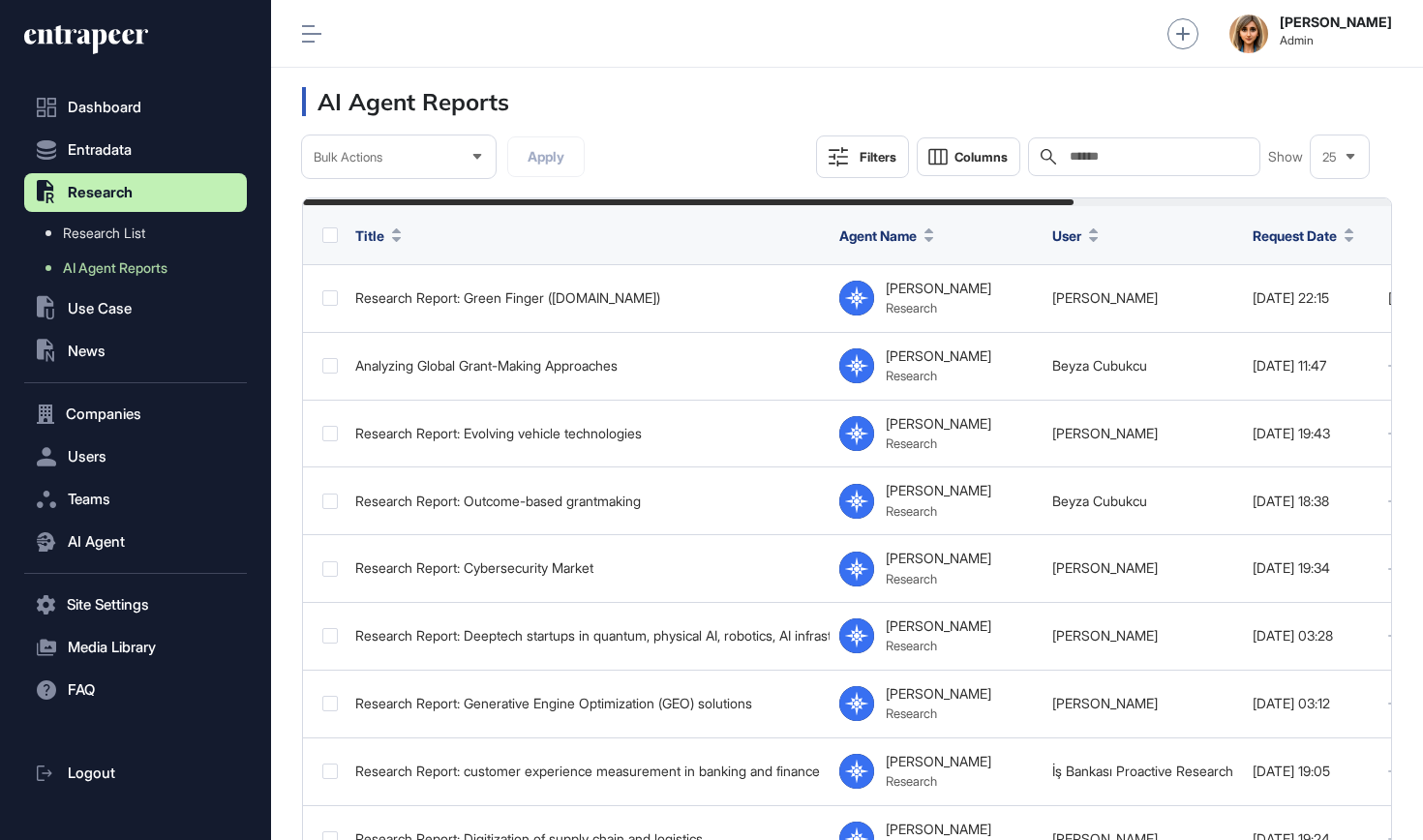 click on "Dashboard Entradata .st0{fill:currentColor} Research Research List AI Agent Reports .st0{fill:currentColor} Use Case .st0{fill:currentColor} News Companies Users Teams AI Agent Site Settings Media Library FAQ Logout" at bounding box center (136, 420) 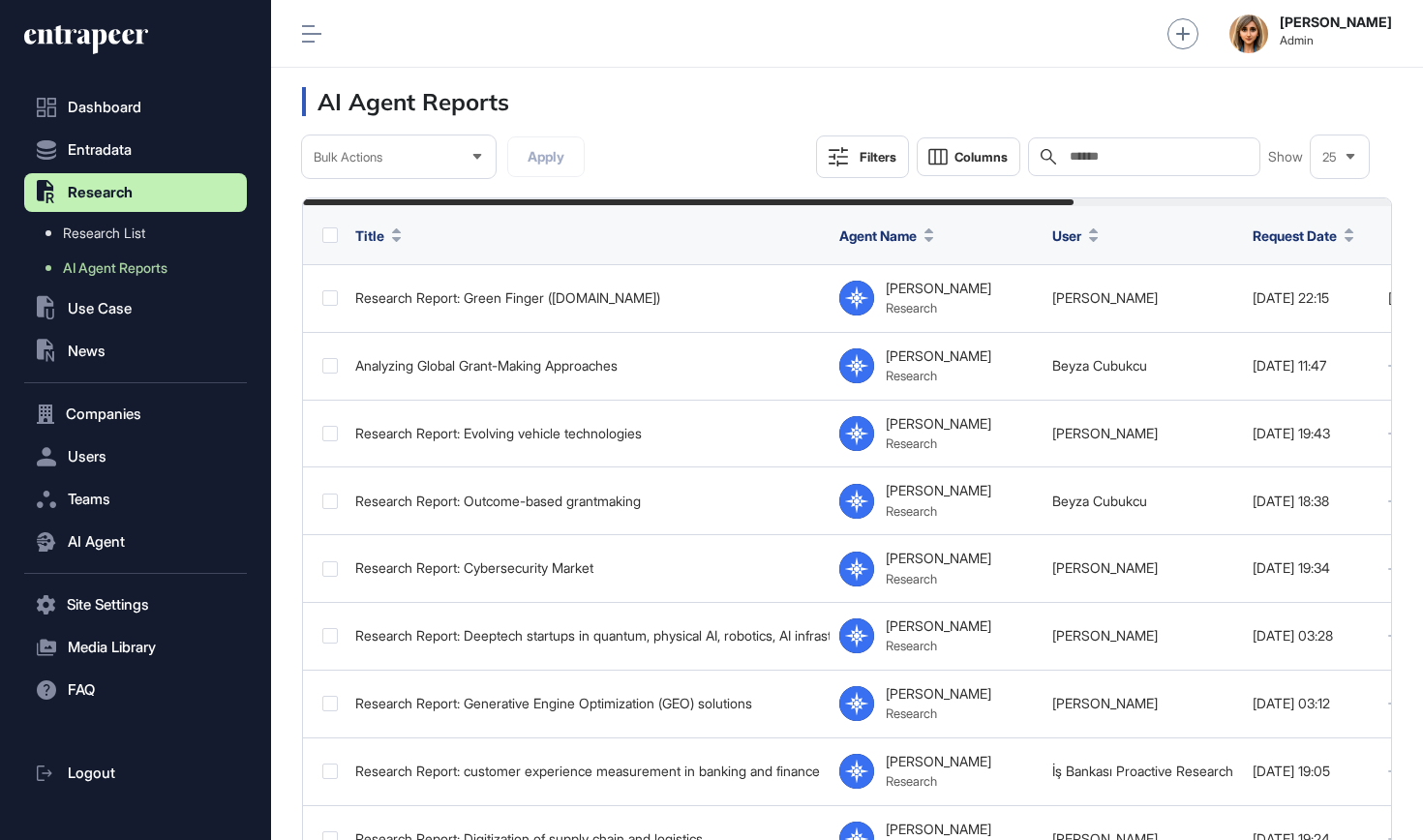 click 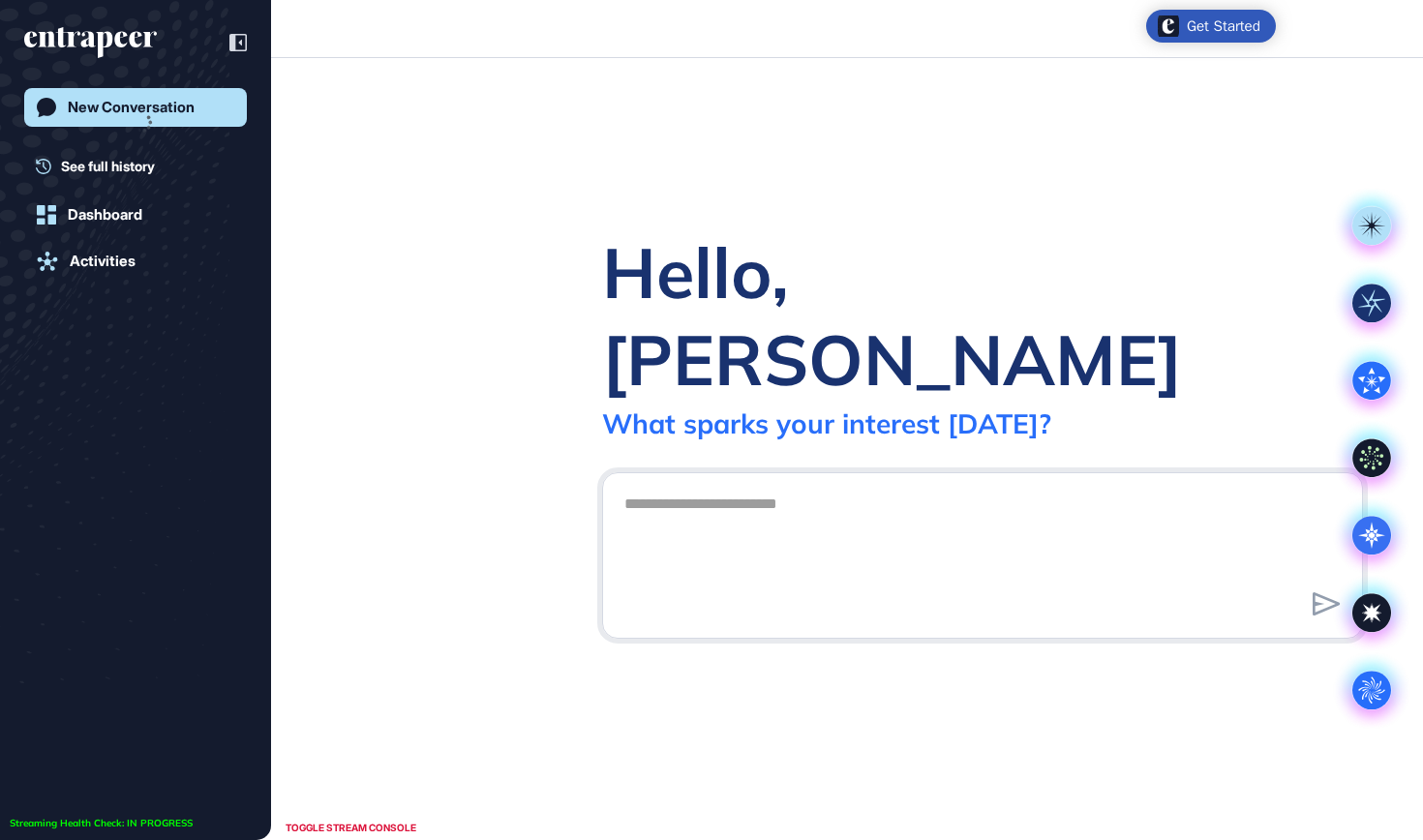 scroll, scrollTop: 840, scrollLeft: 1423, axis: both 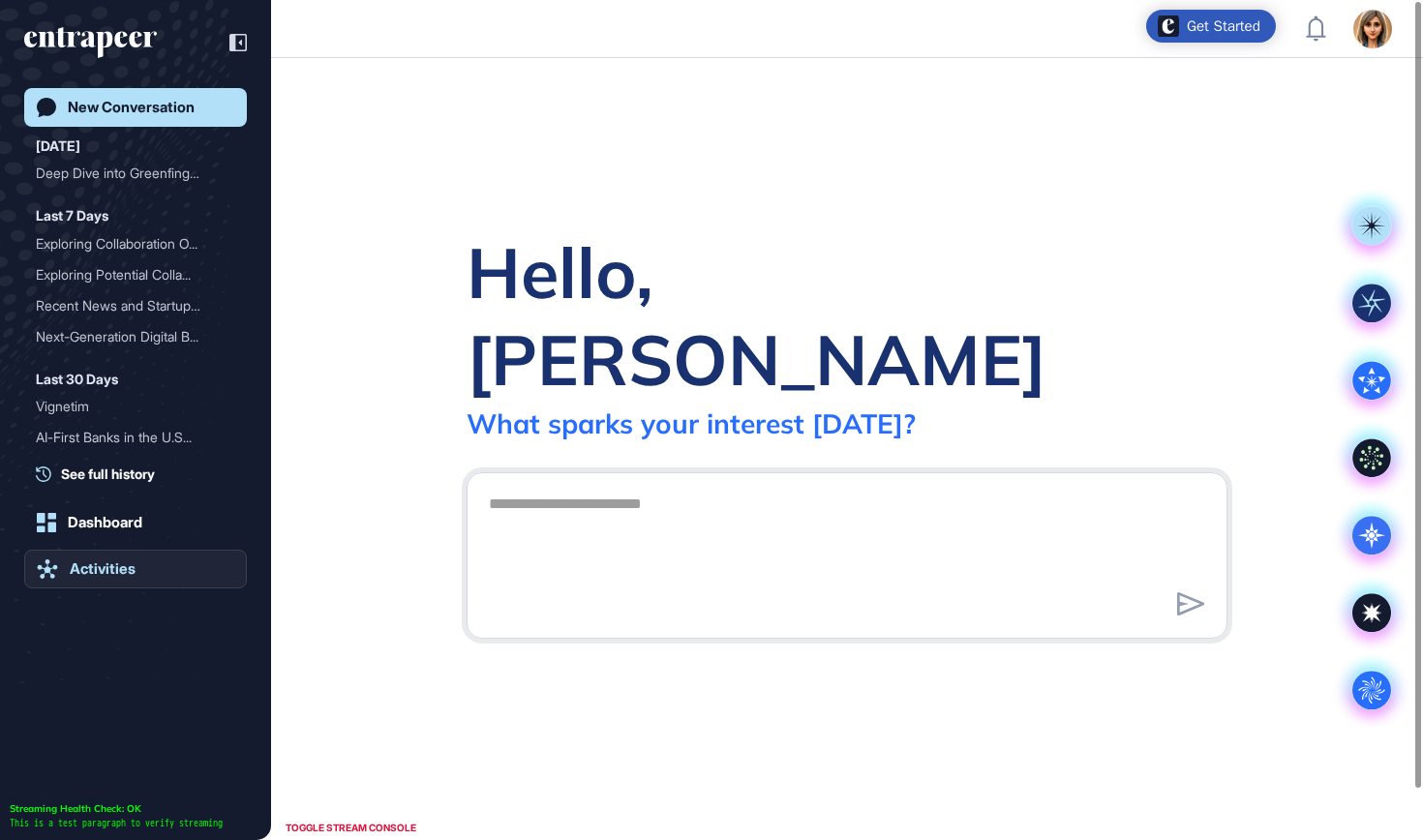 click on "Activities" at bounding box center (103, 569) 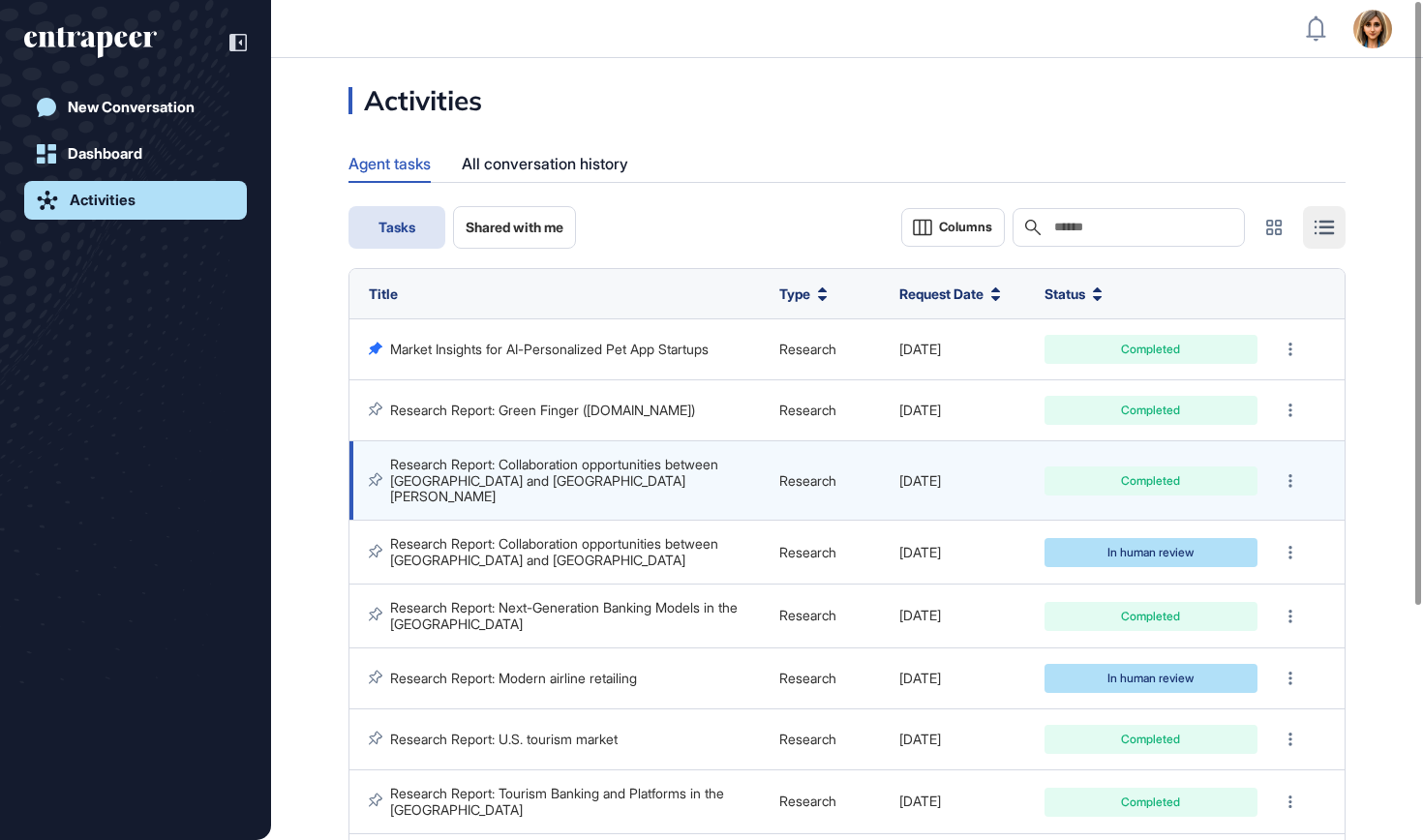 click on "Research Report: Collaboration opportunities between [GEOGRAPHIC_DATA] and [GEOGRAPHIC_DATA][PERSON_NAME]" at bounding box center (556, 480) 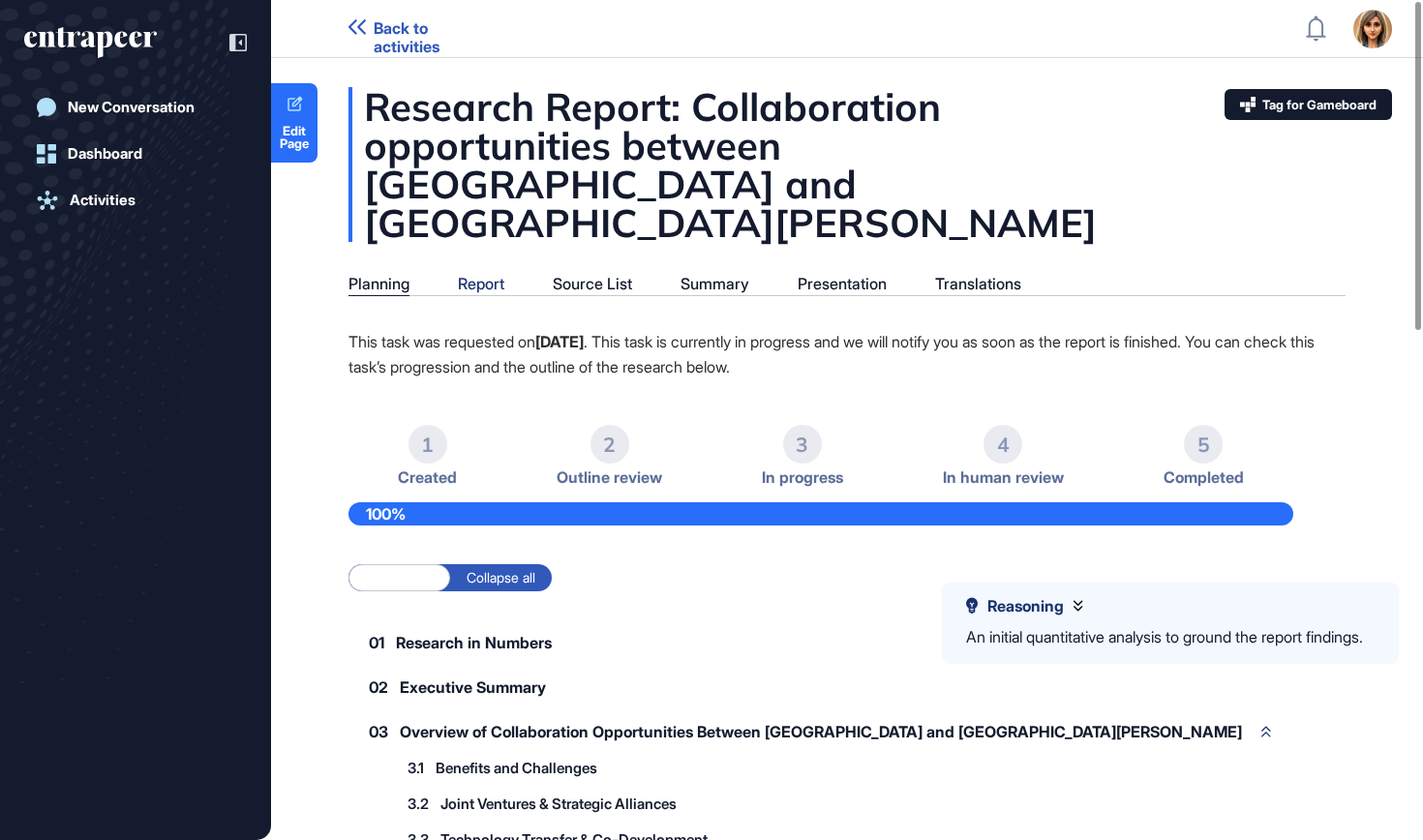 click on "Report" at bounding box center [481, 284] 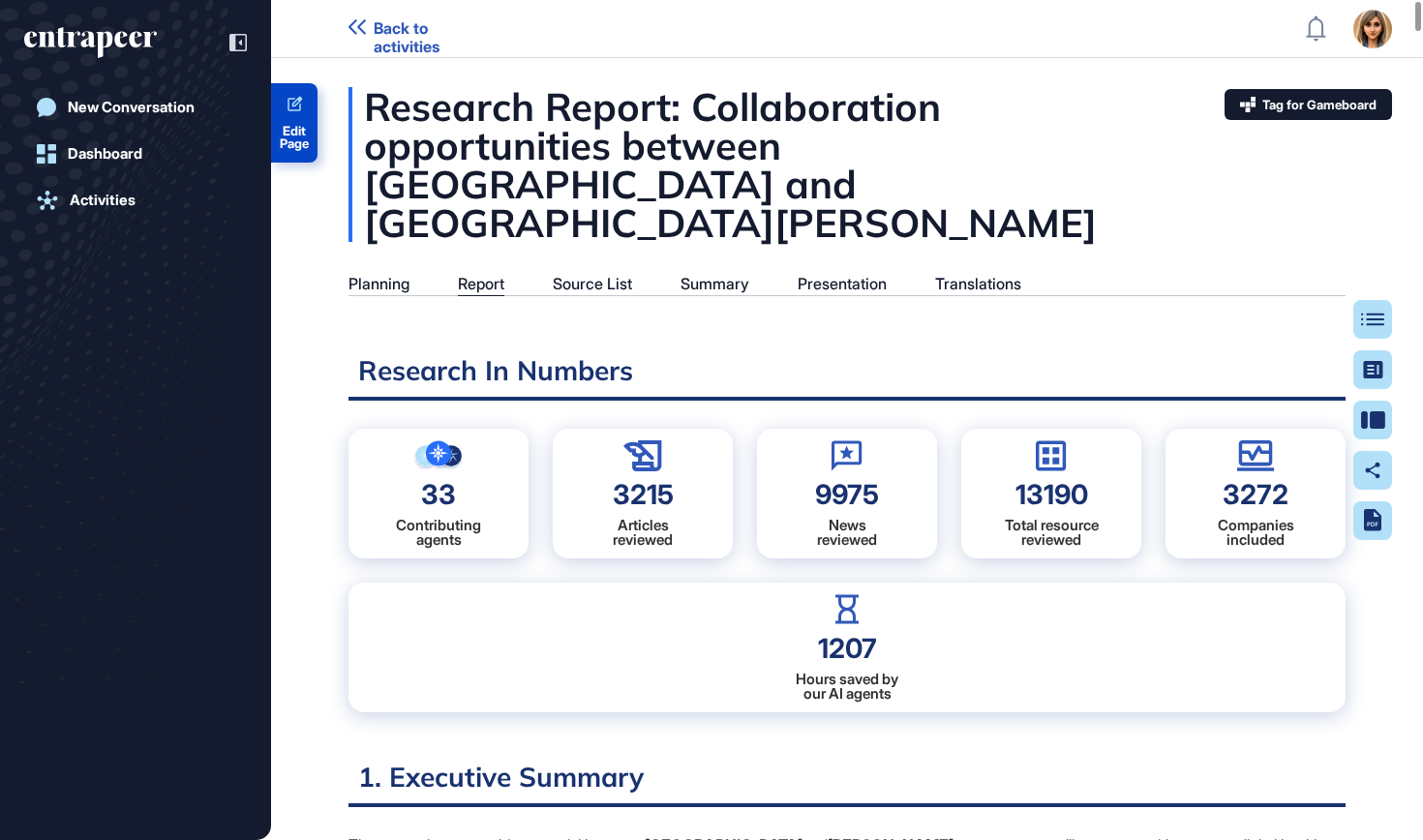 scroll, scrollTop: 743, scrollLeft: 5, axis: both 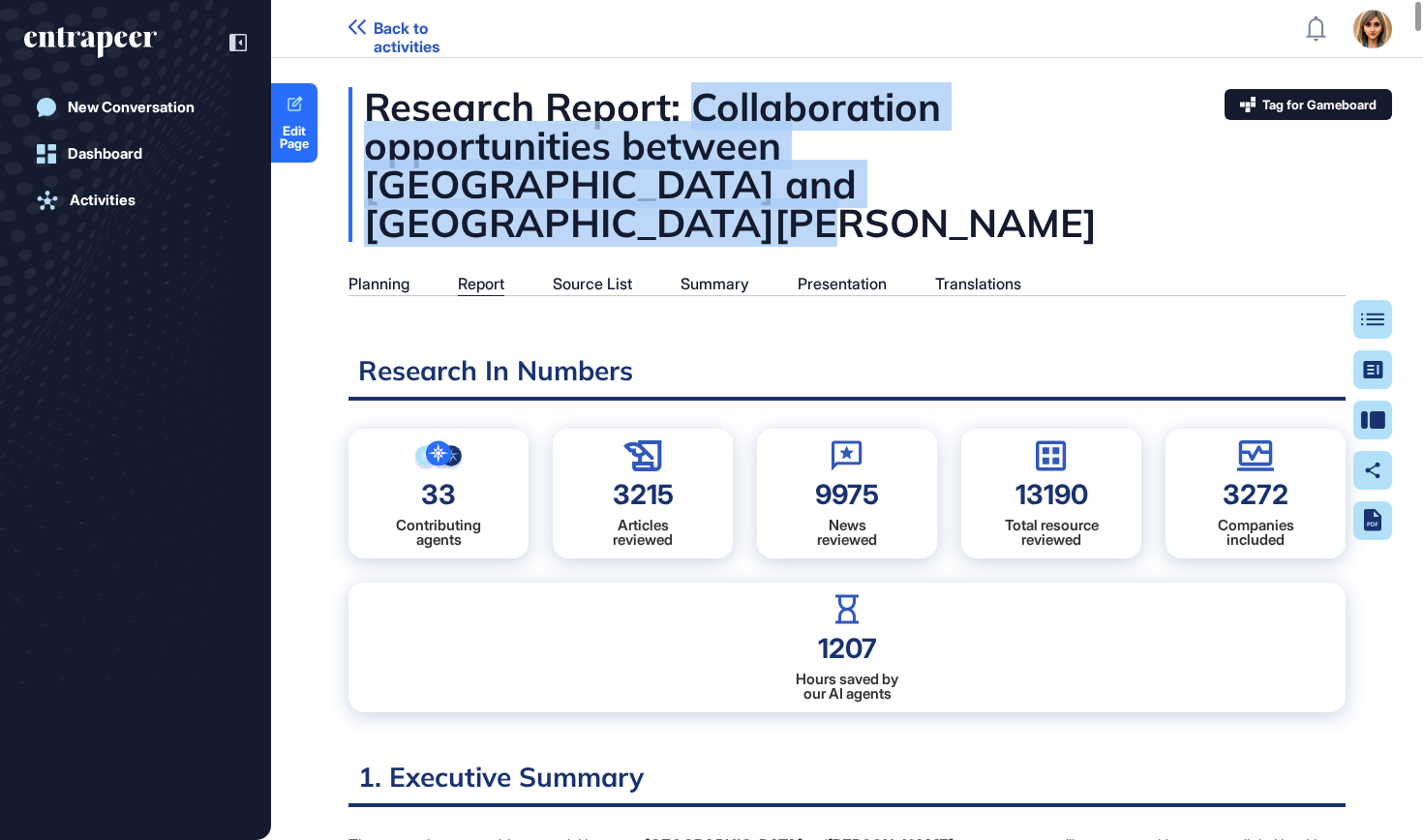 drag, startPoint x: 690, startPoint y: 106, endPoint x: 962, endPoint y: 174, distance: 280.37118 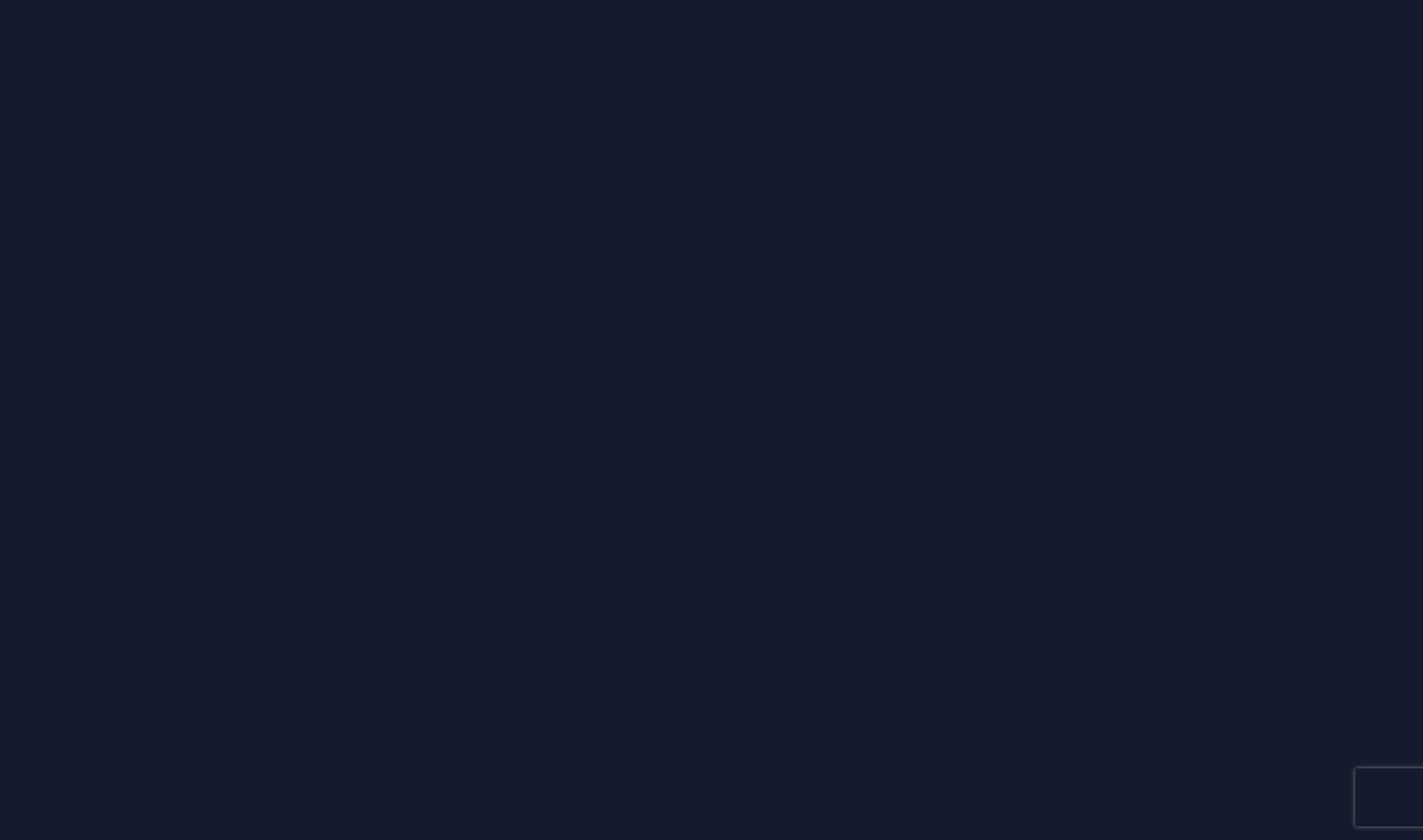 scroll, scrollTop: 0, scrollLeft: 0, axis: both 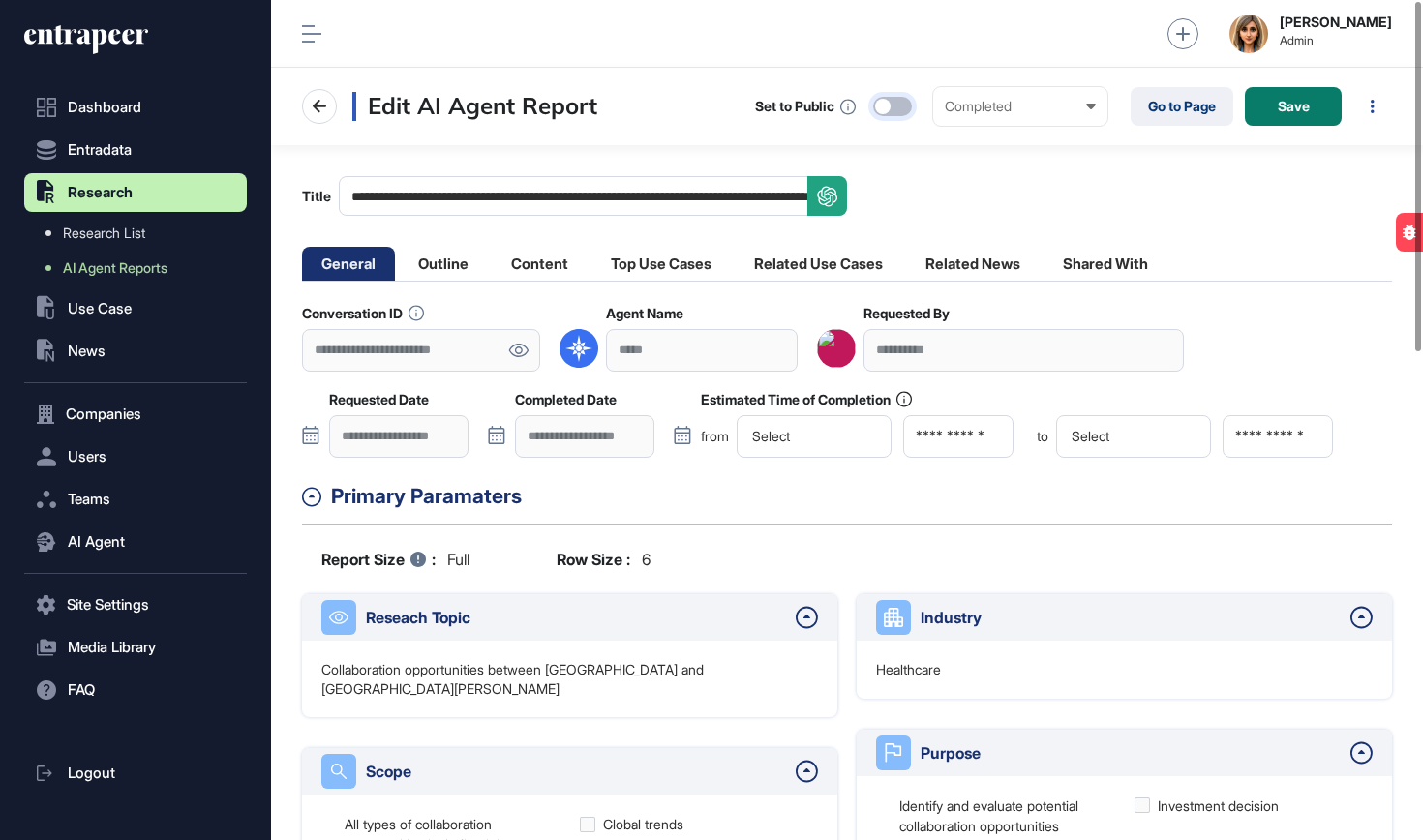 click at bounding box center (893, 106) 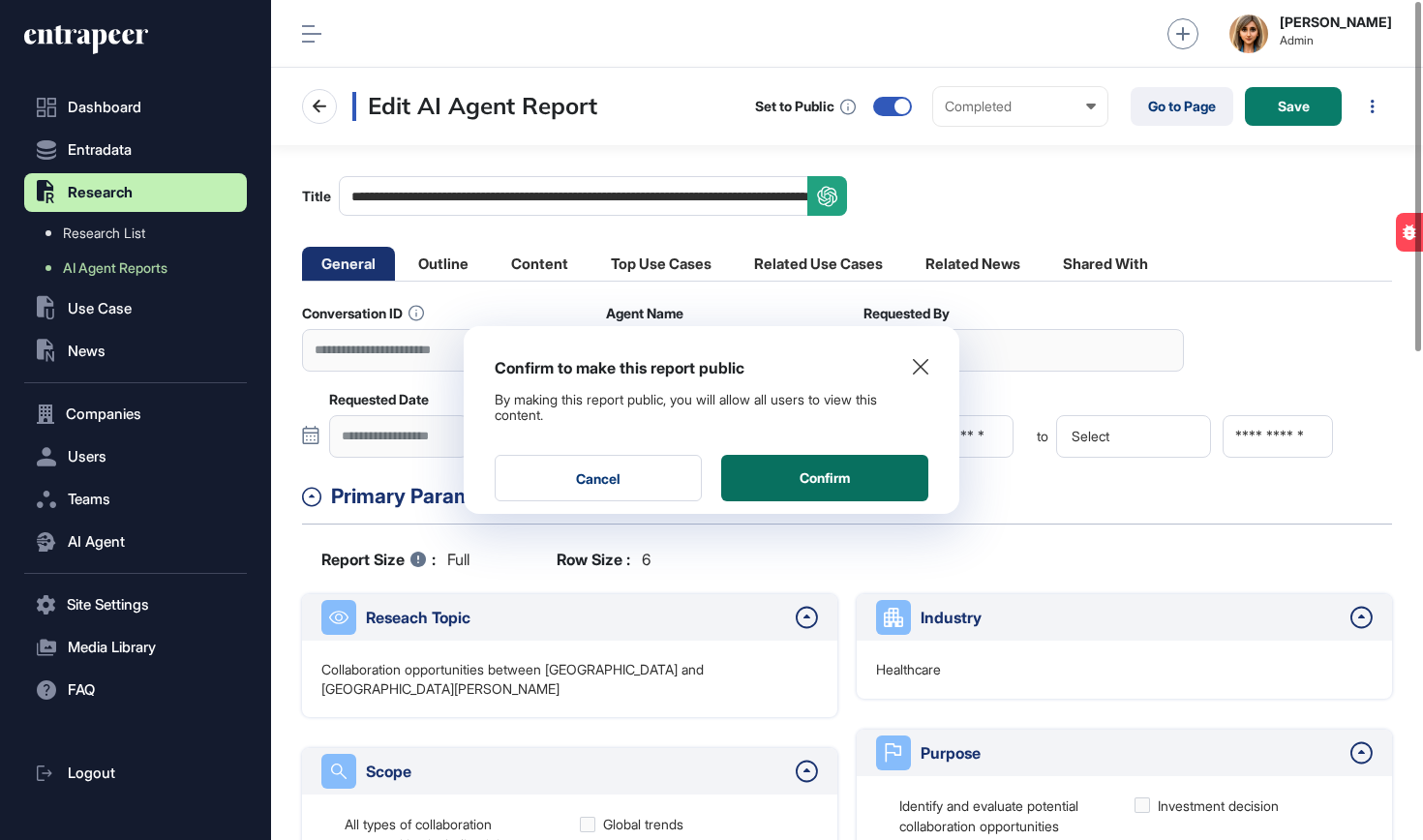 click on "Confirm" at bounding box center (825, 478) 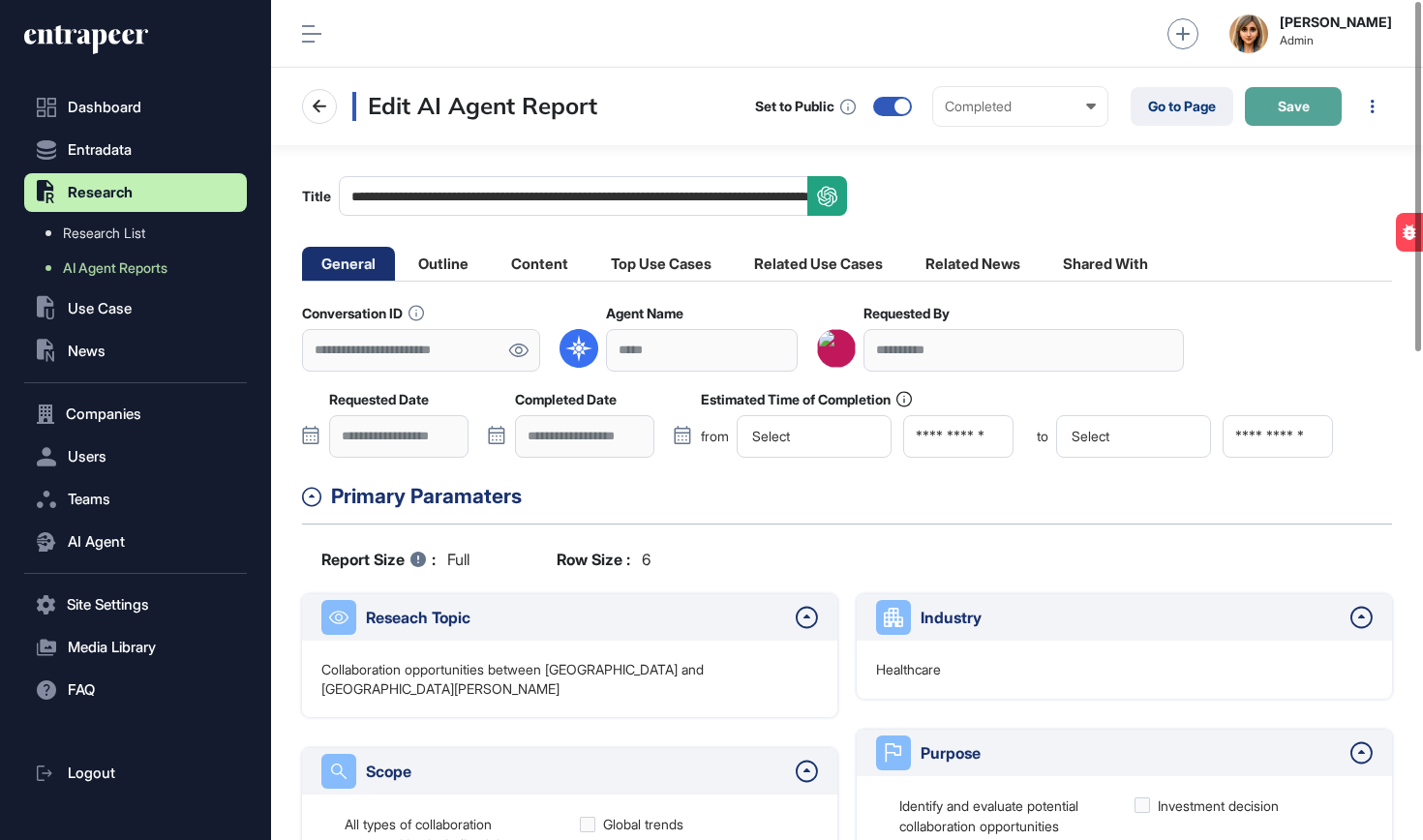 click on "Save" at bounding box center (1293, 106) 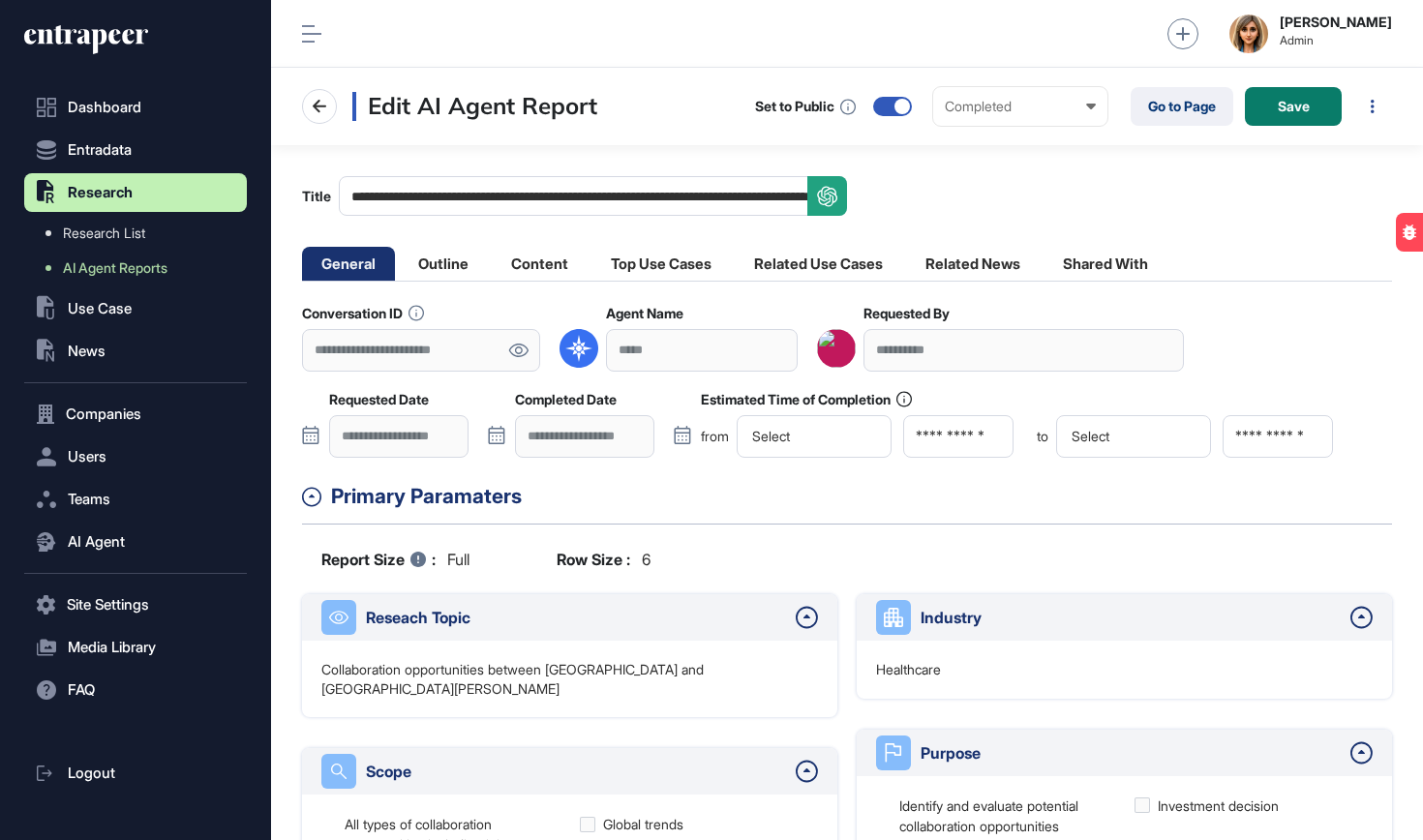 scroll, scrollTop: 0, scrollLeft: 0, axis: both 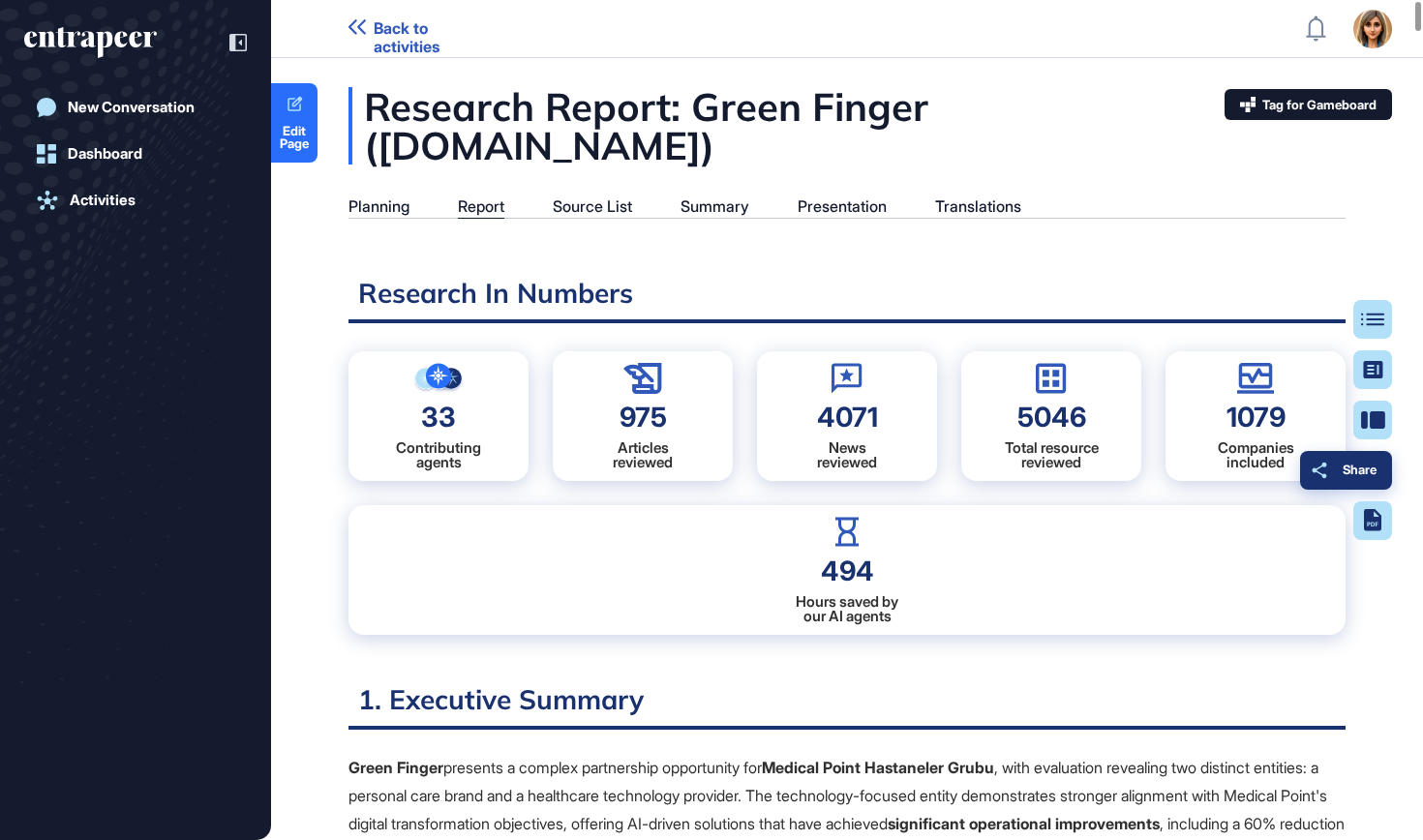 click on "Share" 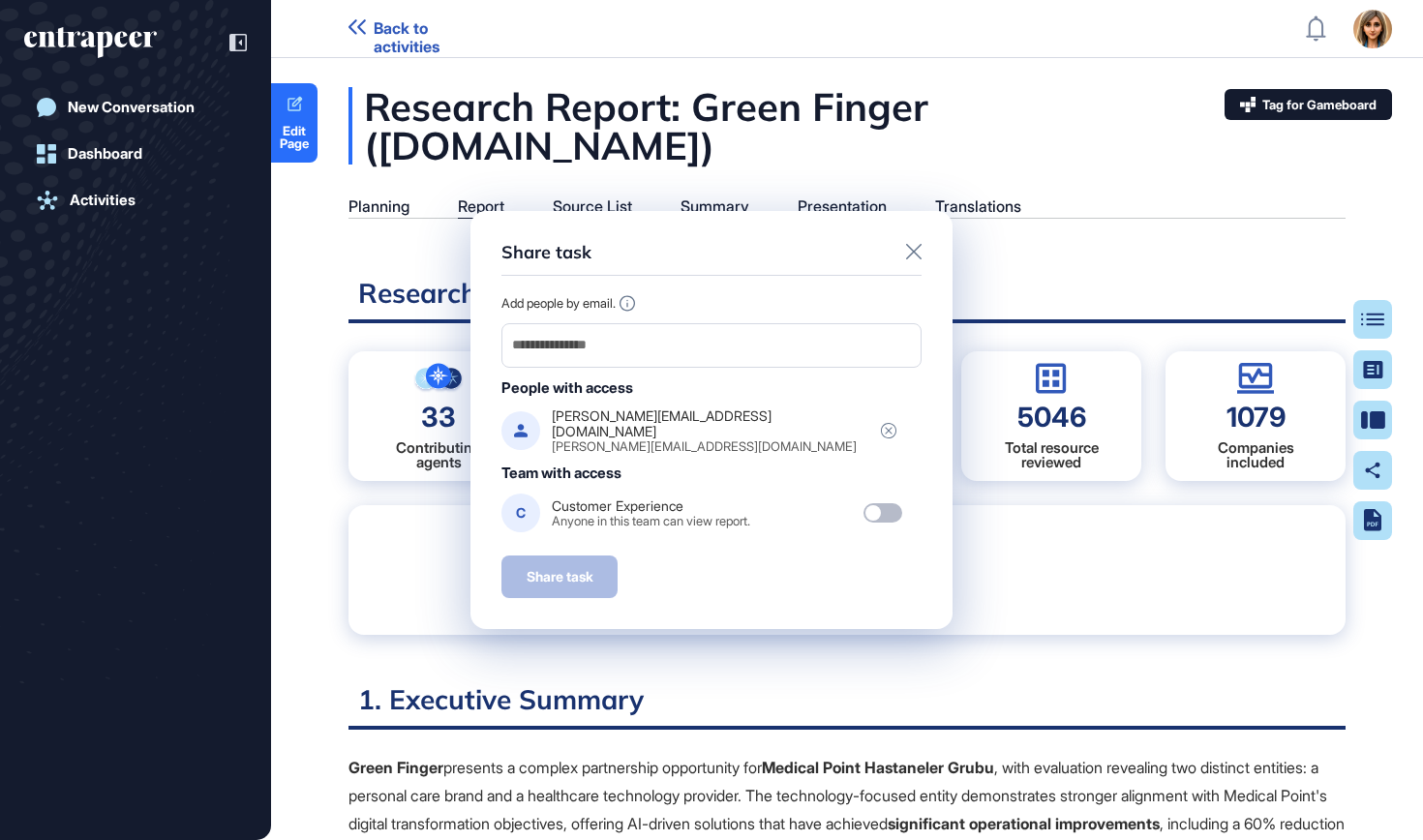 click on "Share task Add people by email. People with access ahmet.acar@eb.com.tr ahmet.acar@eb.com.tr Team with access C Customer Experience Anyone in this team can view report. Share task" at bounding box center [712, 420] 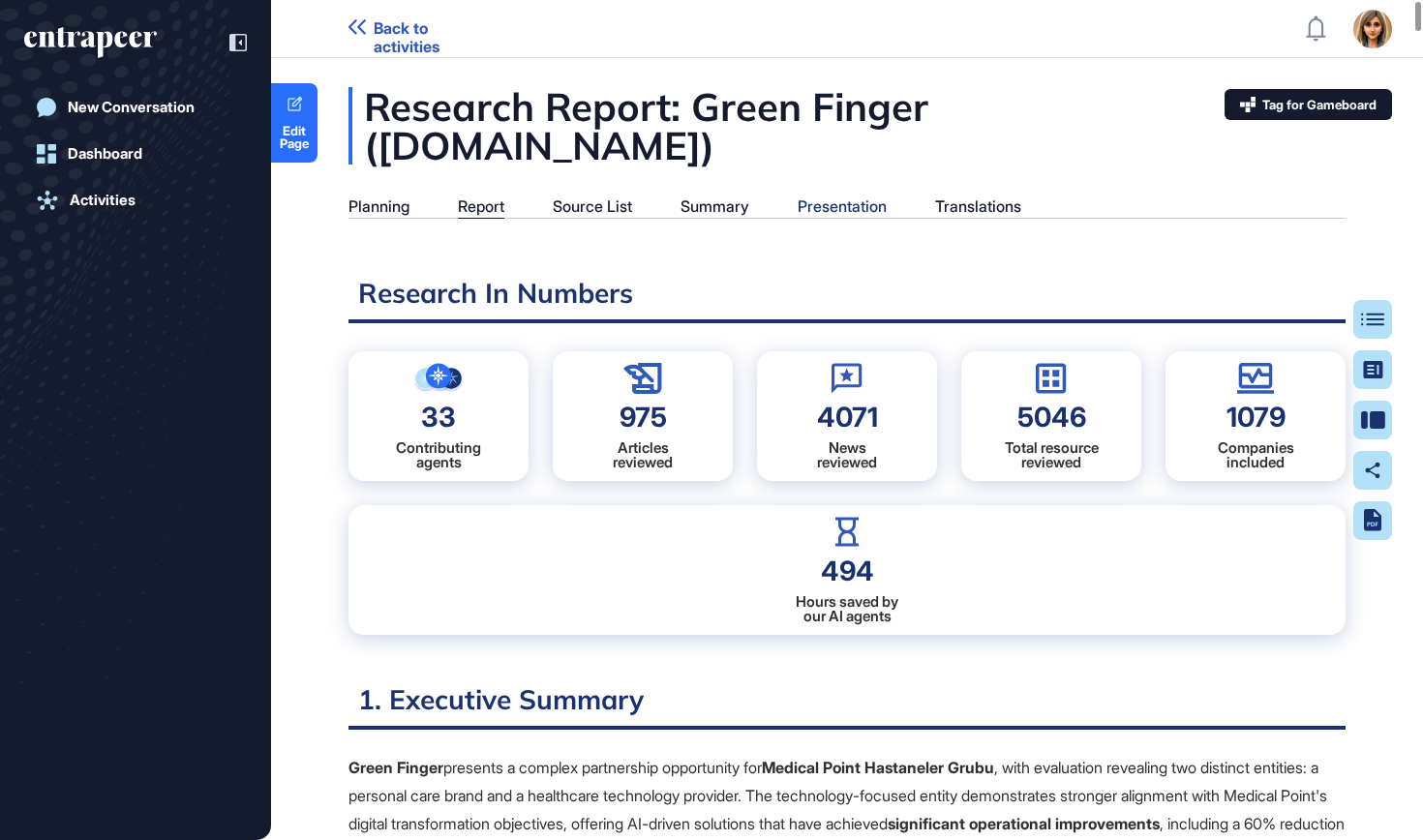click on "Presentation" 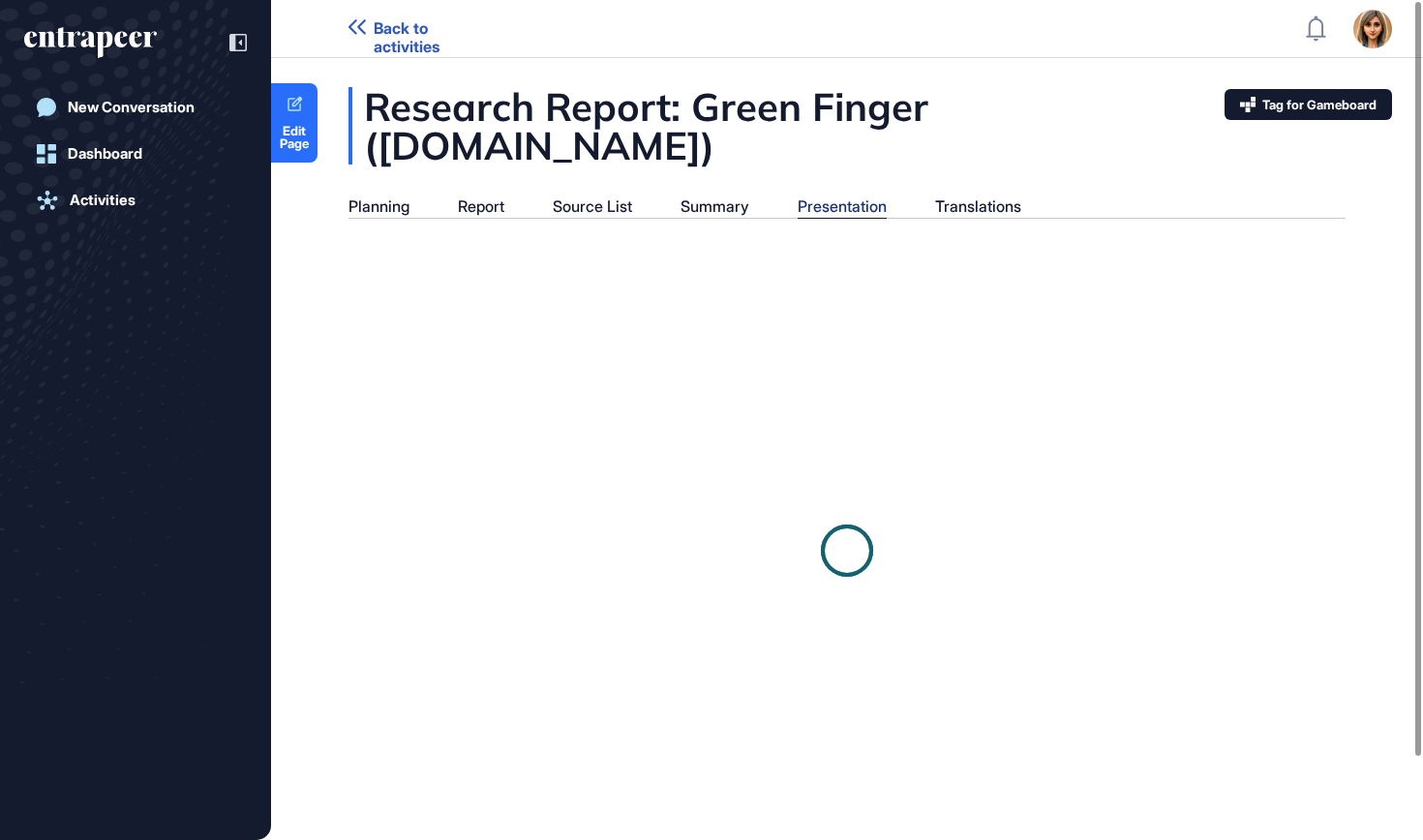 scroll, scrollTop: 743, scrollLeft: 5, axis: both 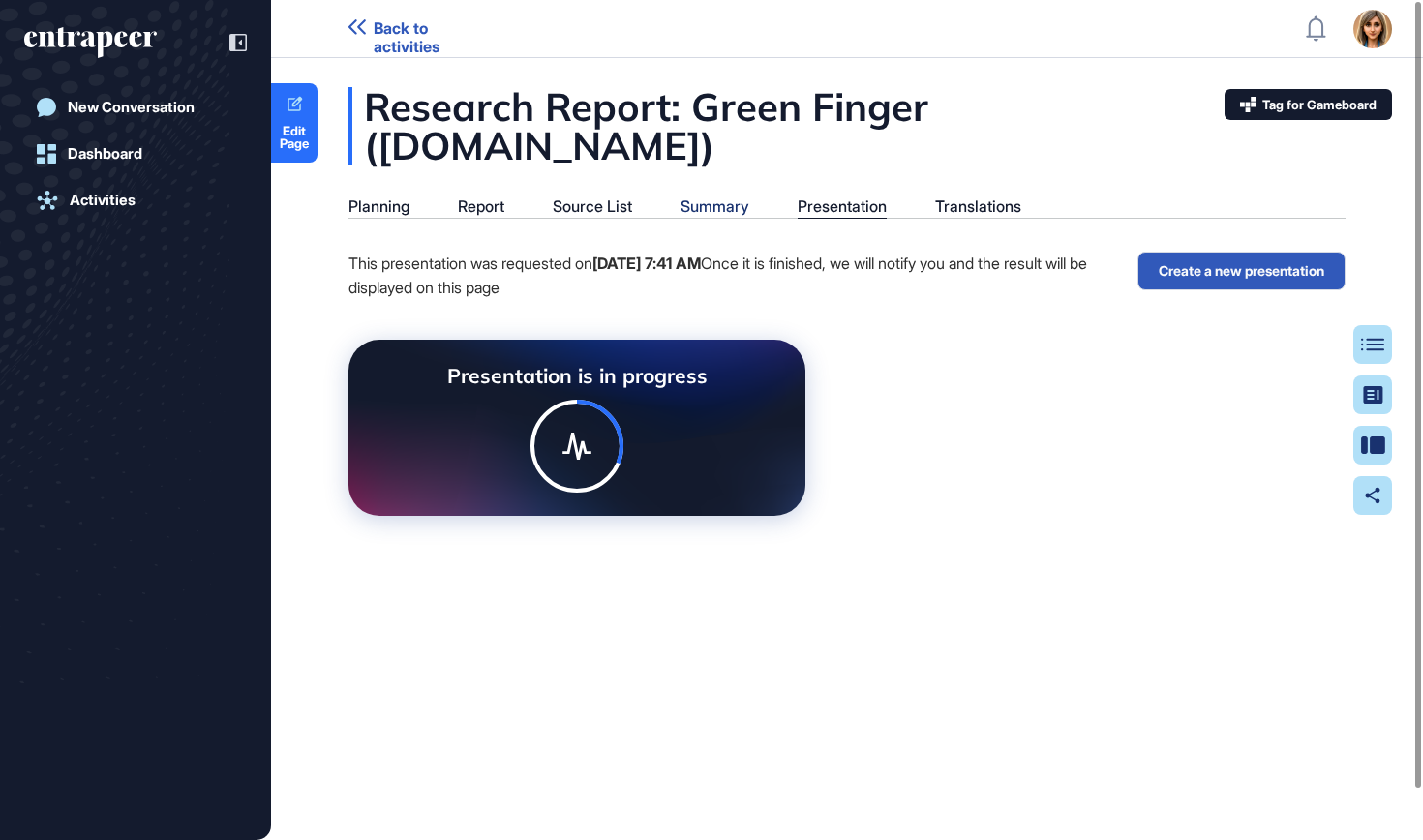 click on "Summary" at bounding box center (714, 206) 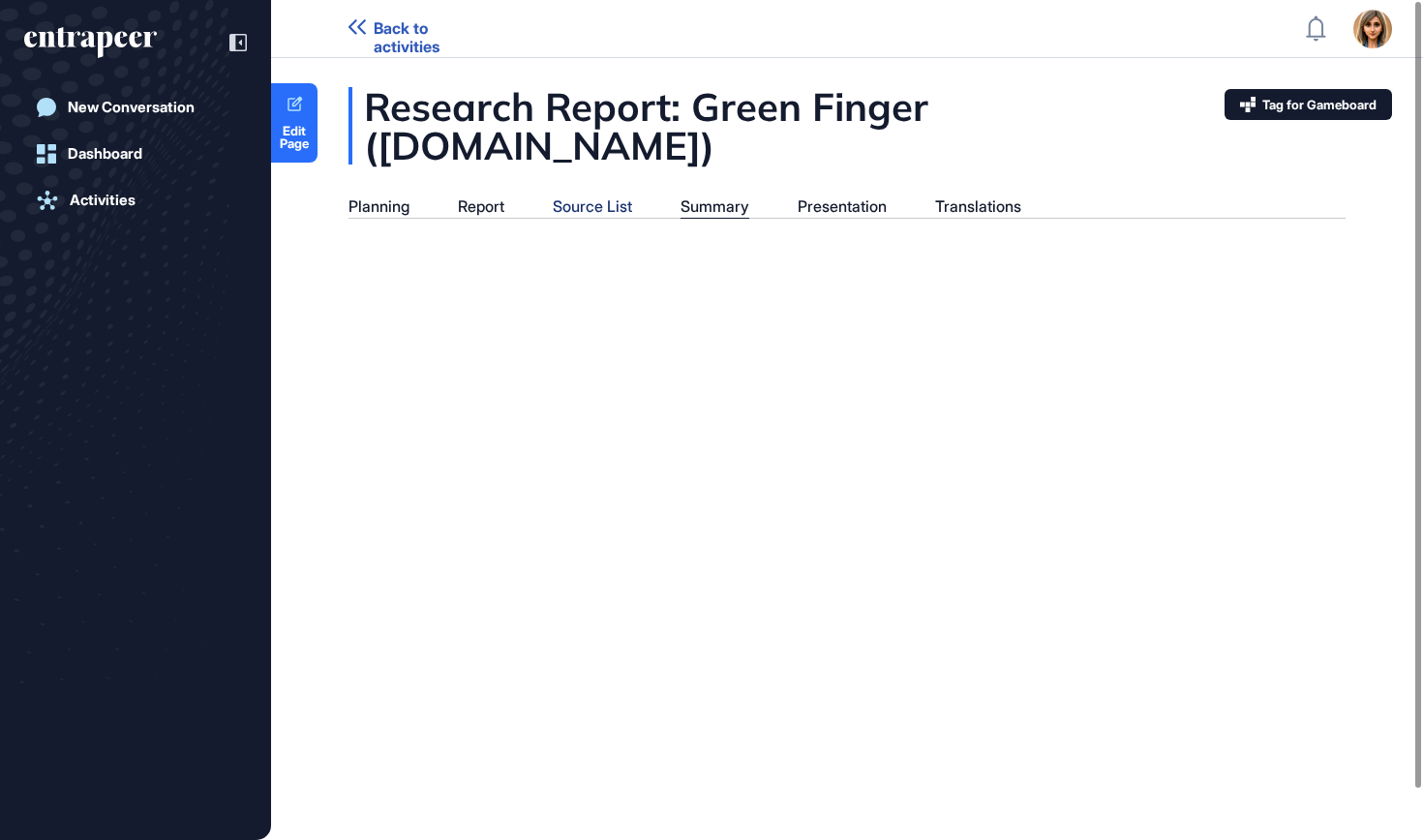scroll, scrollTop: 743, scrollLeft: 5, axis: both 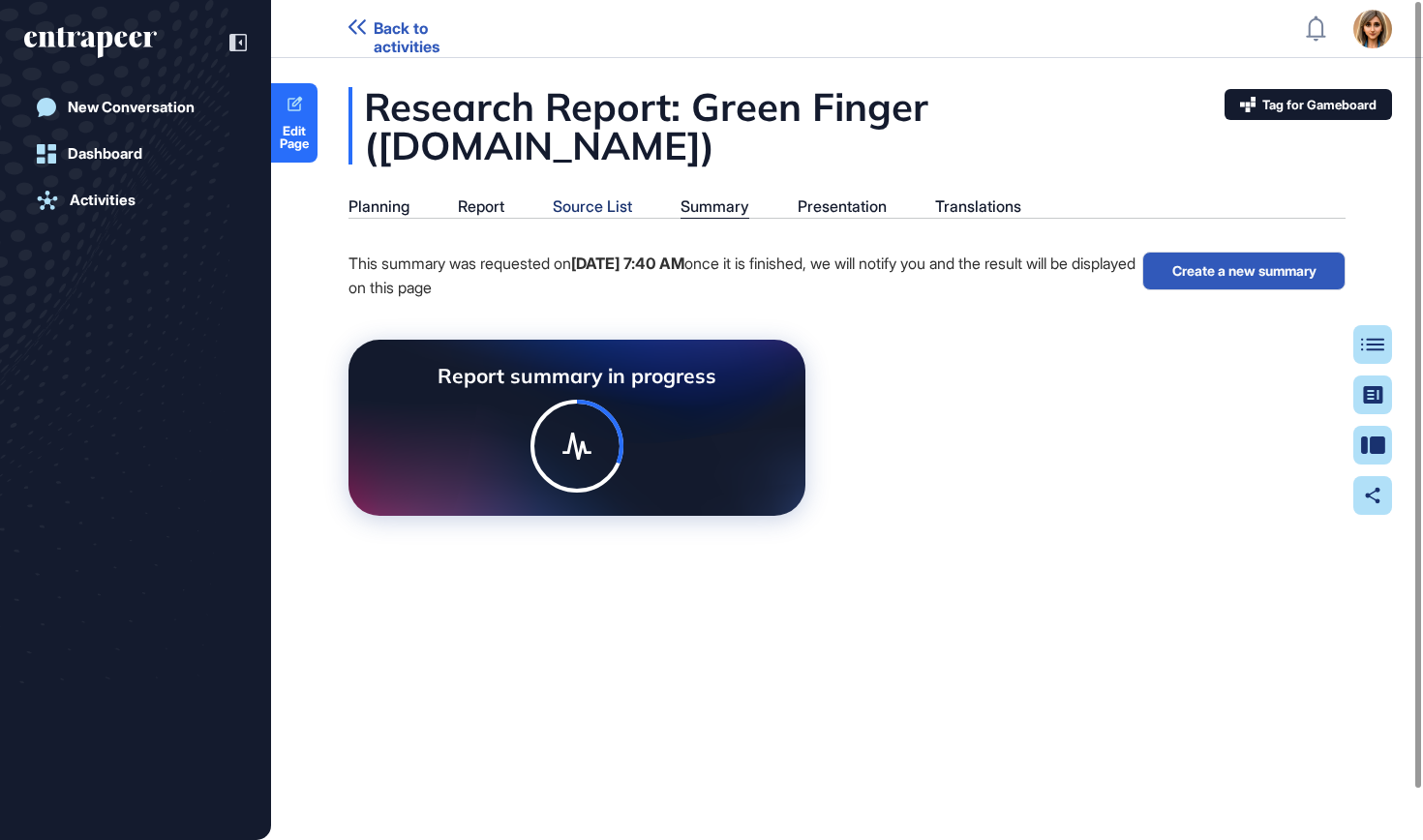 click on "Source List" at bounding box center (592, 206) 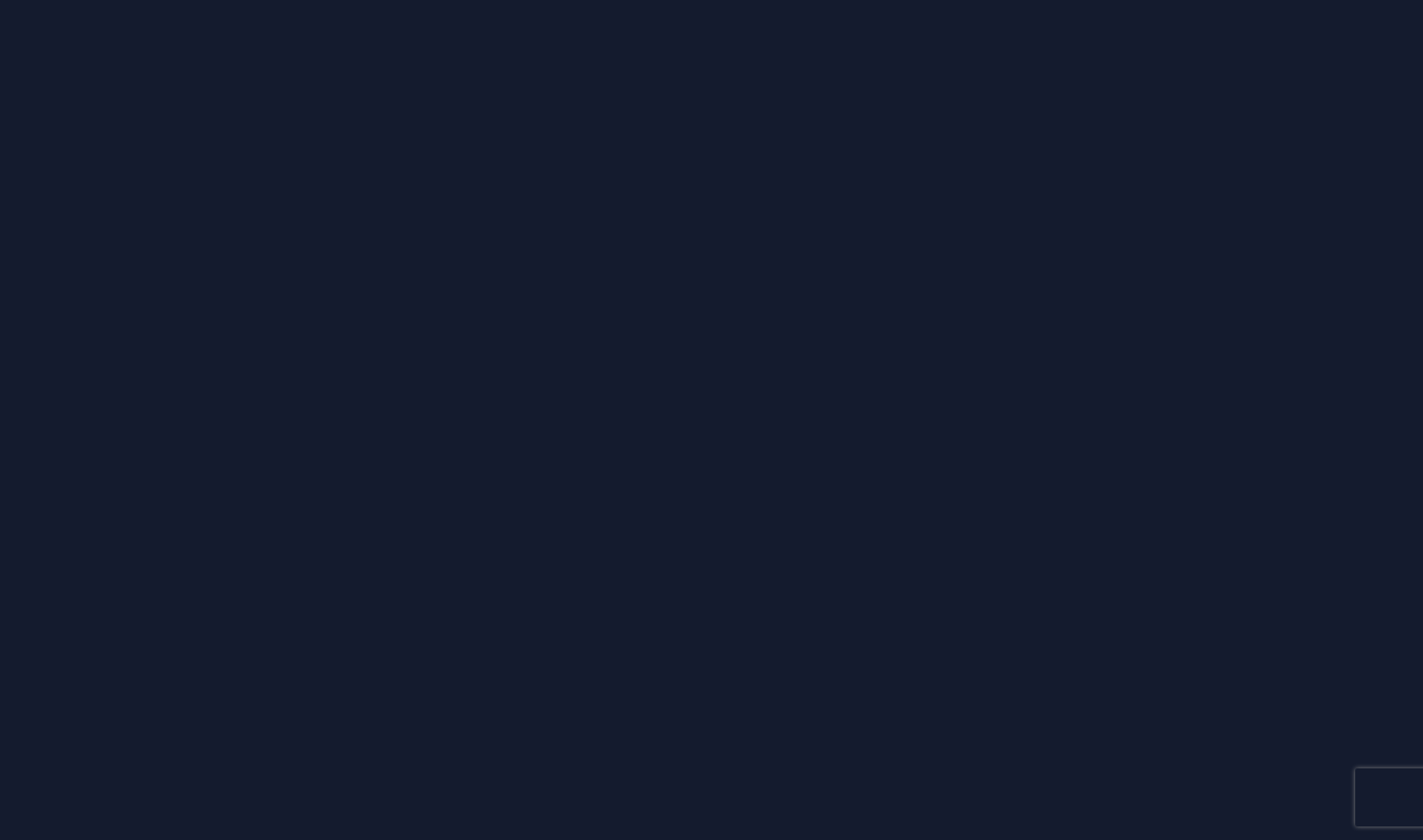 scroll, scrollTop: 0, scrollLeft: 0, axis: both 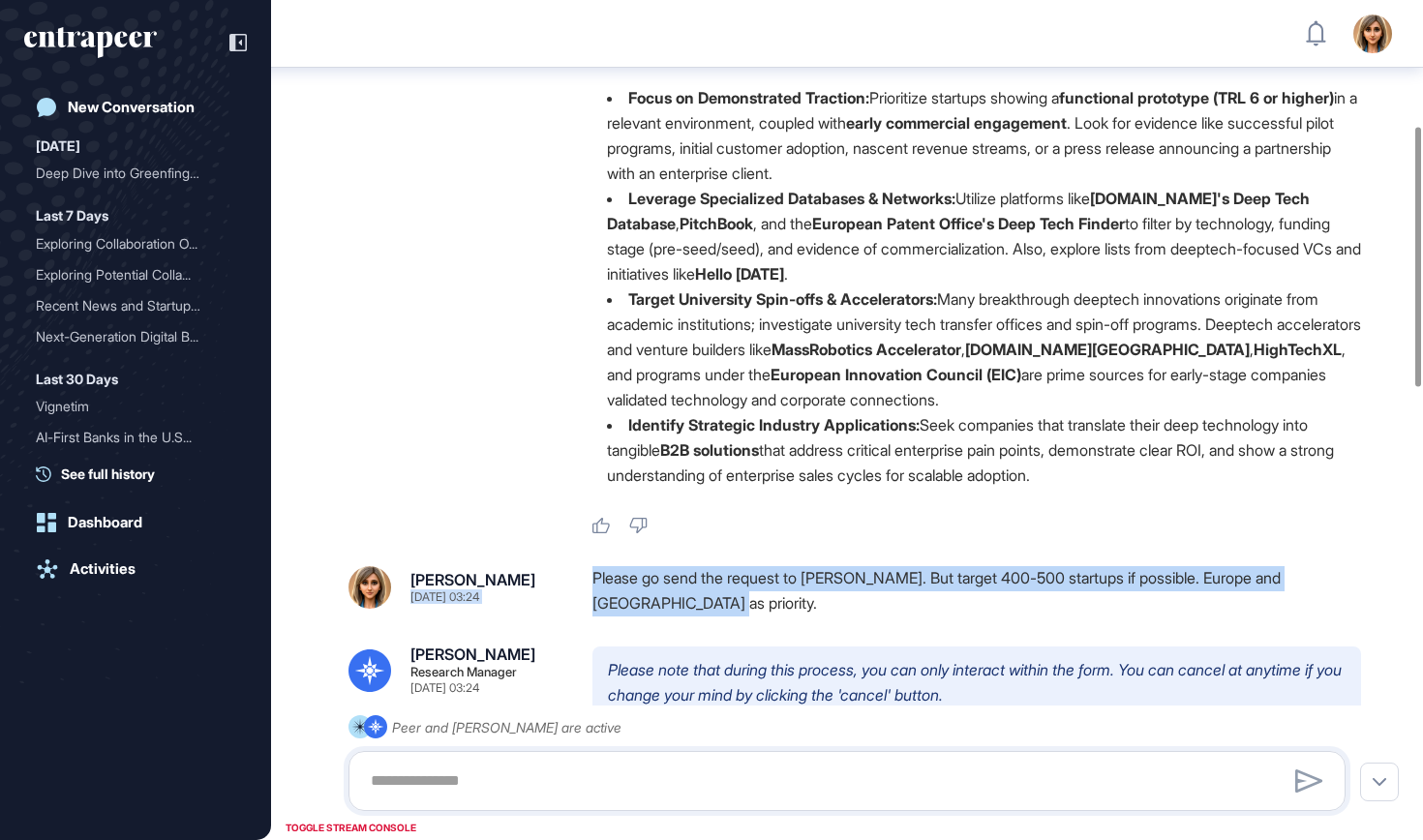 drag, startPoint x: 683, startPoint y: 630, endPoint x: 574, endPoint y: 600, distance: 113.05308 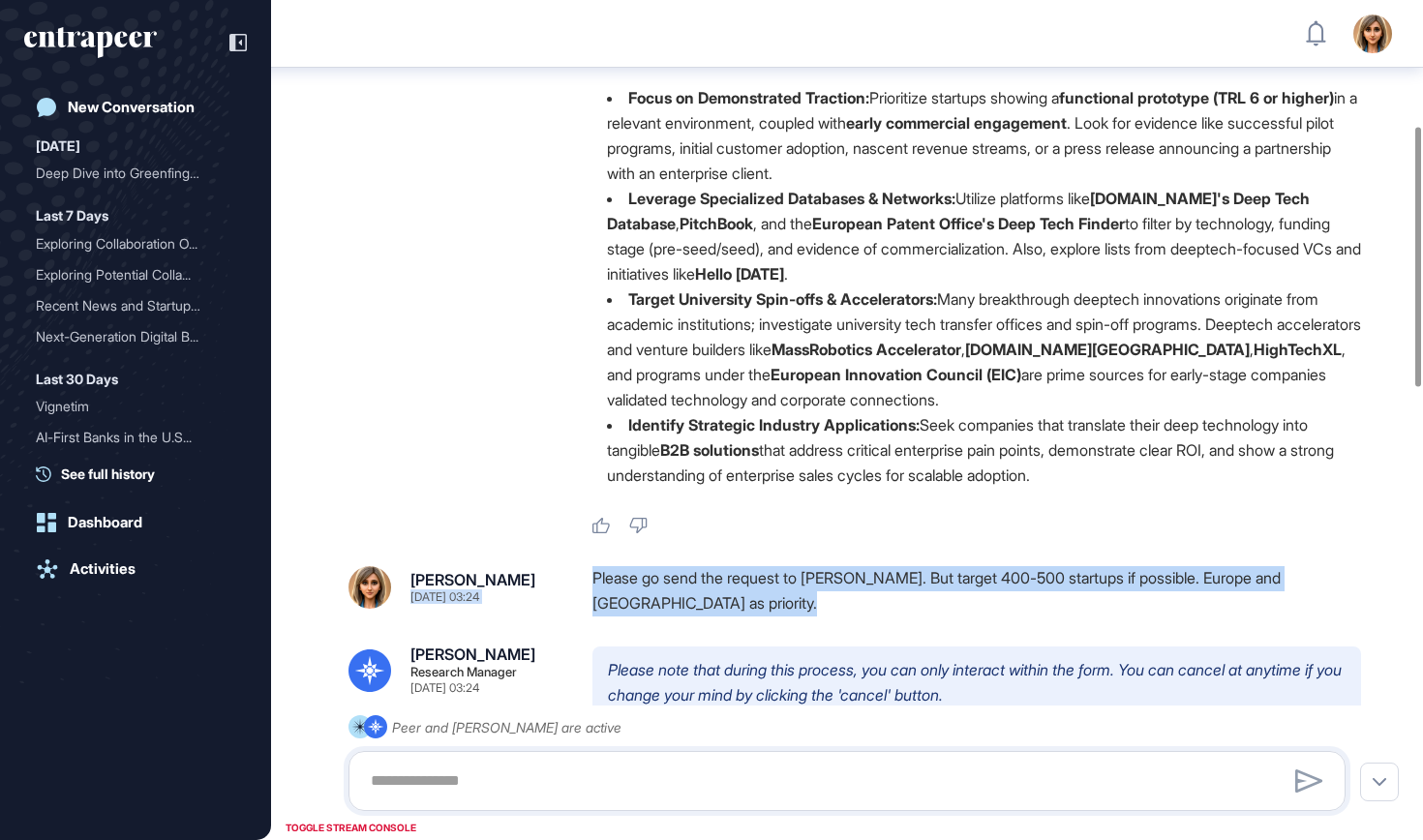 drag, startPoint x: 574, startPoint y: 600, endPoint x: 669, endPoint y: 620, distance: 97.08244 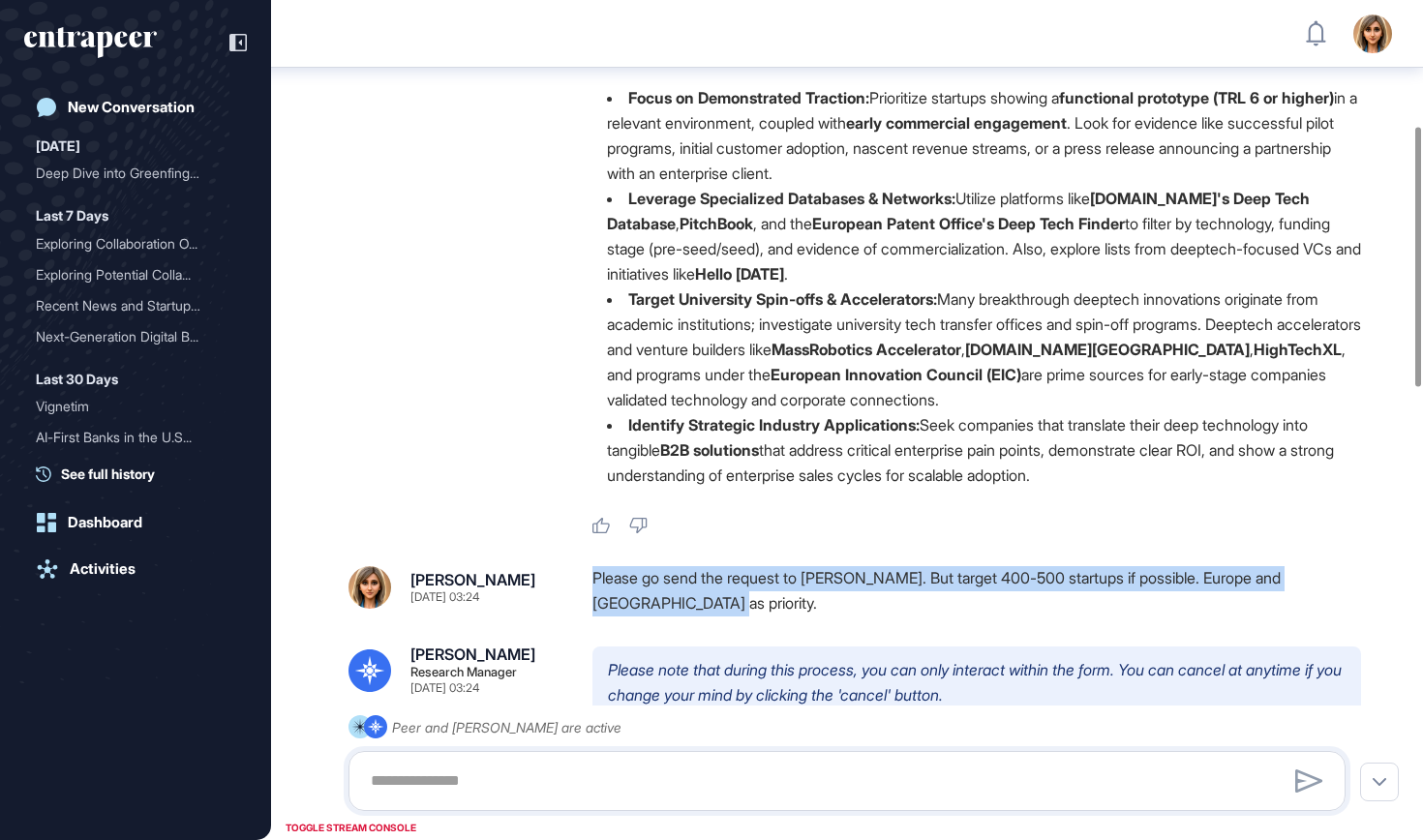 drag, startPoint x: 669, startPoint y: 620, endPoint x: 593, endPoint y: 604, distance: 77.66595 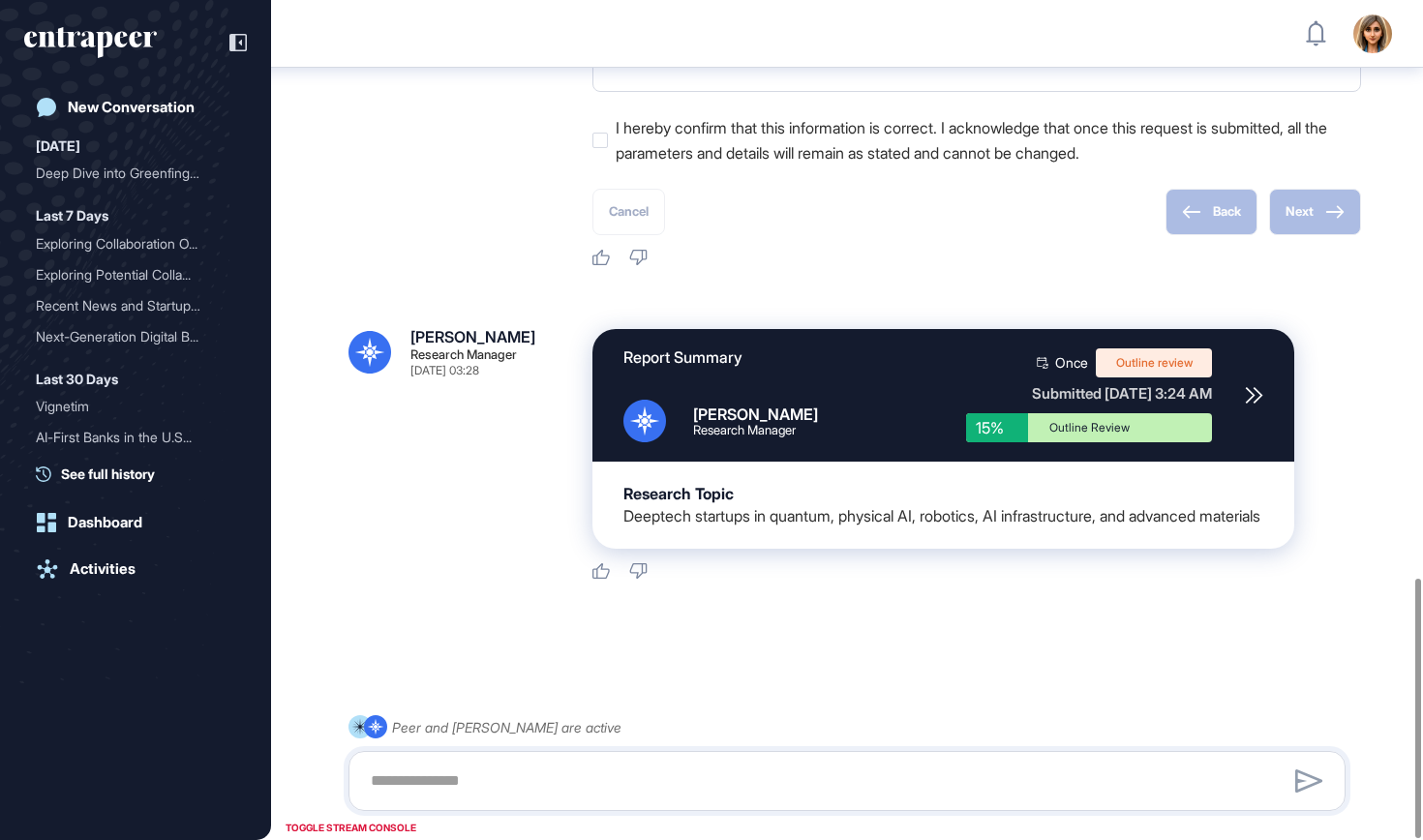 scroll, scrollTop: 1865, scrollLeft: 0, axis: vertical 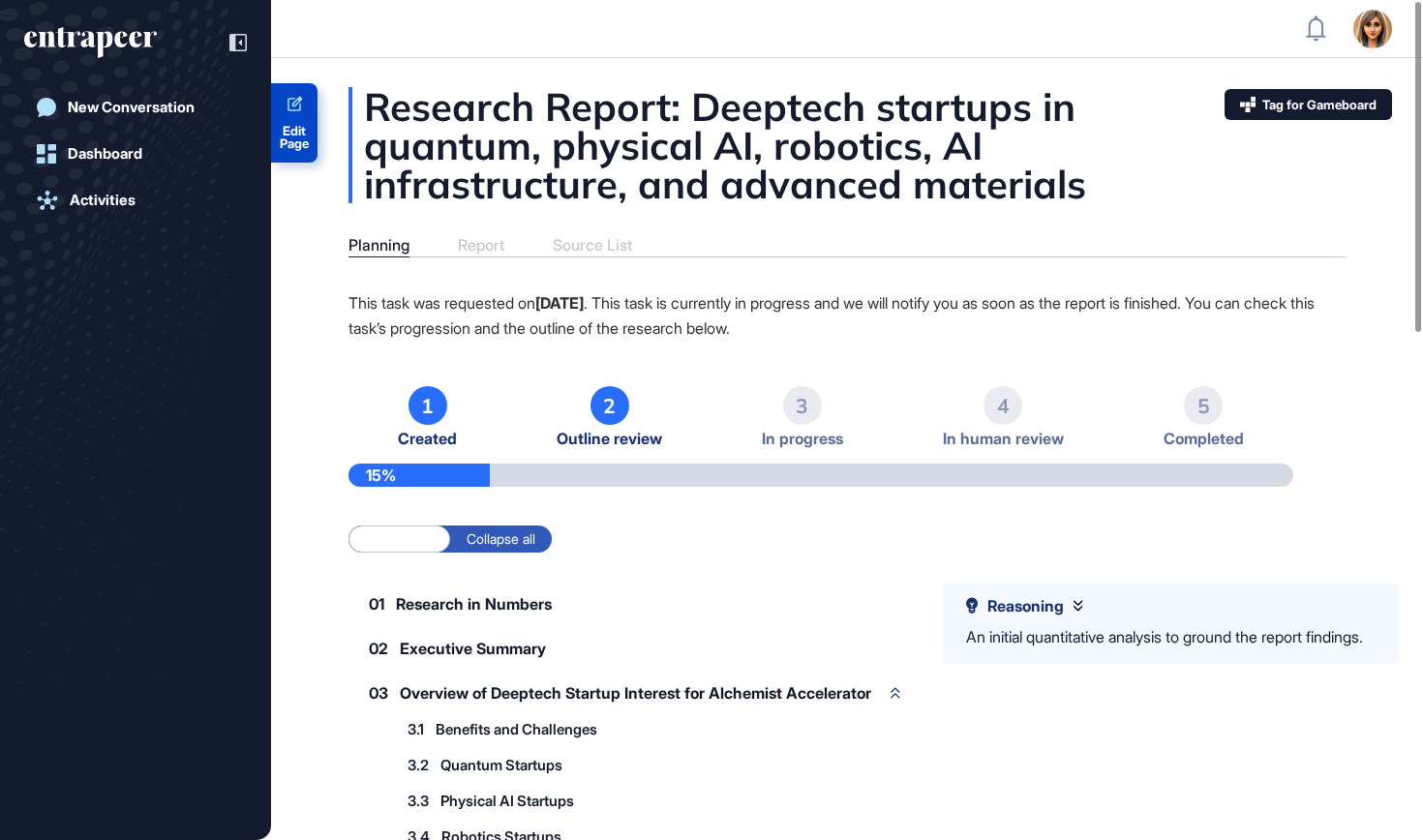 click on "Edit Page" at bounding box center (294, 137) 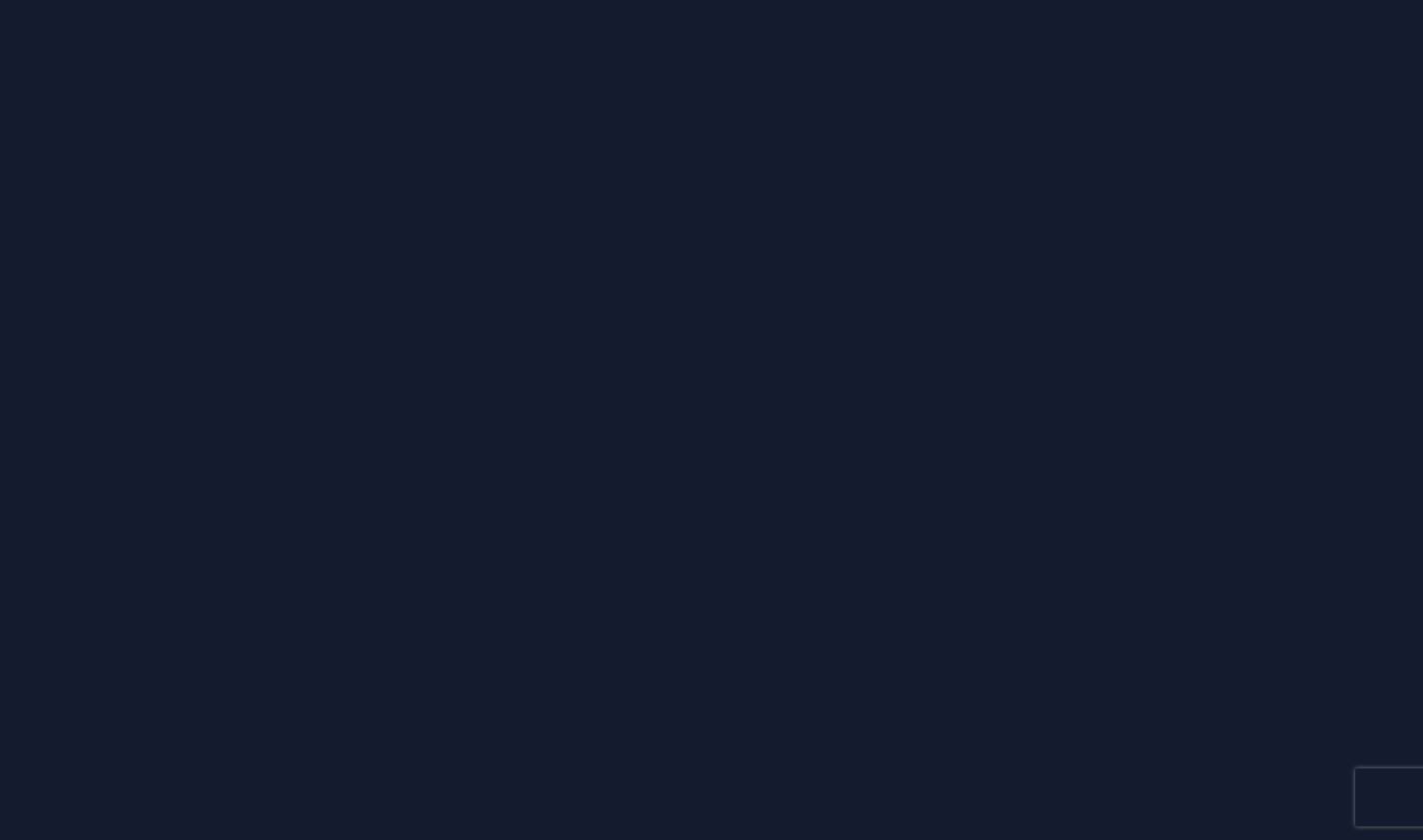 scroll, scrollTop: 0, scrollLeft: 0, axis: both 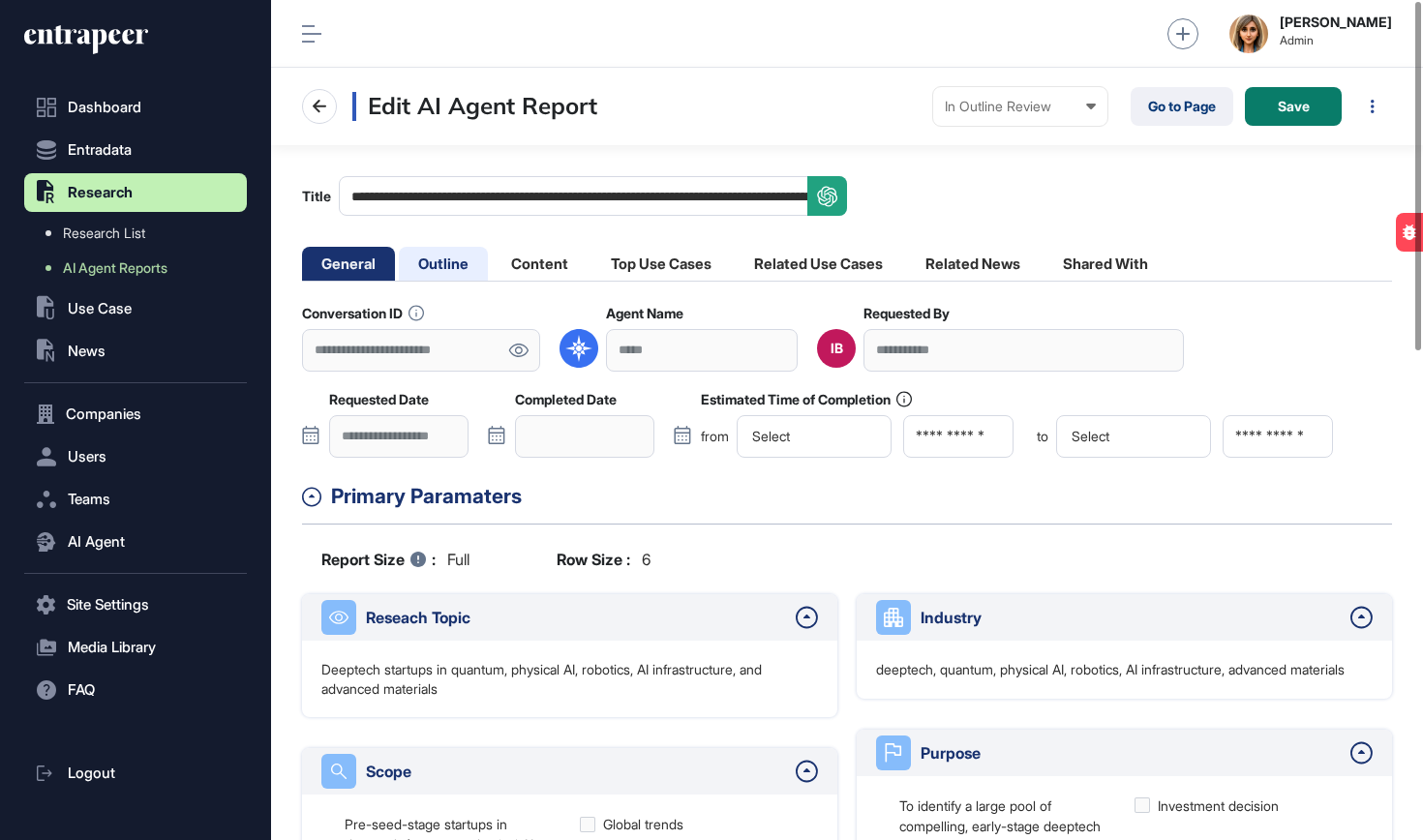 click on "Outline" 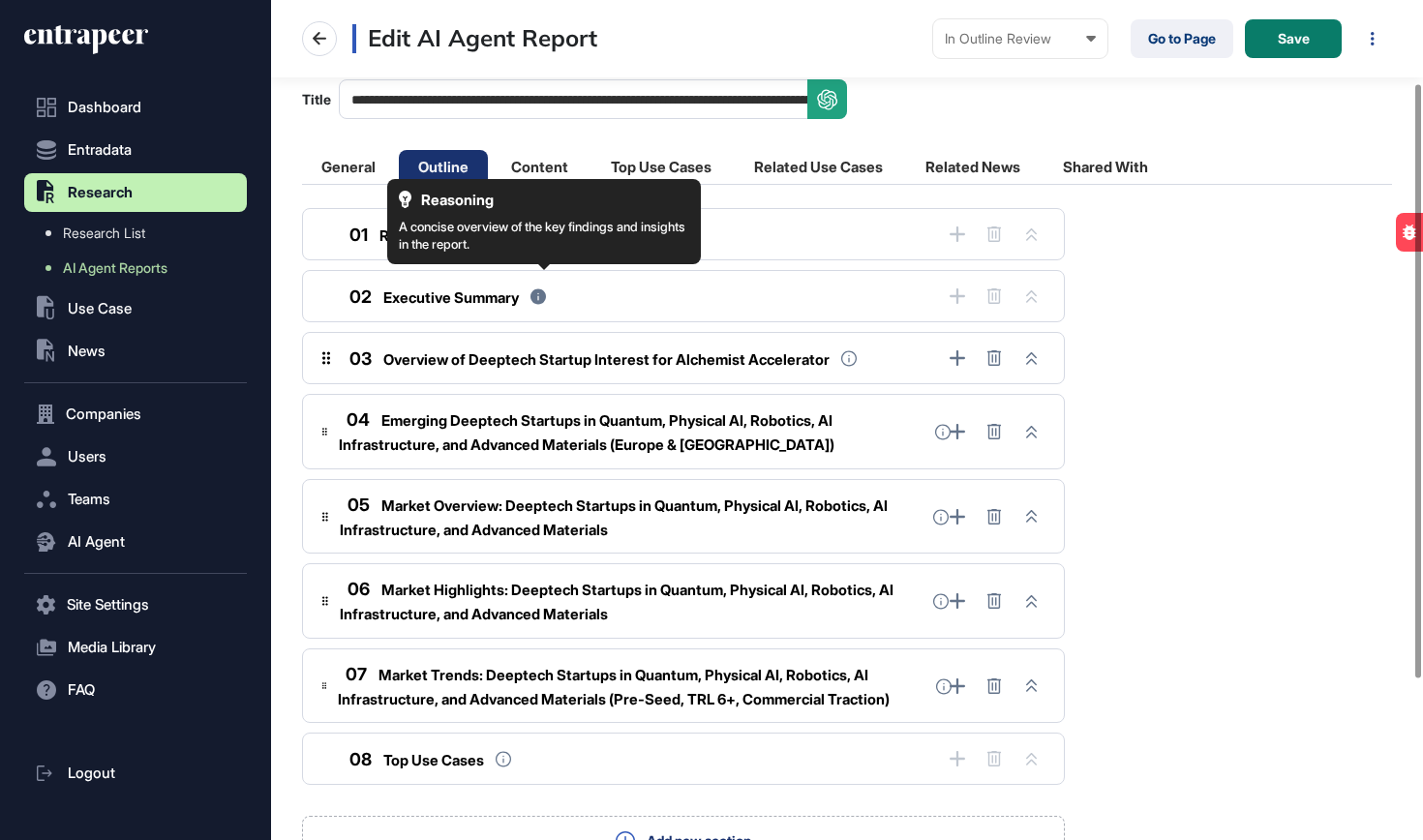scroll, scrollTop: 121, scrollLeft: 0, axis: vertical 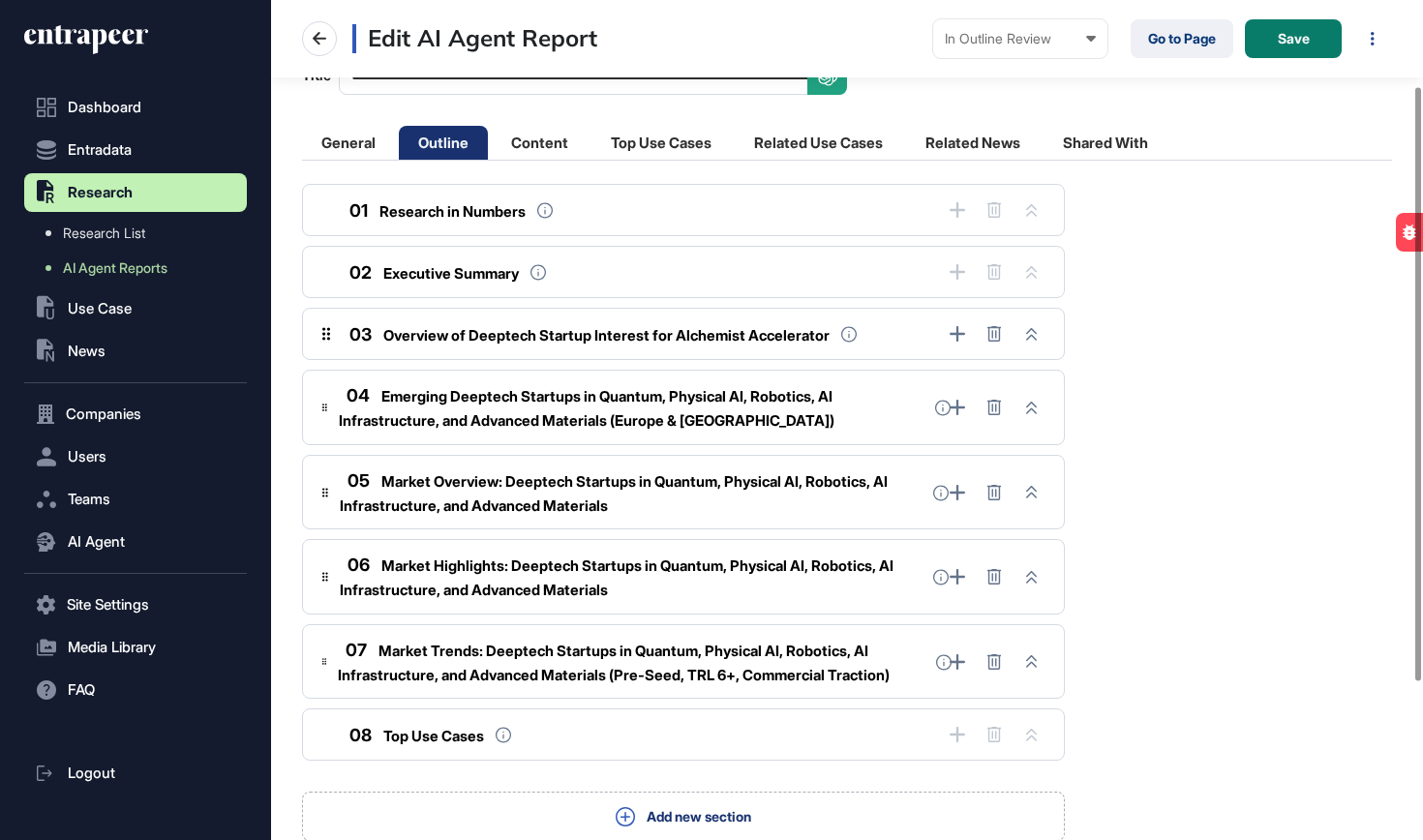 click on "03 Overview of Deeptech Startup Interest for Alchemist Accelerator" at bounding box center (586, 334) 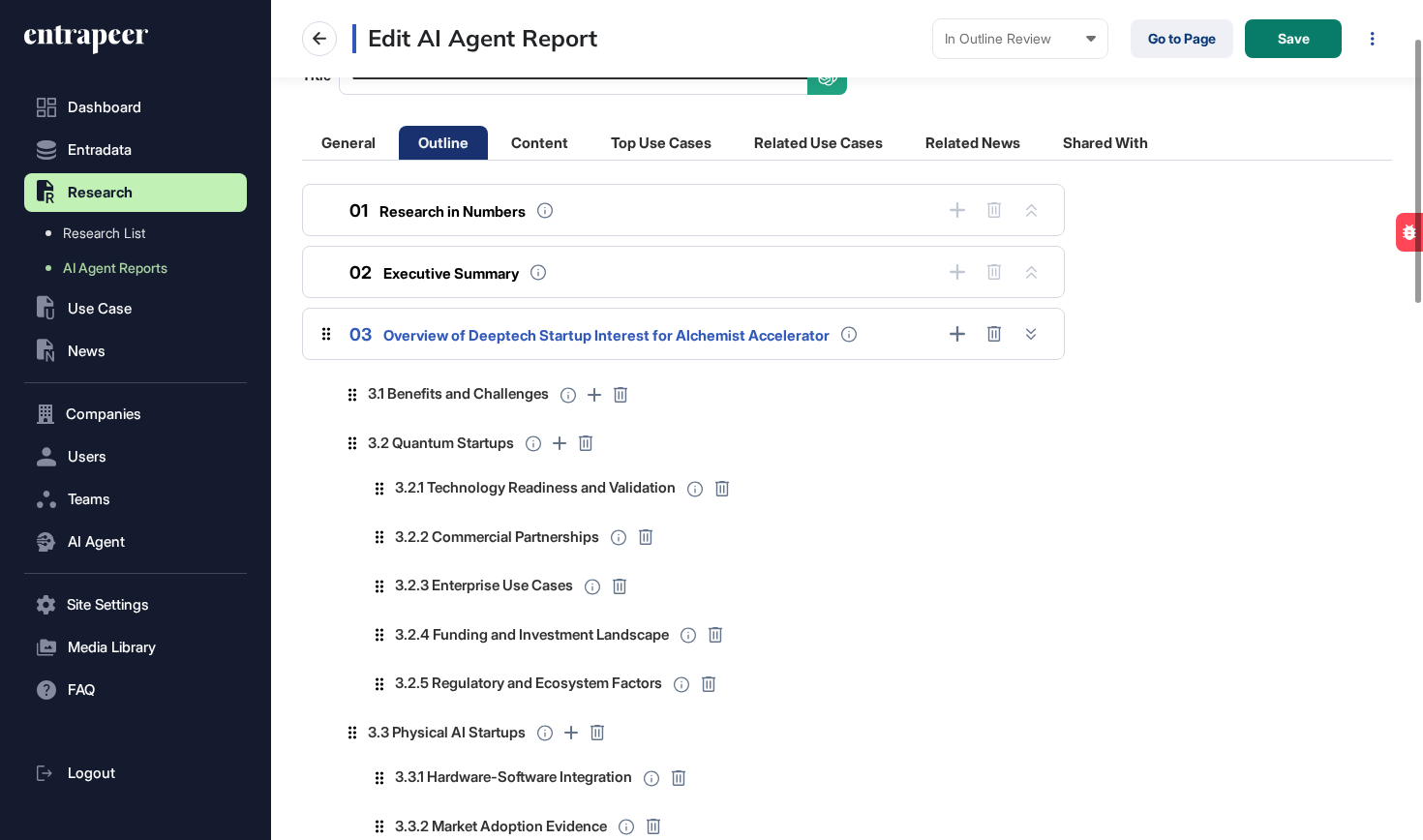 click on "03 Overview of Deeptech Startup Interest for Alchemist Accelerator" at bounding box center (586, 334) 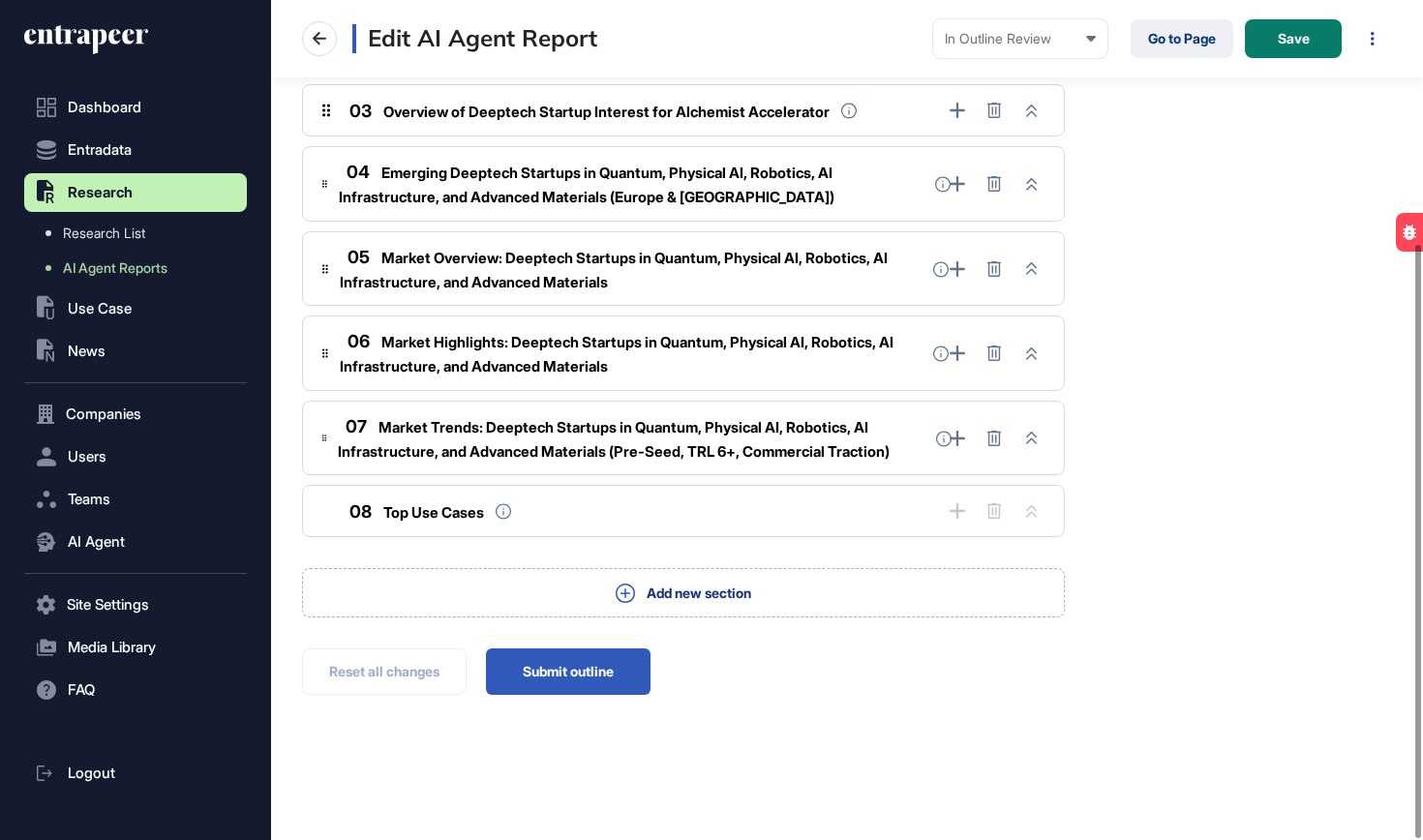 scroll, scrollTop: 344, scrollLeft: 0, axis: vertical 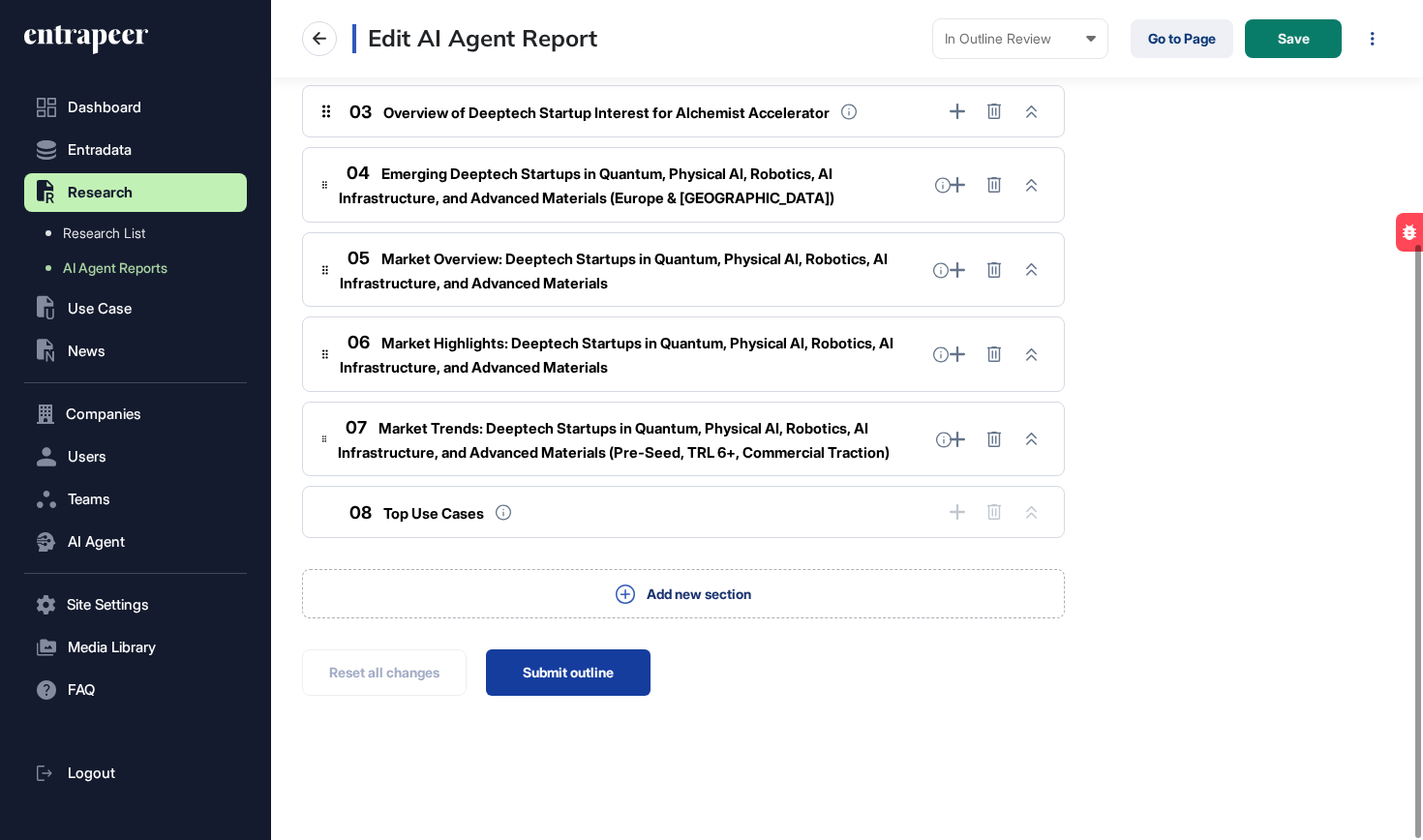 click on "Submit outline" at bounding box center (568, 673) 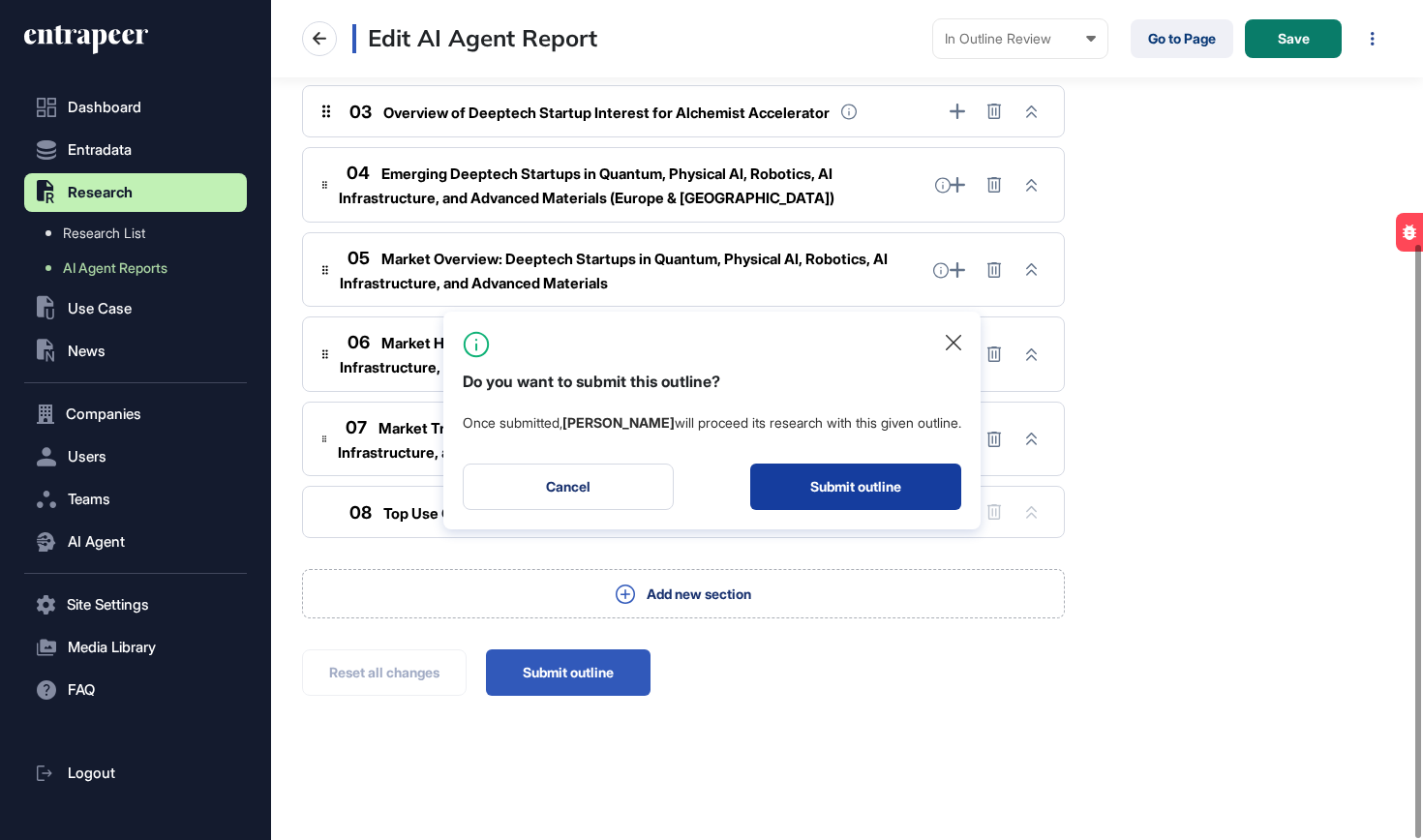 click on "Submit outline" at bounding box center (856, 487) 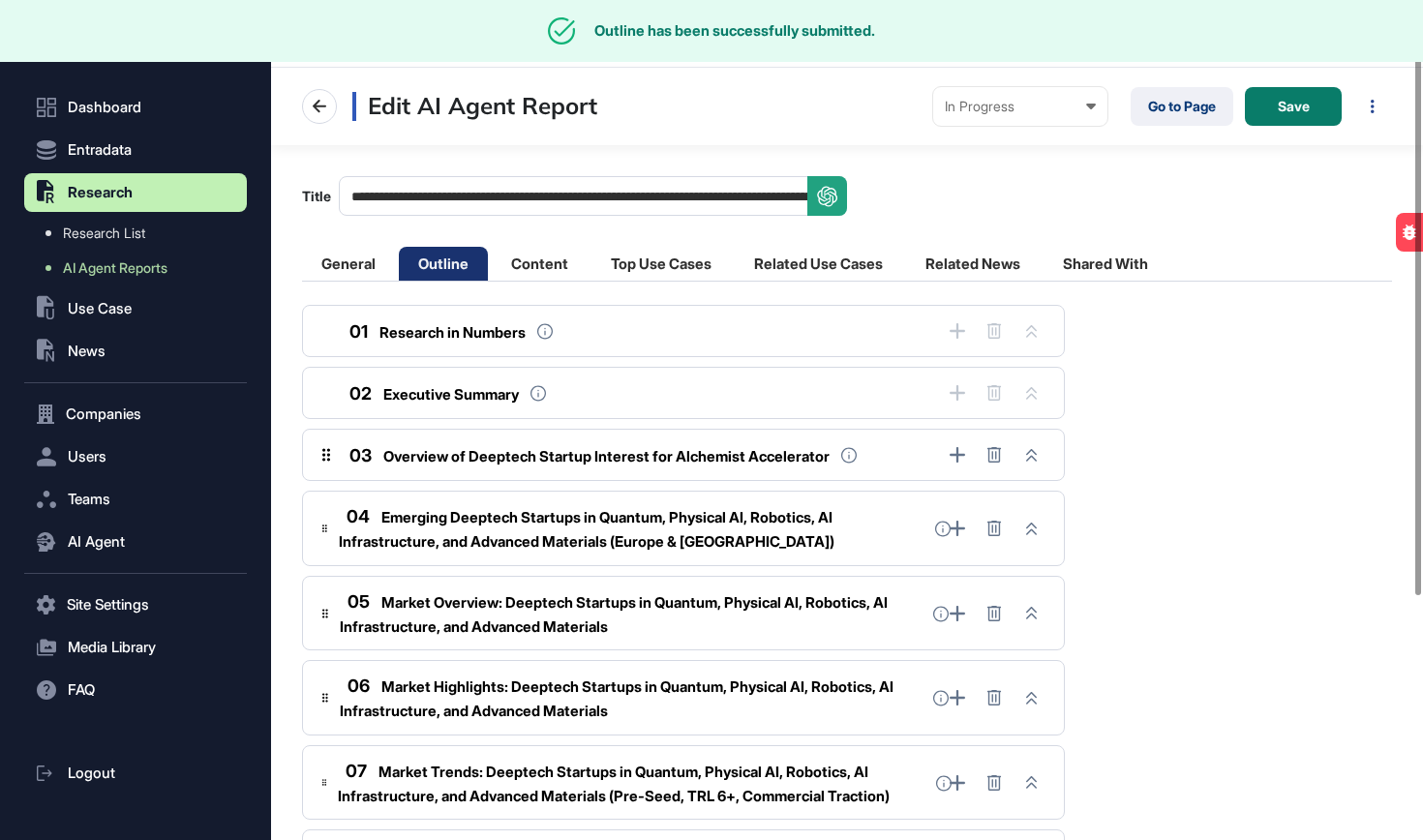 scroll, scrollTop: 0, scrollLeft: 0, axis: both 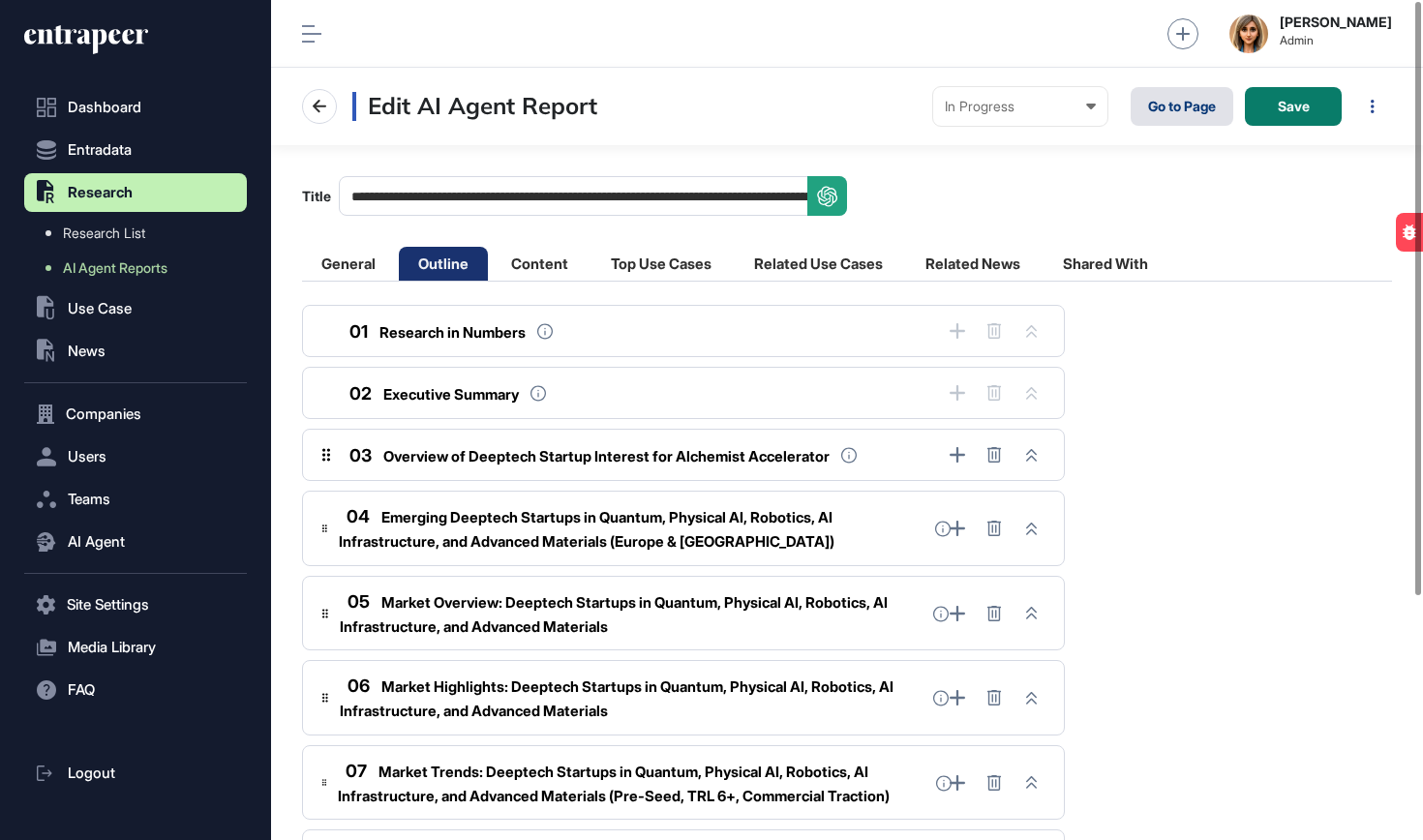 click on "Go to Page" at bounding box center [1182, 106] 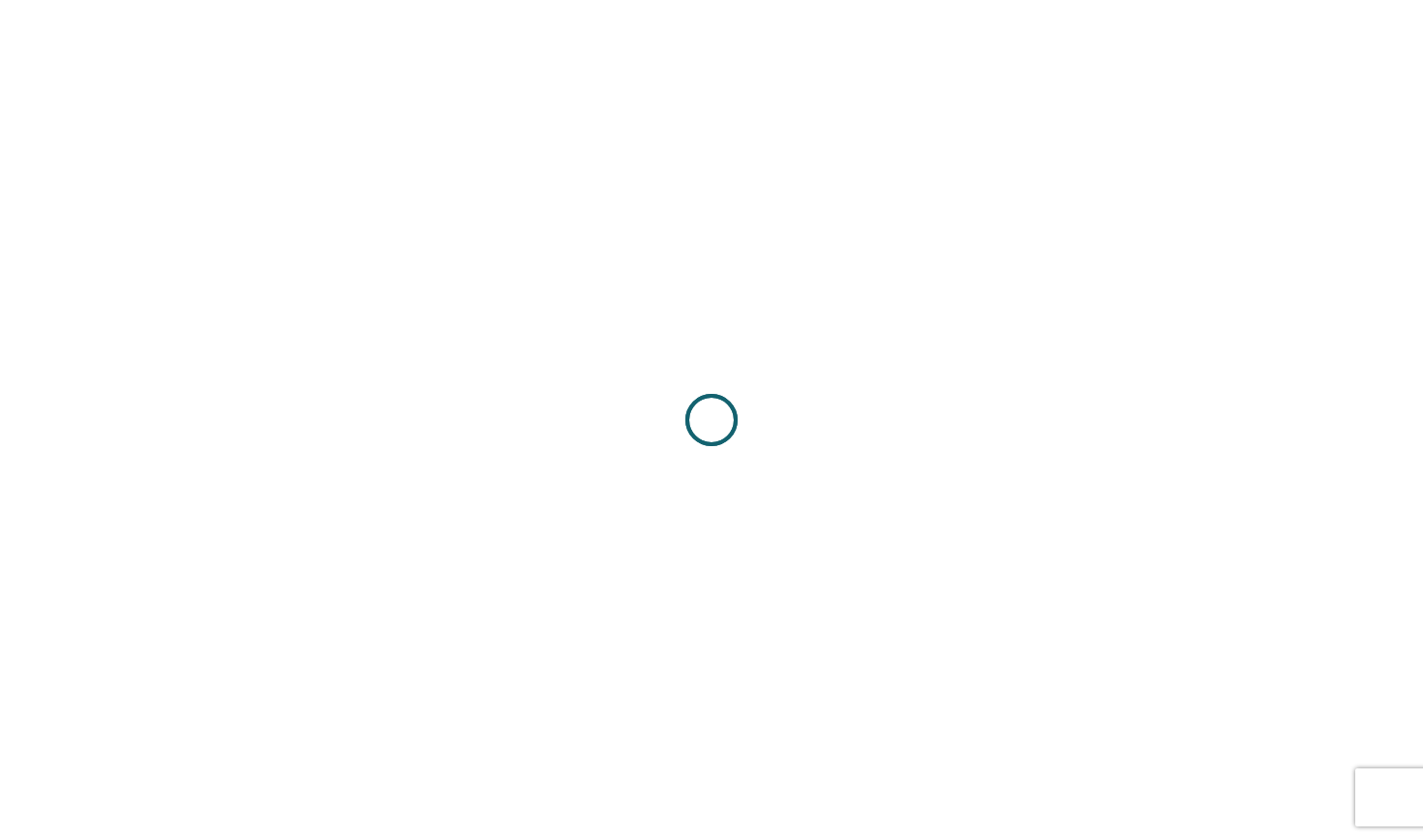 scroll, scrollTop: 0, scrollLeft: 0, axis: both 